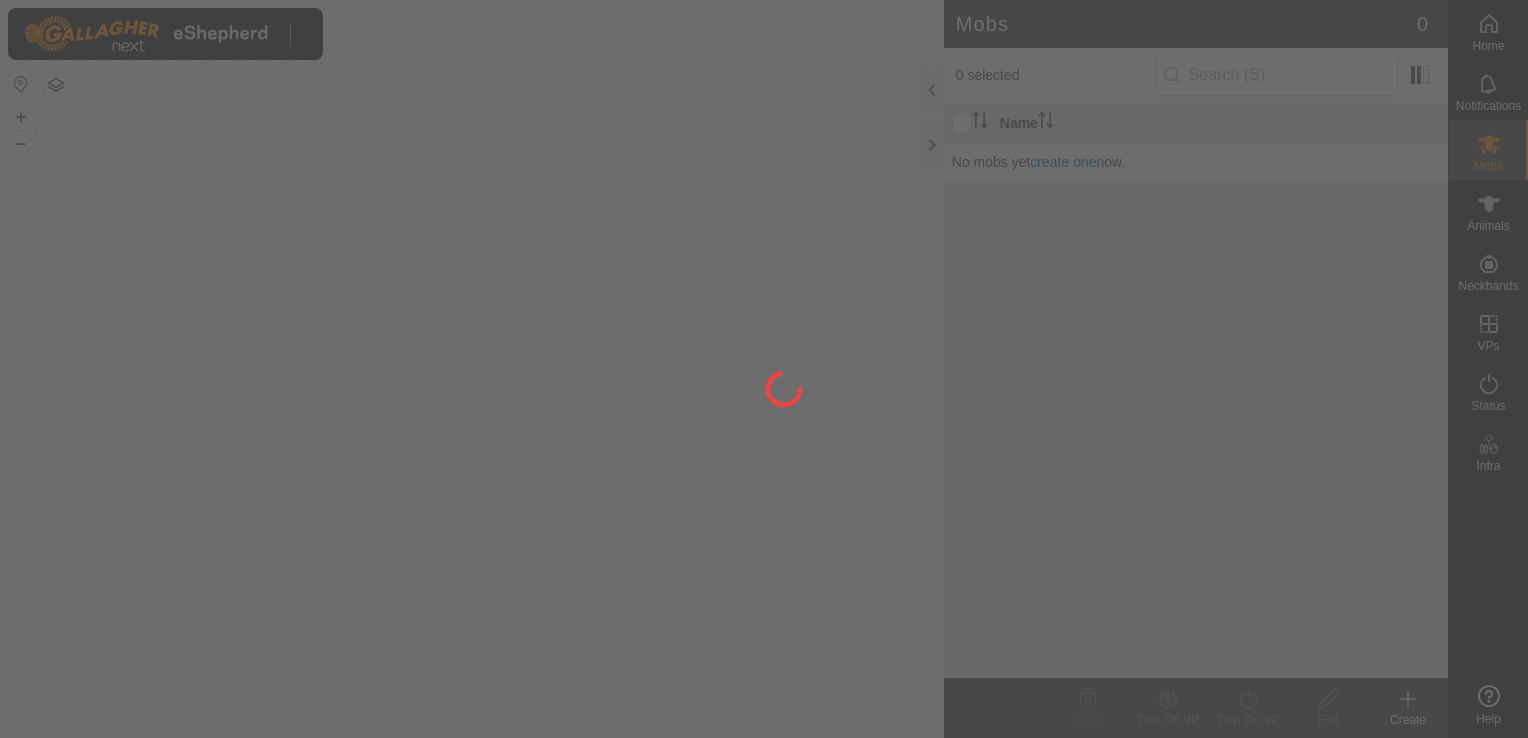 scroll, scrollTop: 0, scrollLeft: 0, axis: both 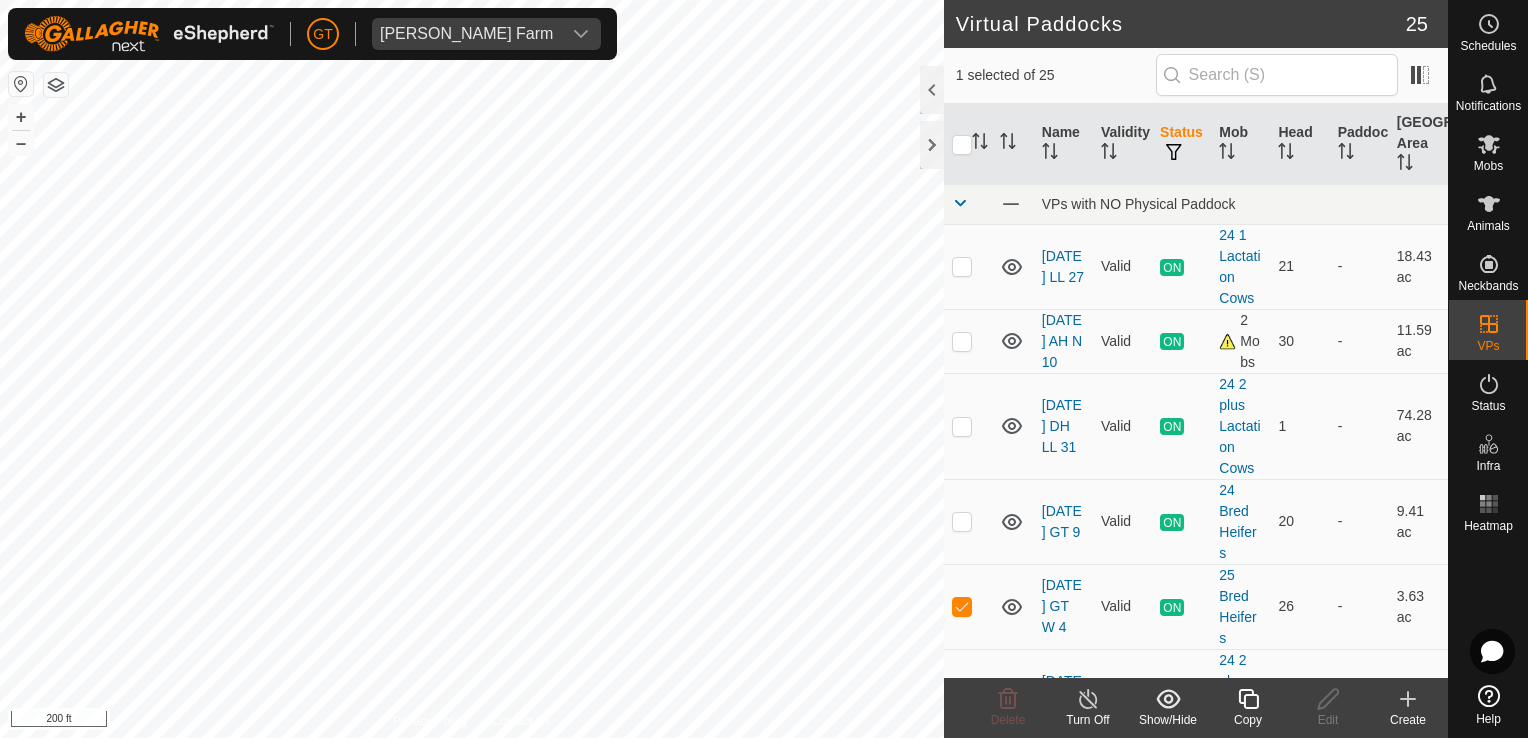 click 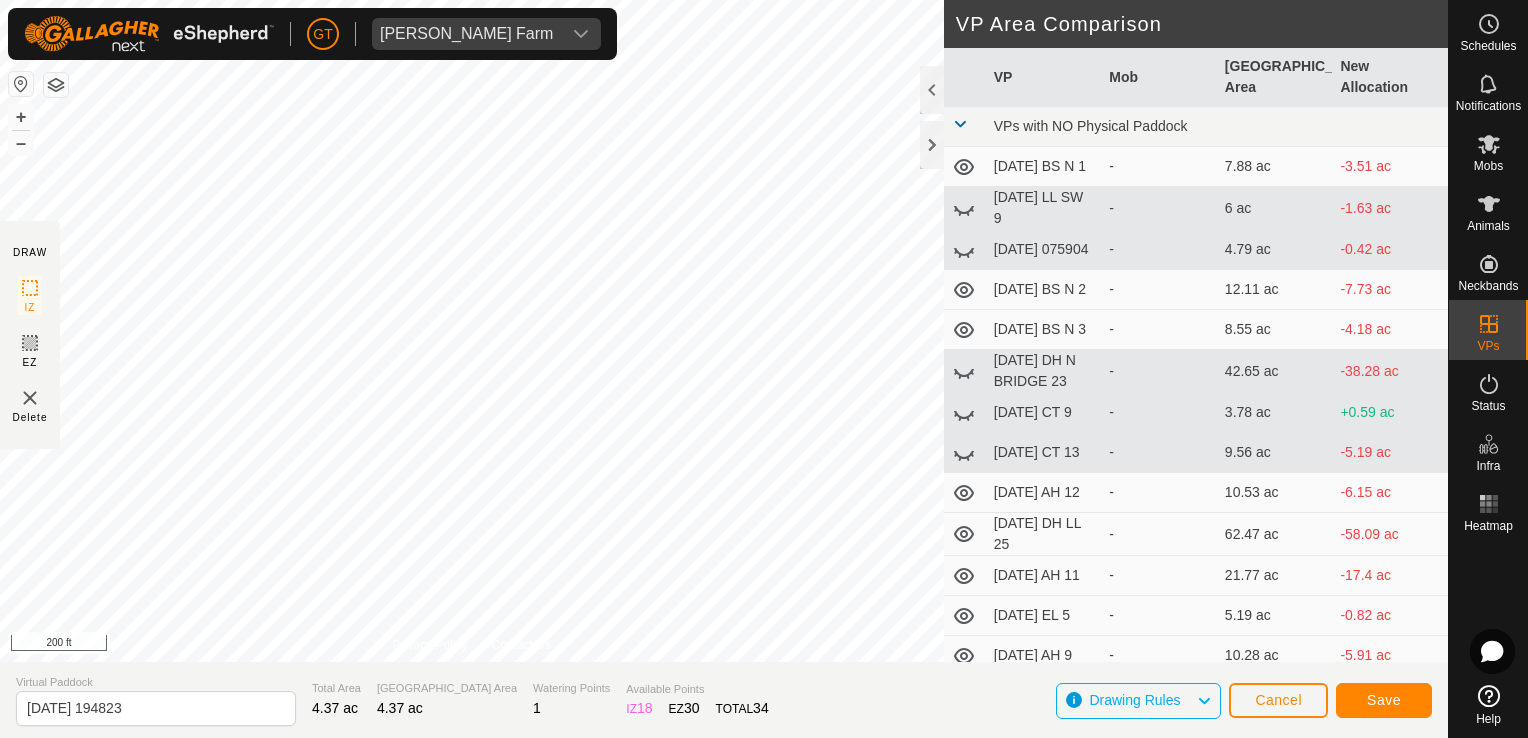 click on "Virtual Paddock" 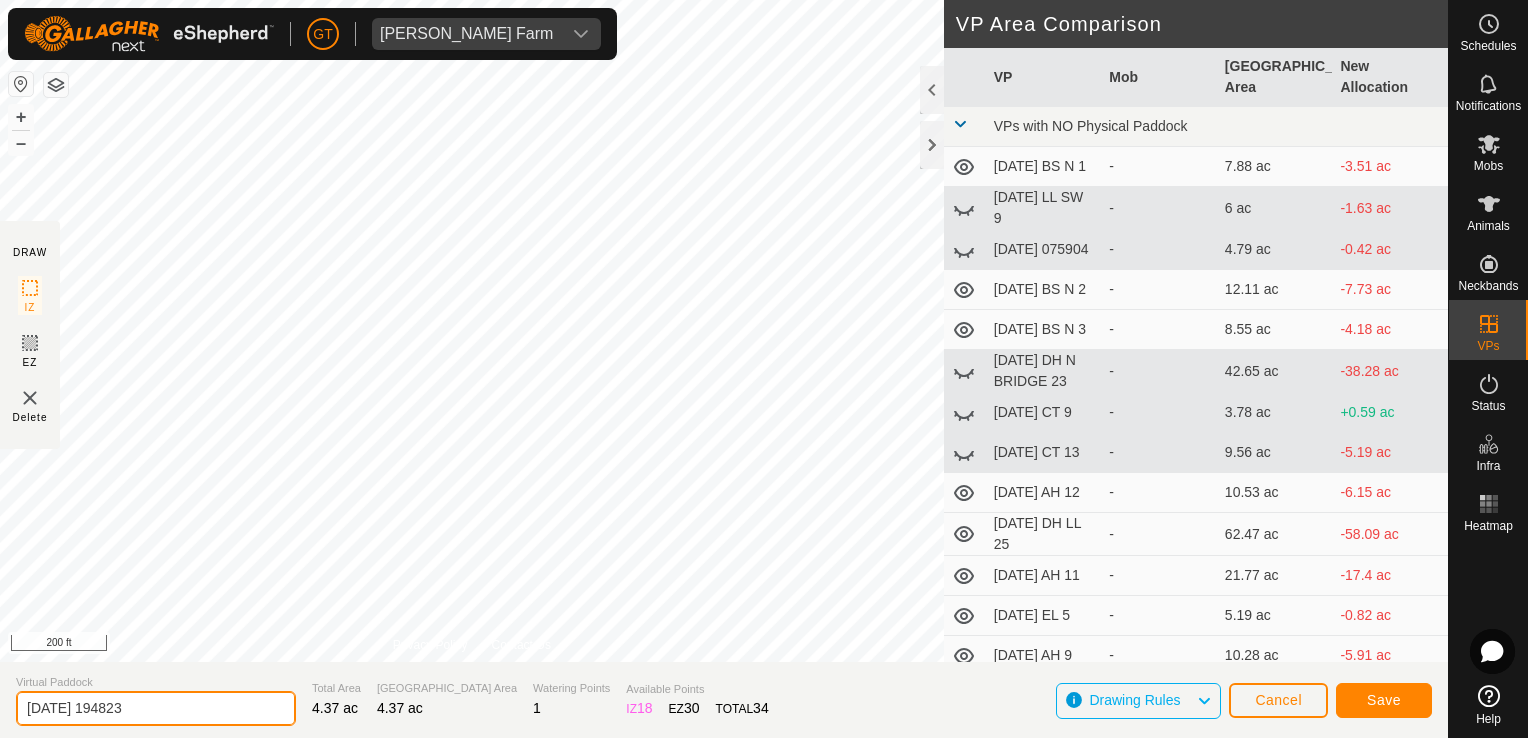 click on "[DATE] 194823" 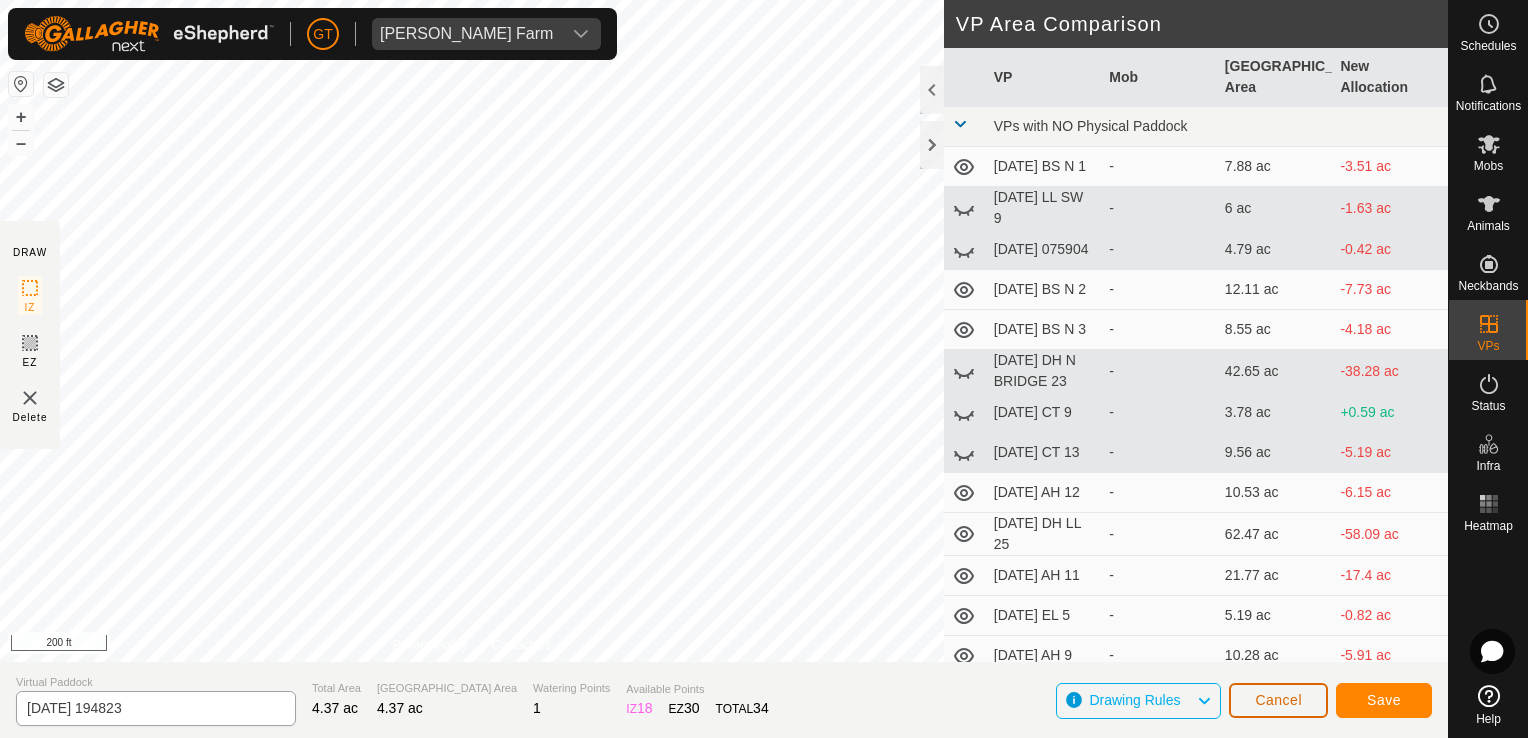 type 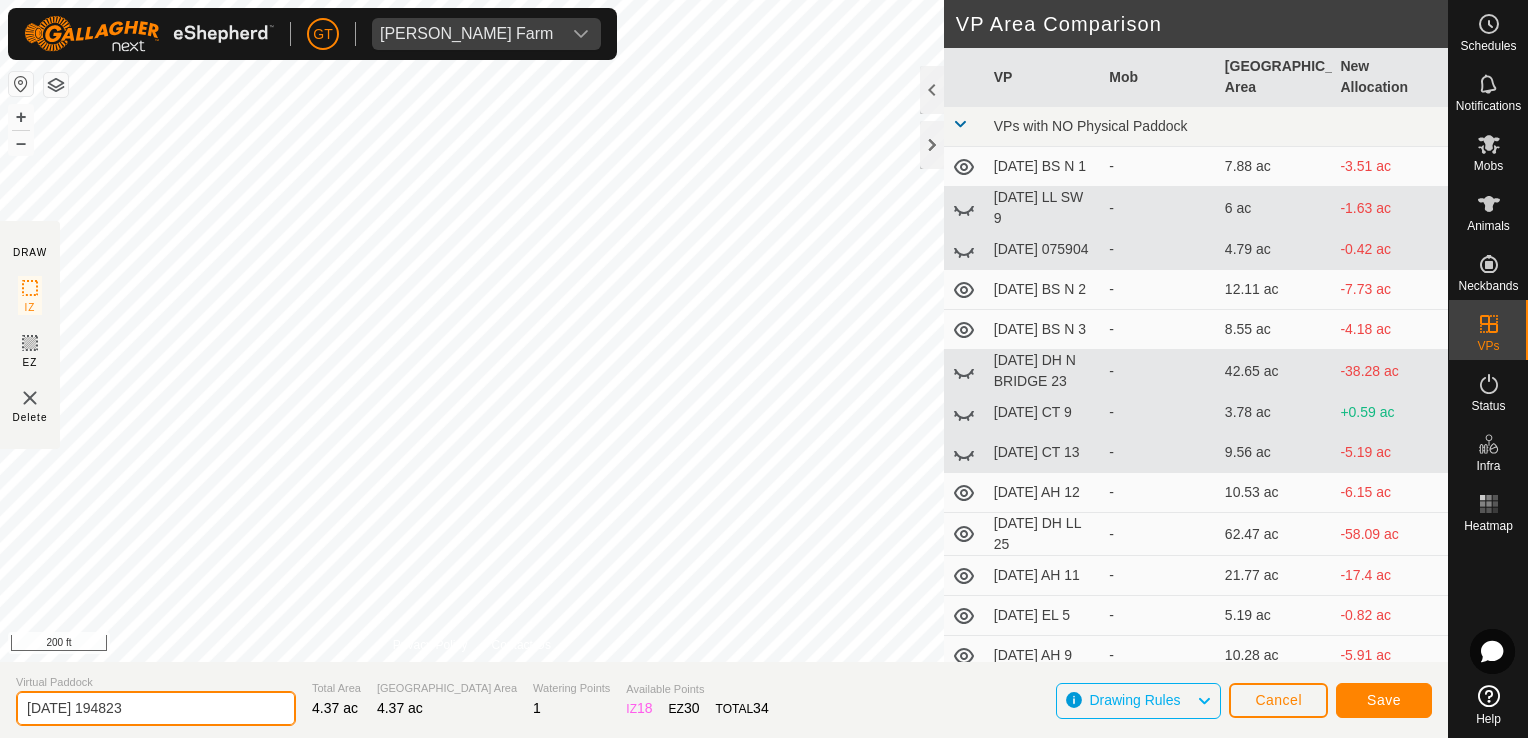 click on "[DATE] 194823" 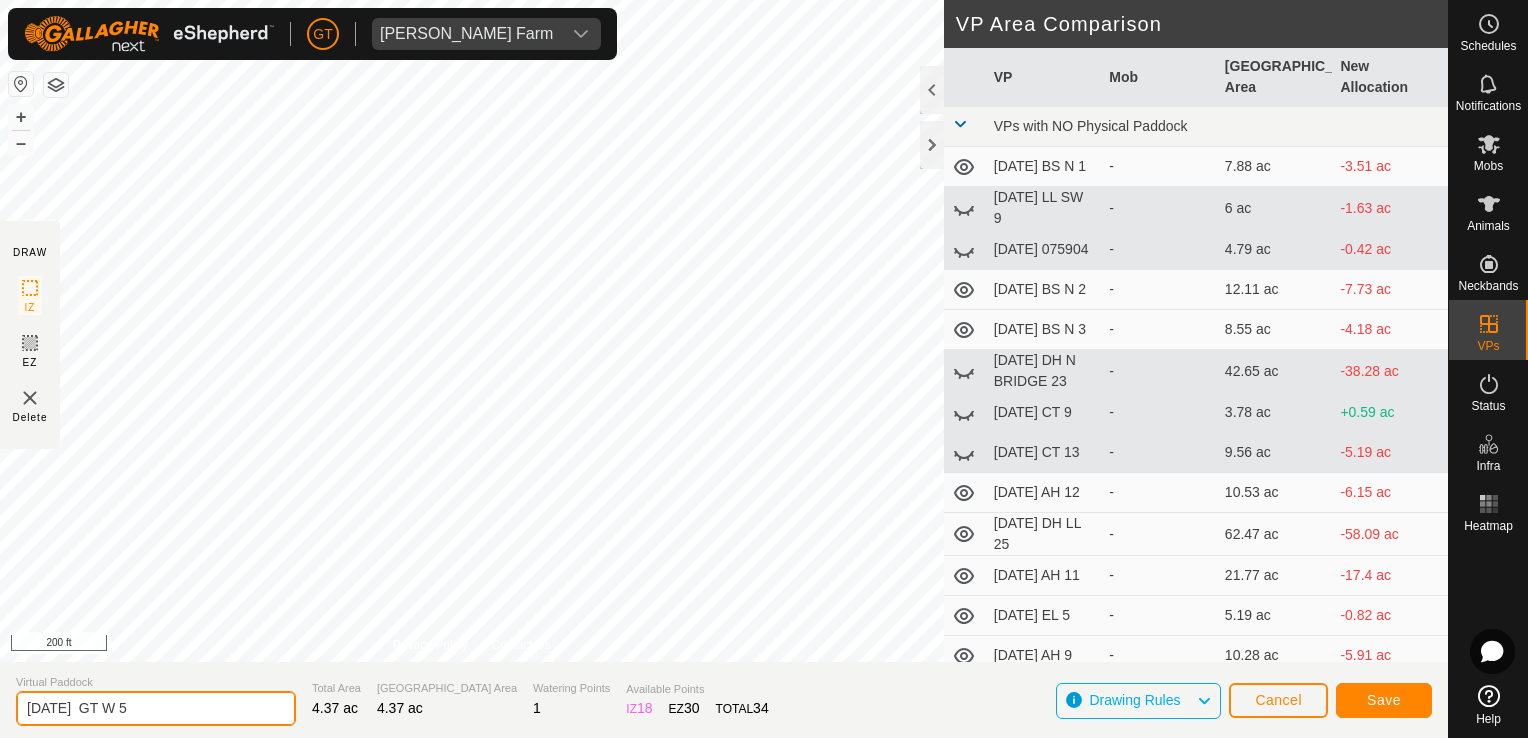 type on "[DATE]  GT W 5" 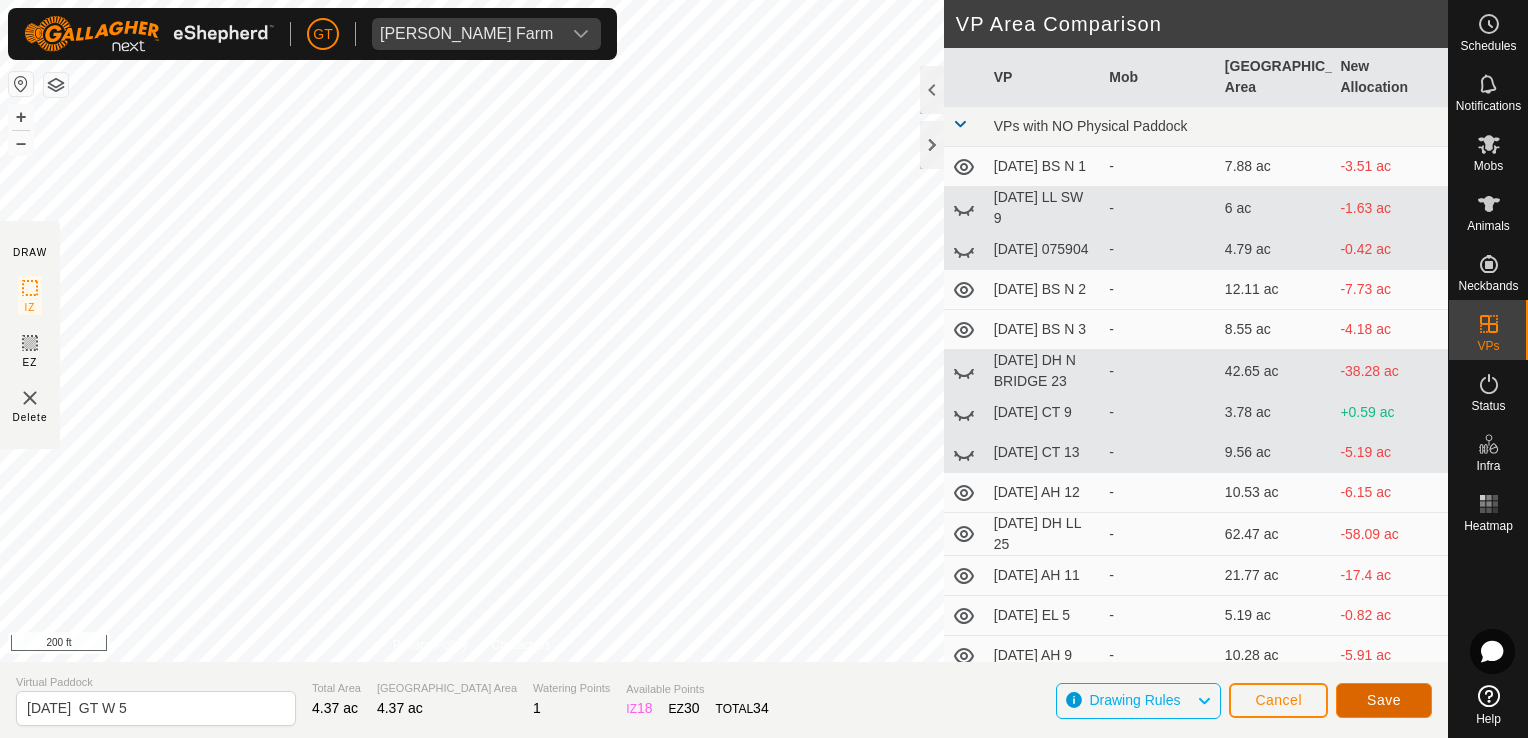 click on "Save" 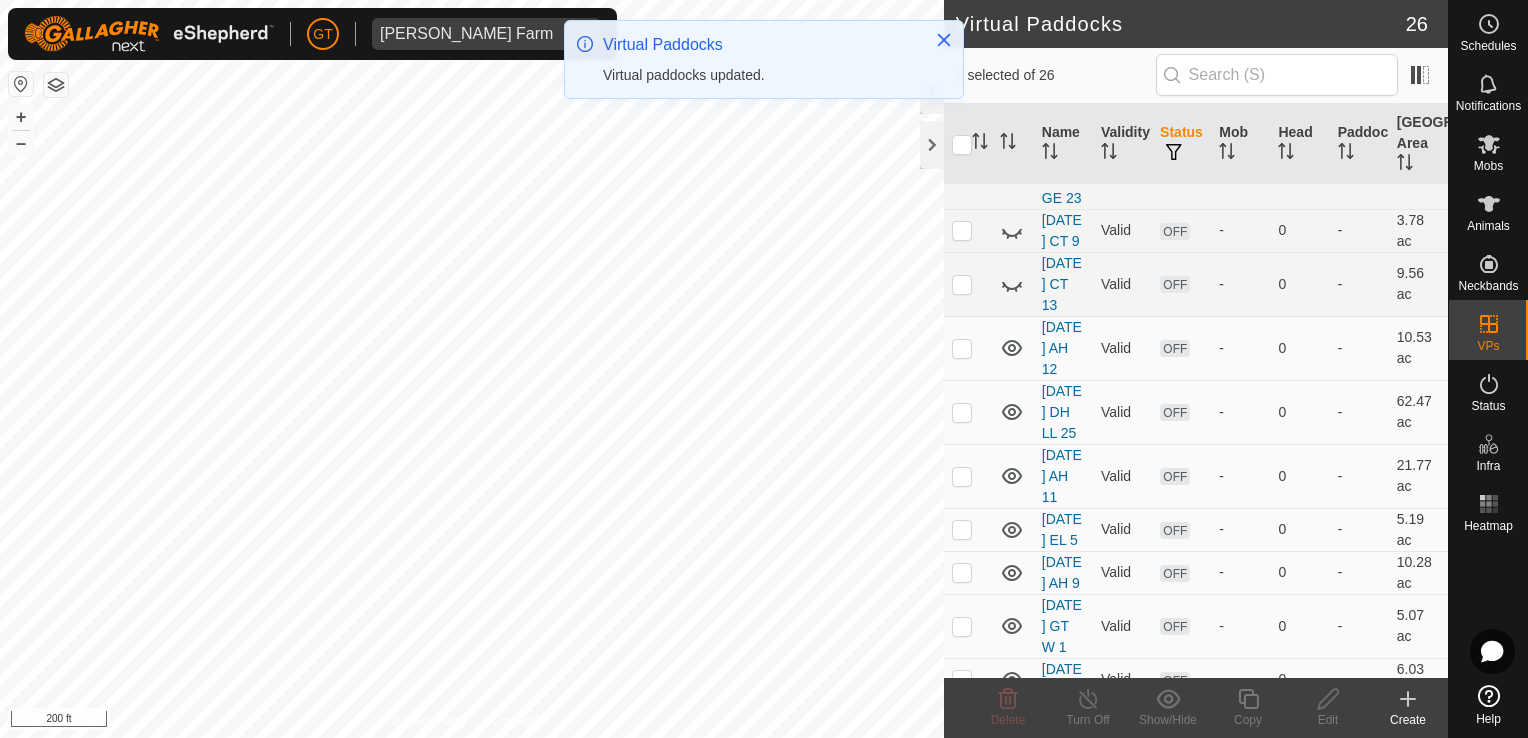scroll, scrollTop: 1200, scrollLeft: 0, axis: vertical 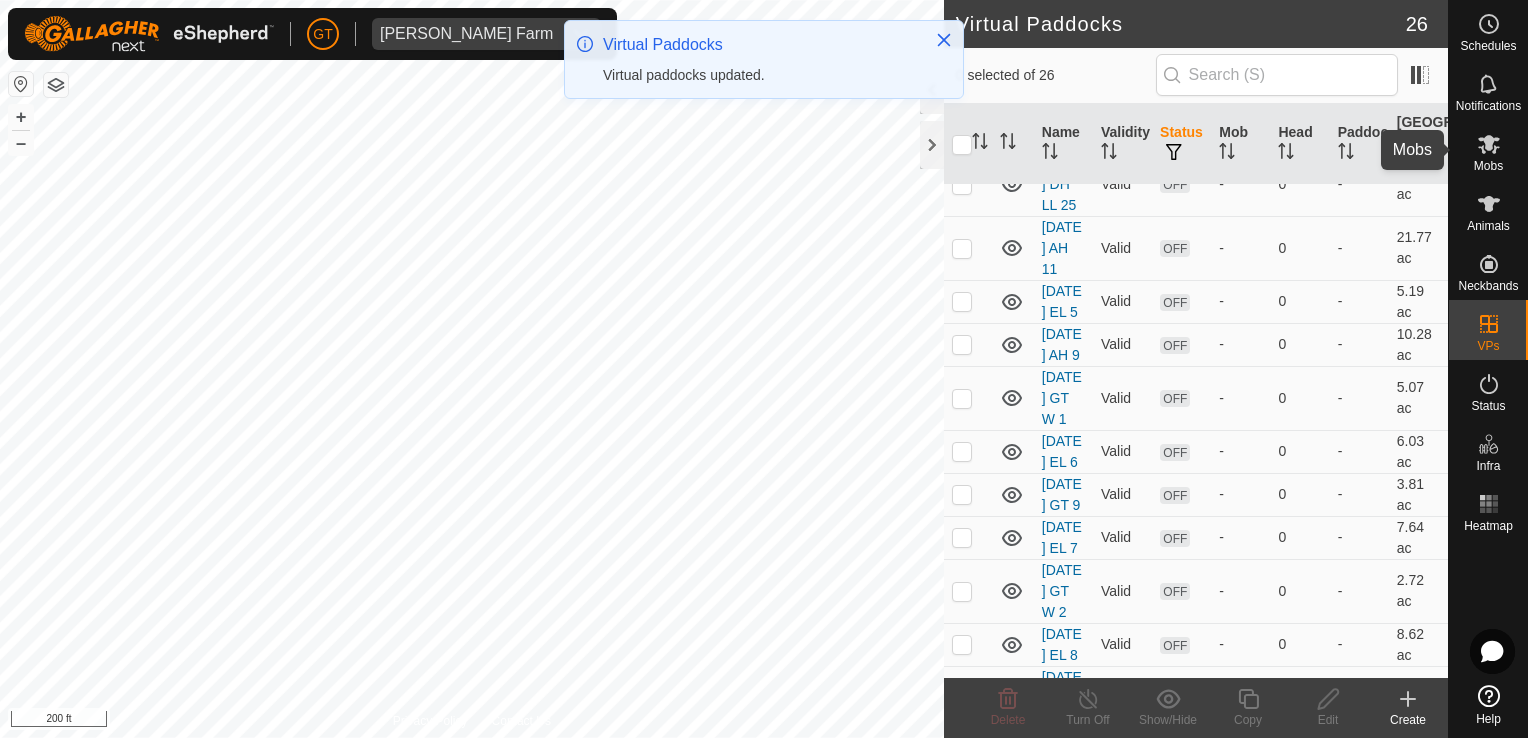 click 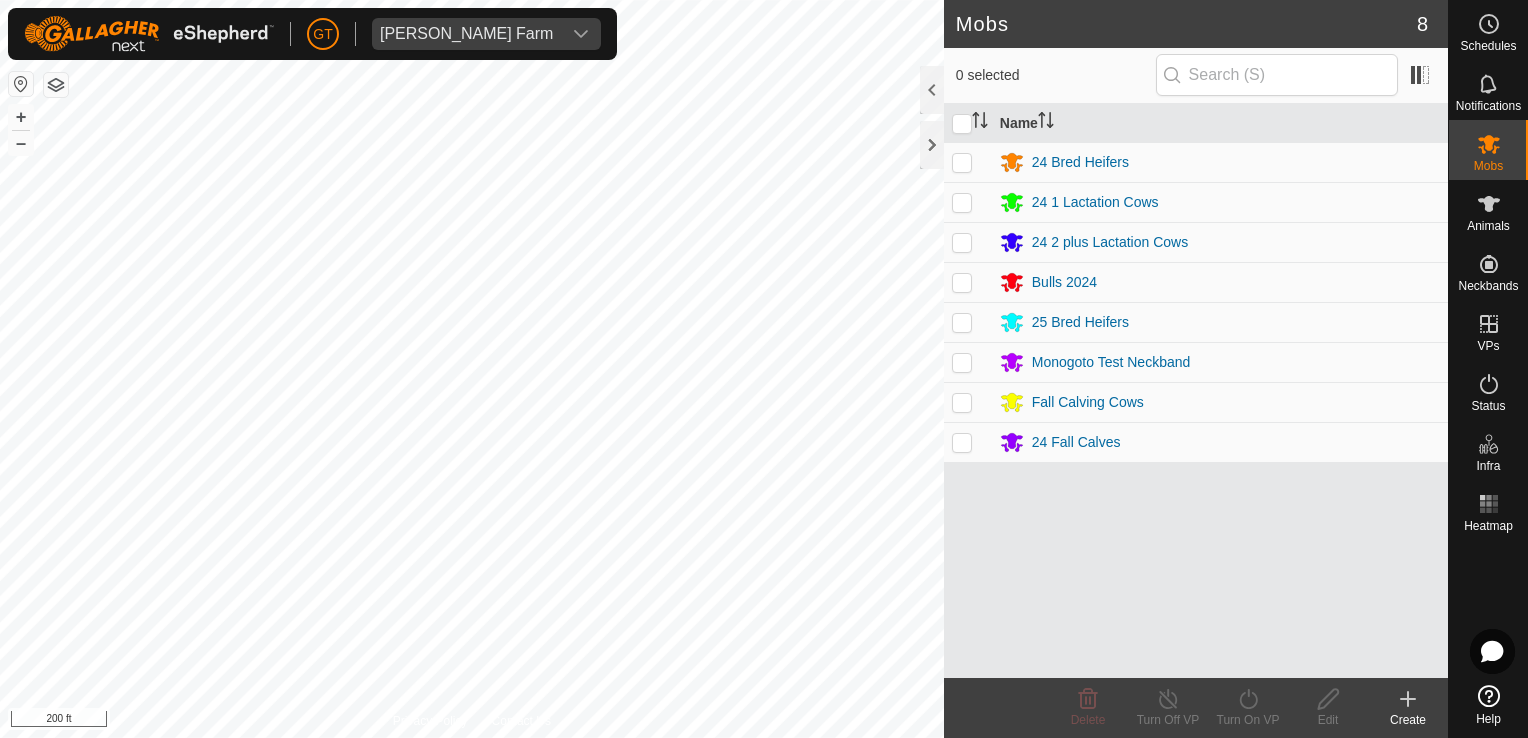 click at bounding box center [962, 322] 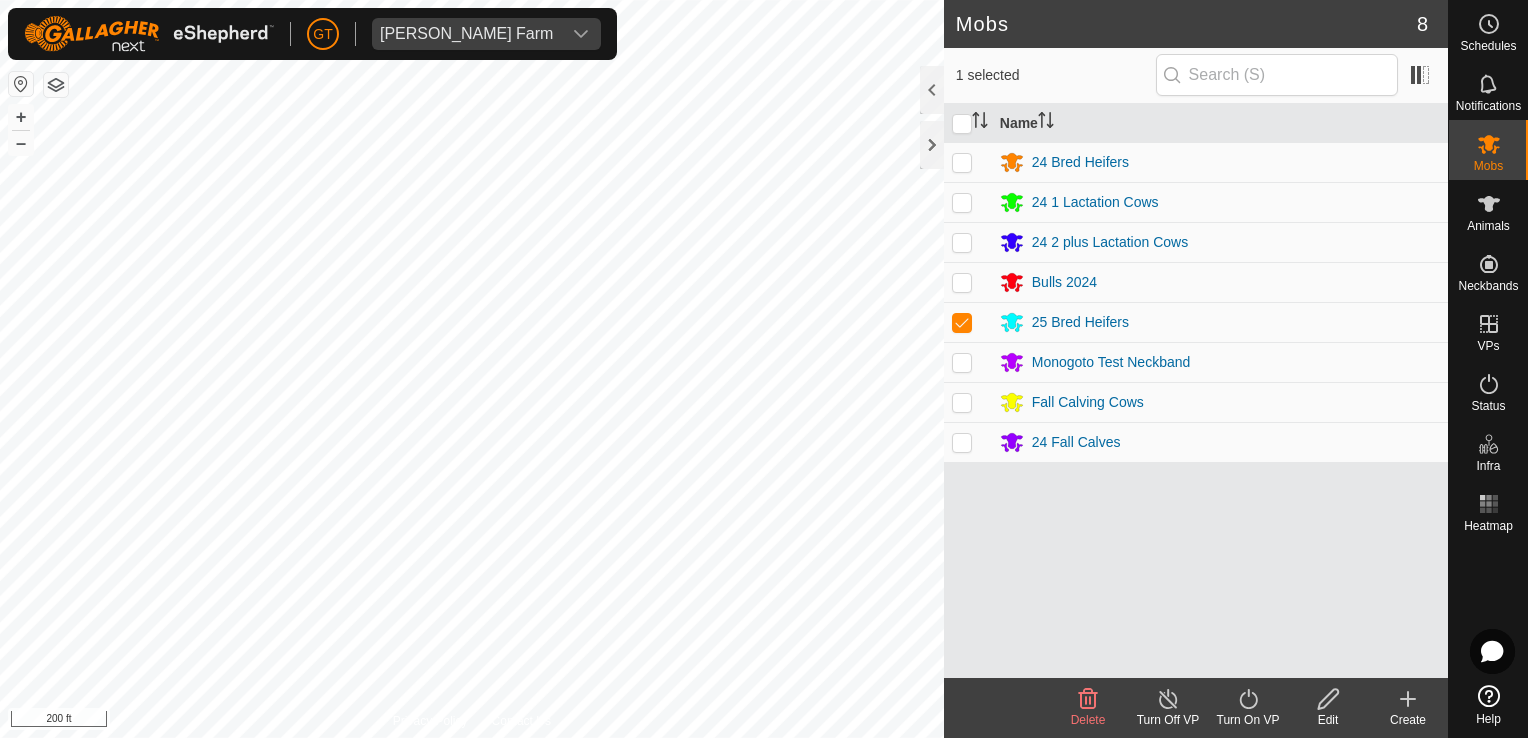 click 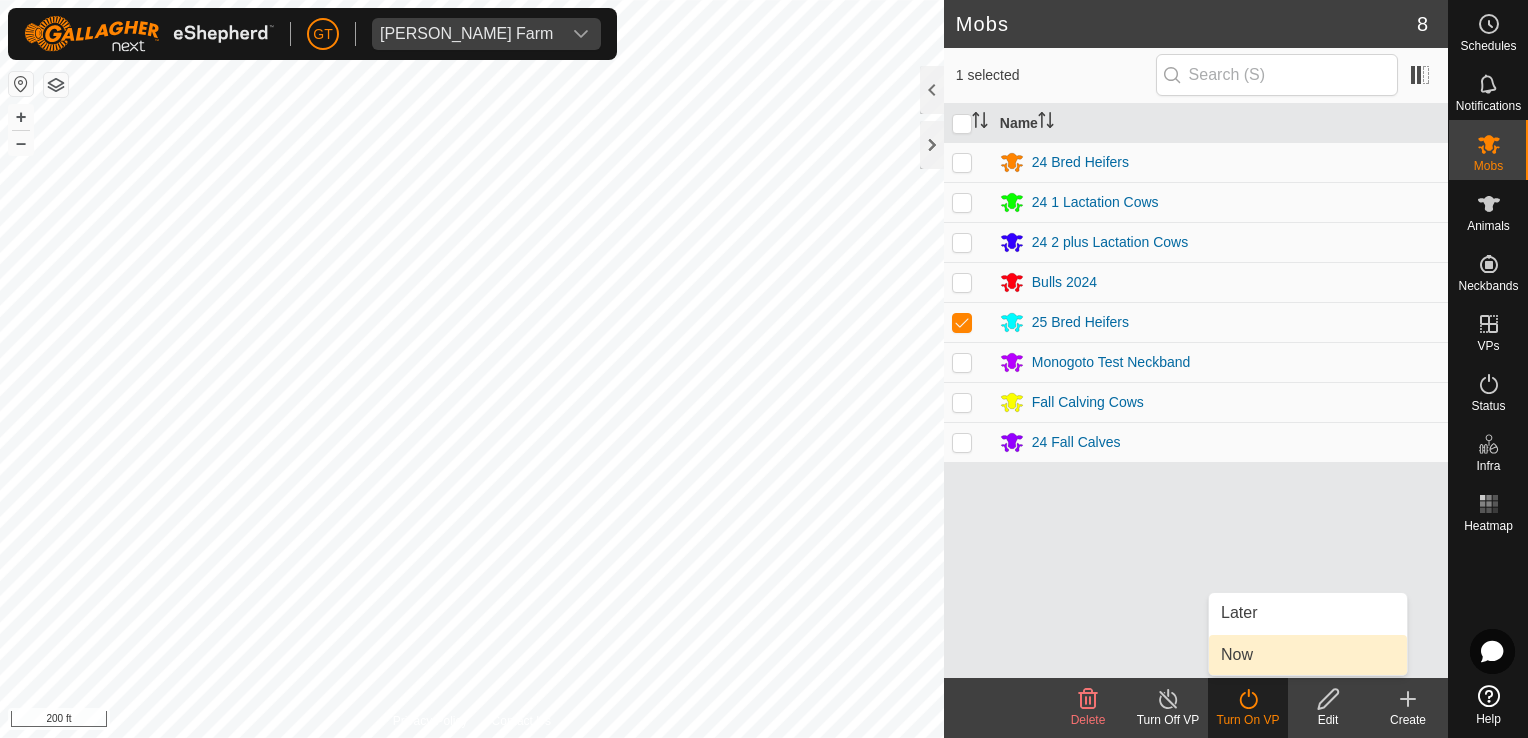 click on "Now" at bounding box center [1308, 655] 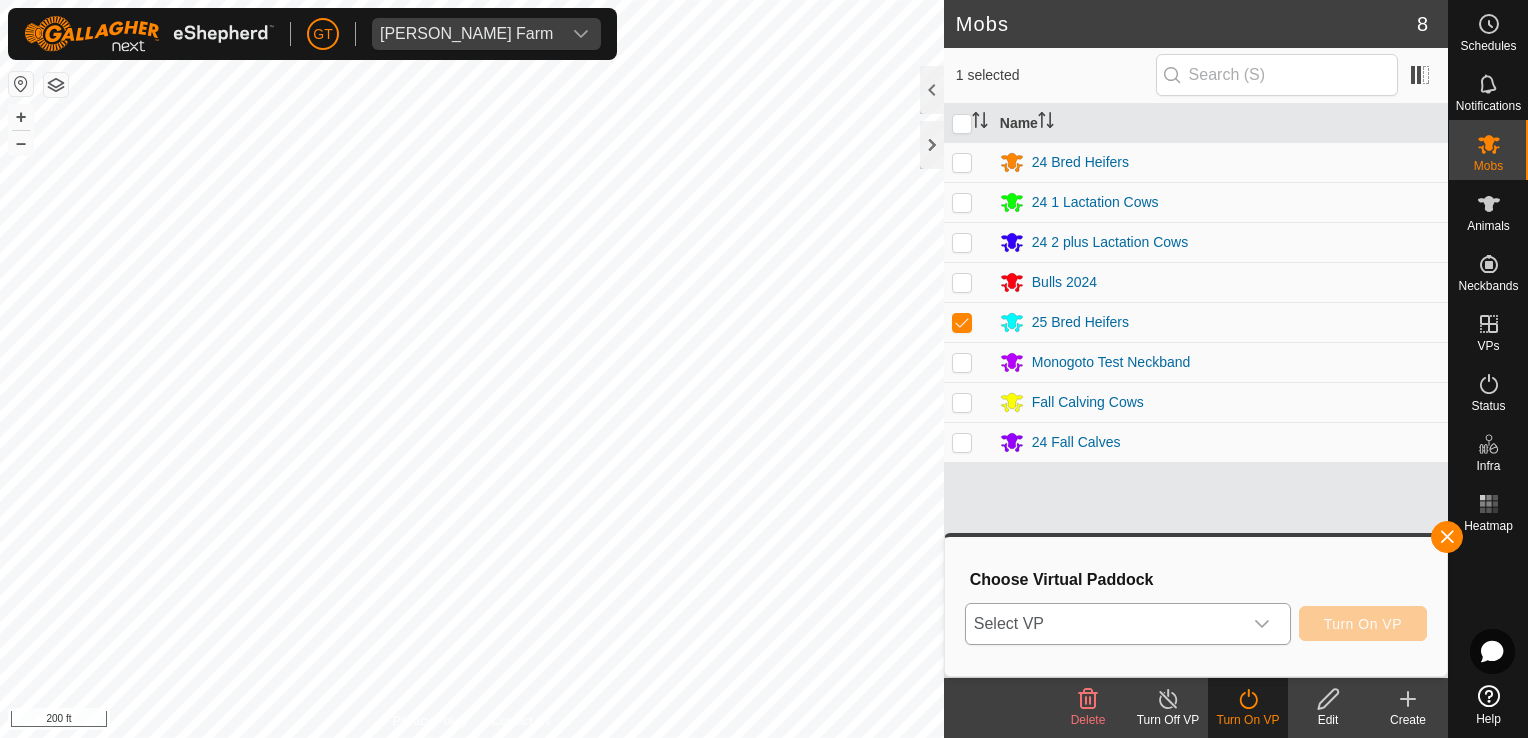 click 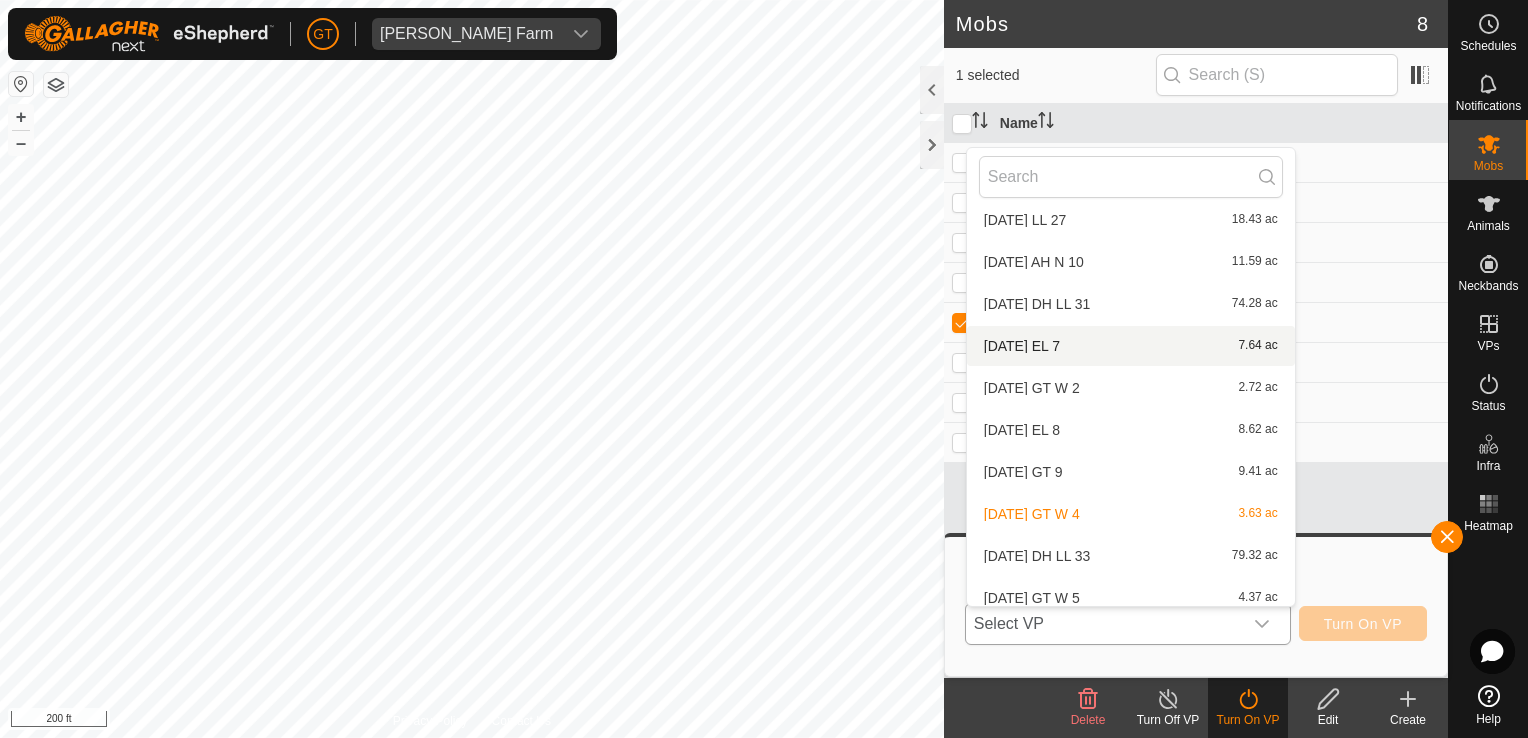 scroll, scrollTop: 736, scrollLeft: 0, axis: vertical 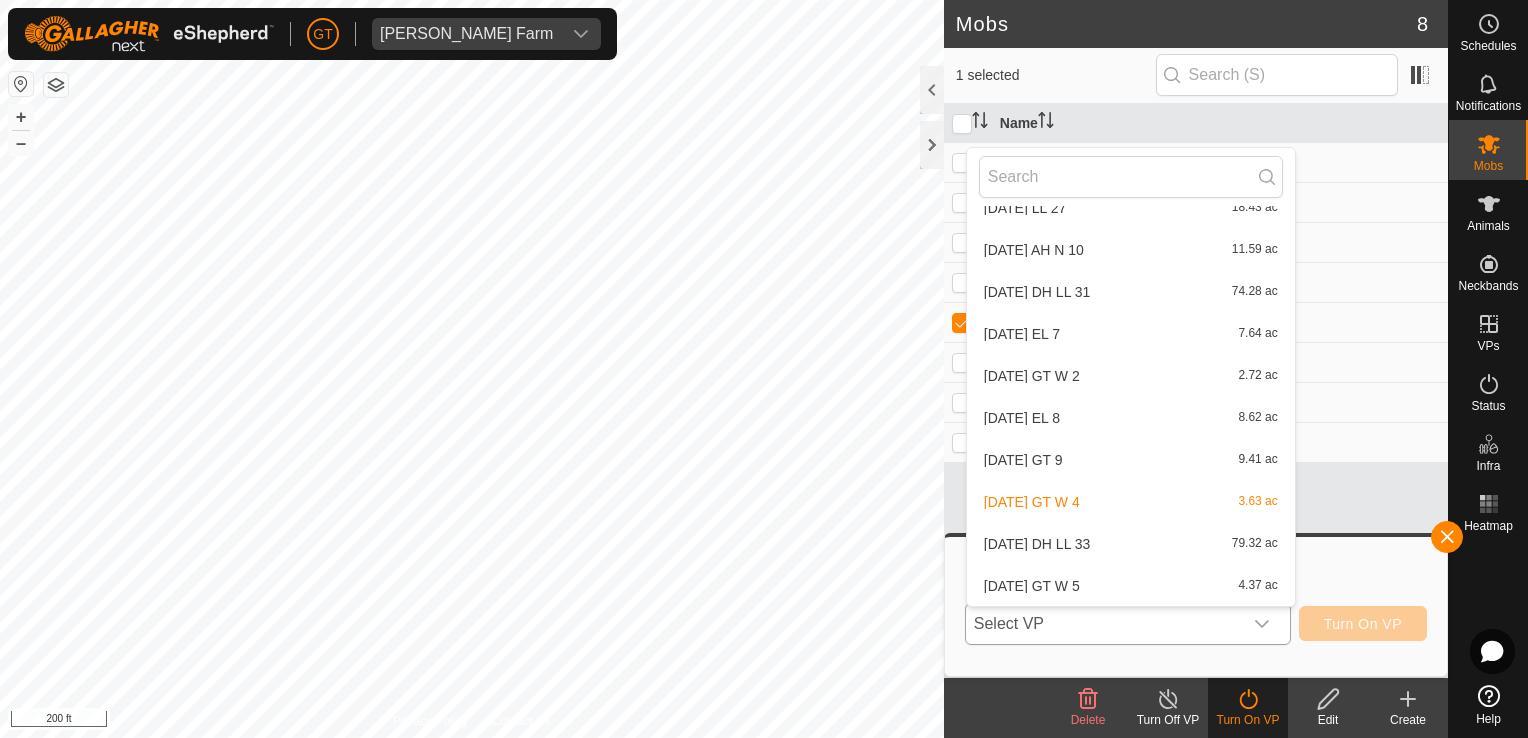 click on "[DATE]  GT W 5  4.37 ac" at bounding box center [1131, 586] 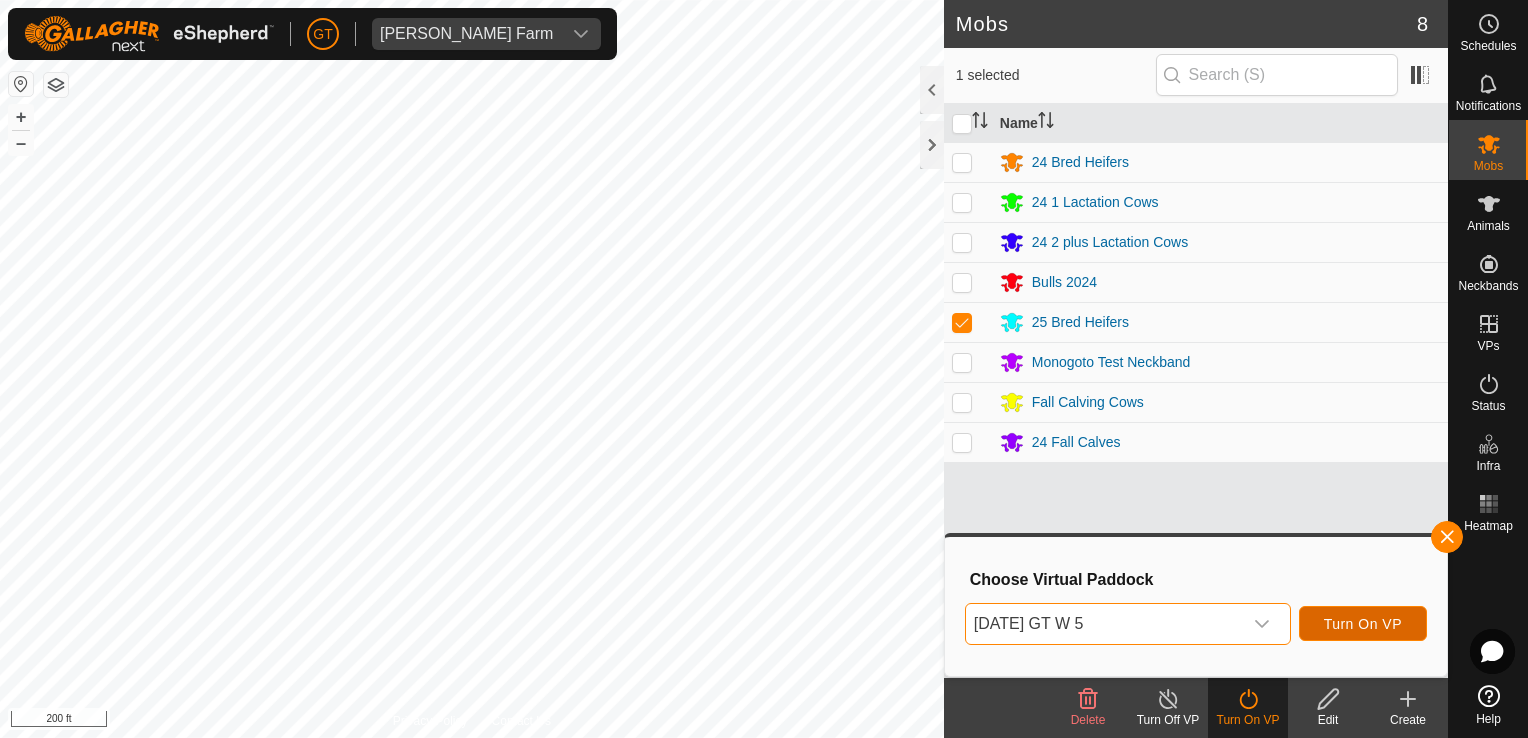 click on "Turn On VP" at bounding box center (1363, 624) 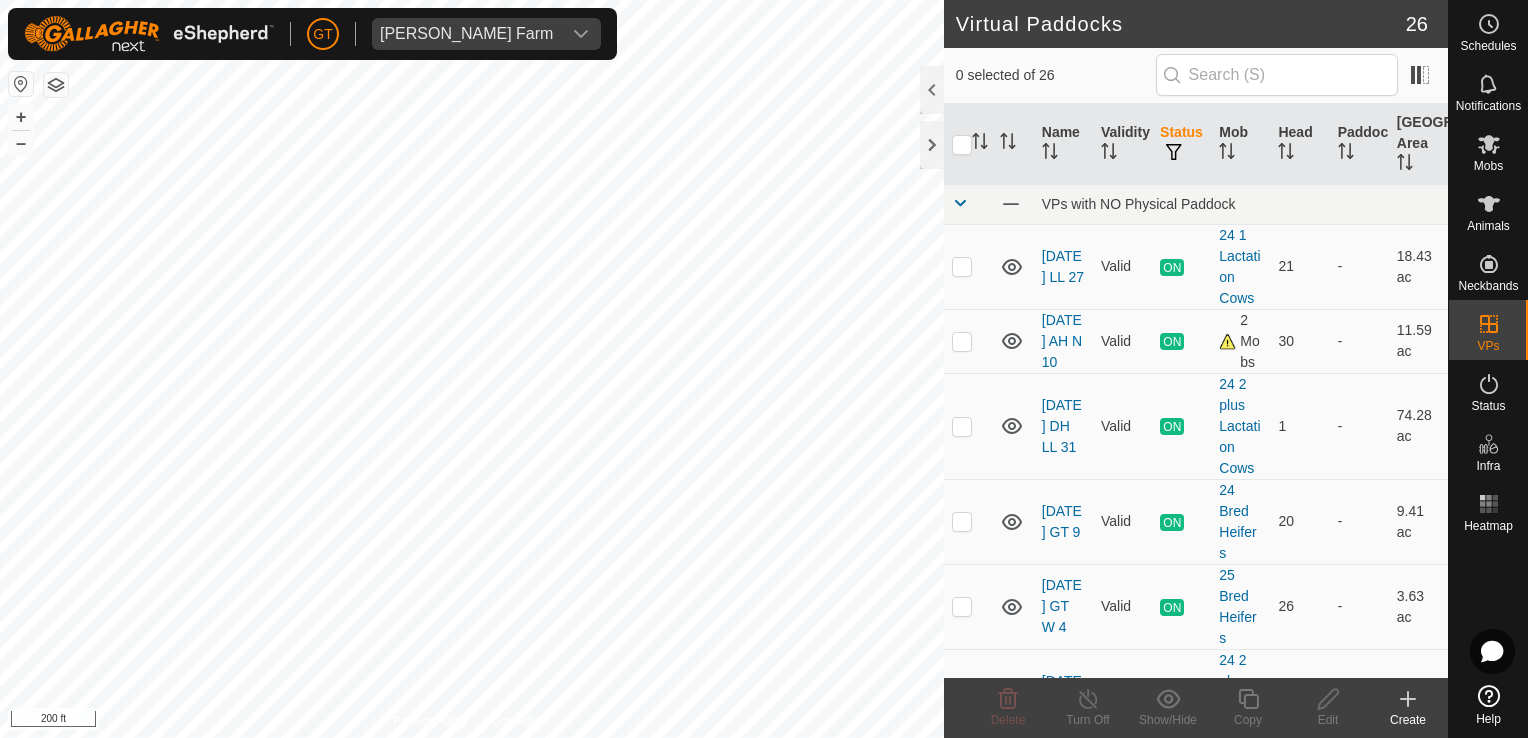 checkbox on "true" 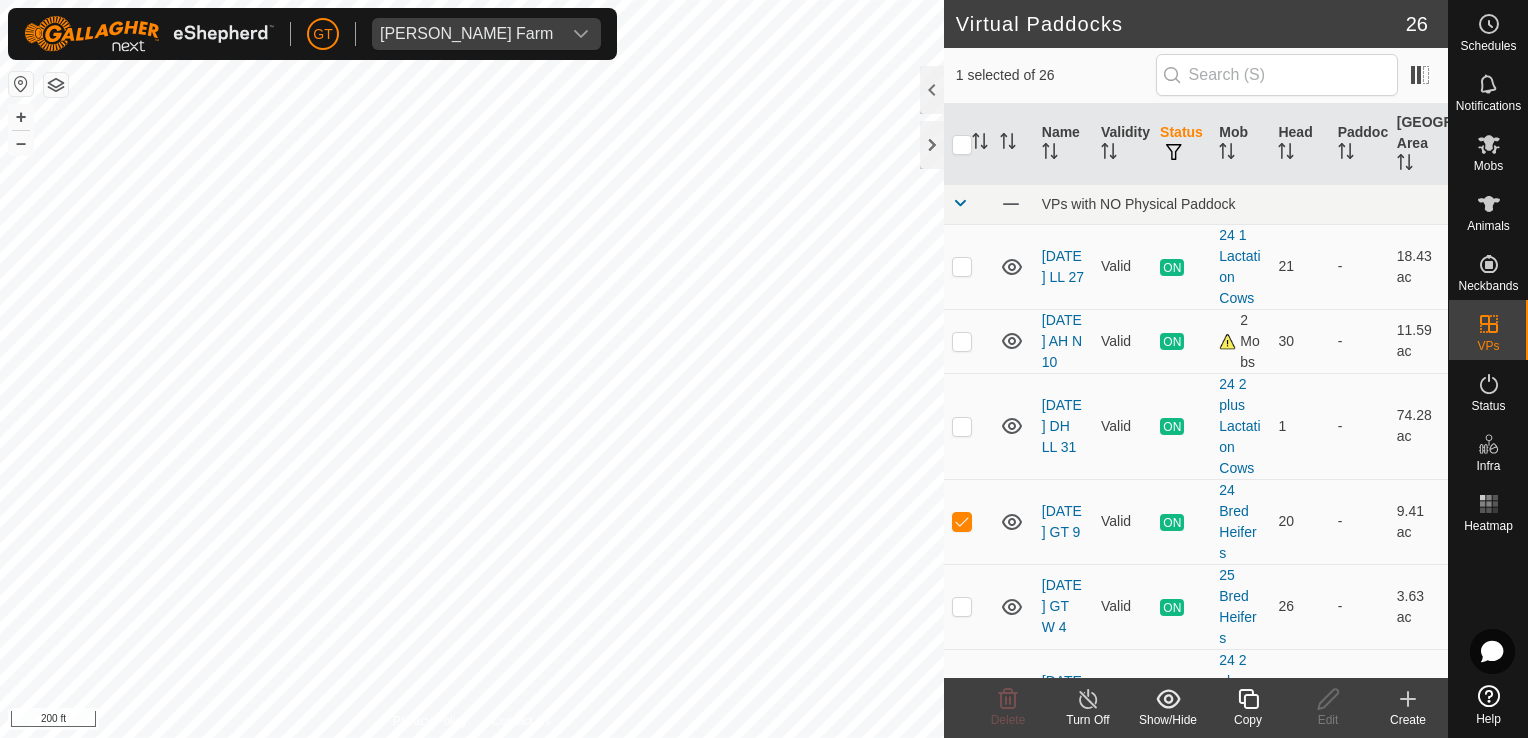 click 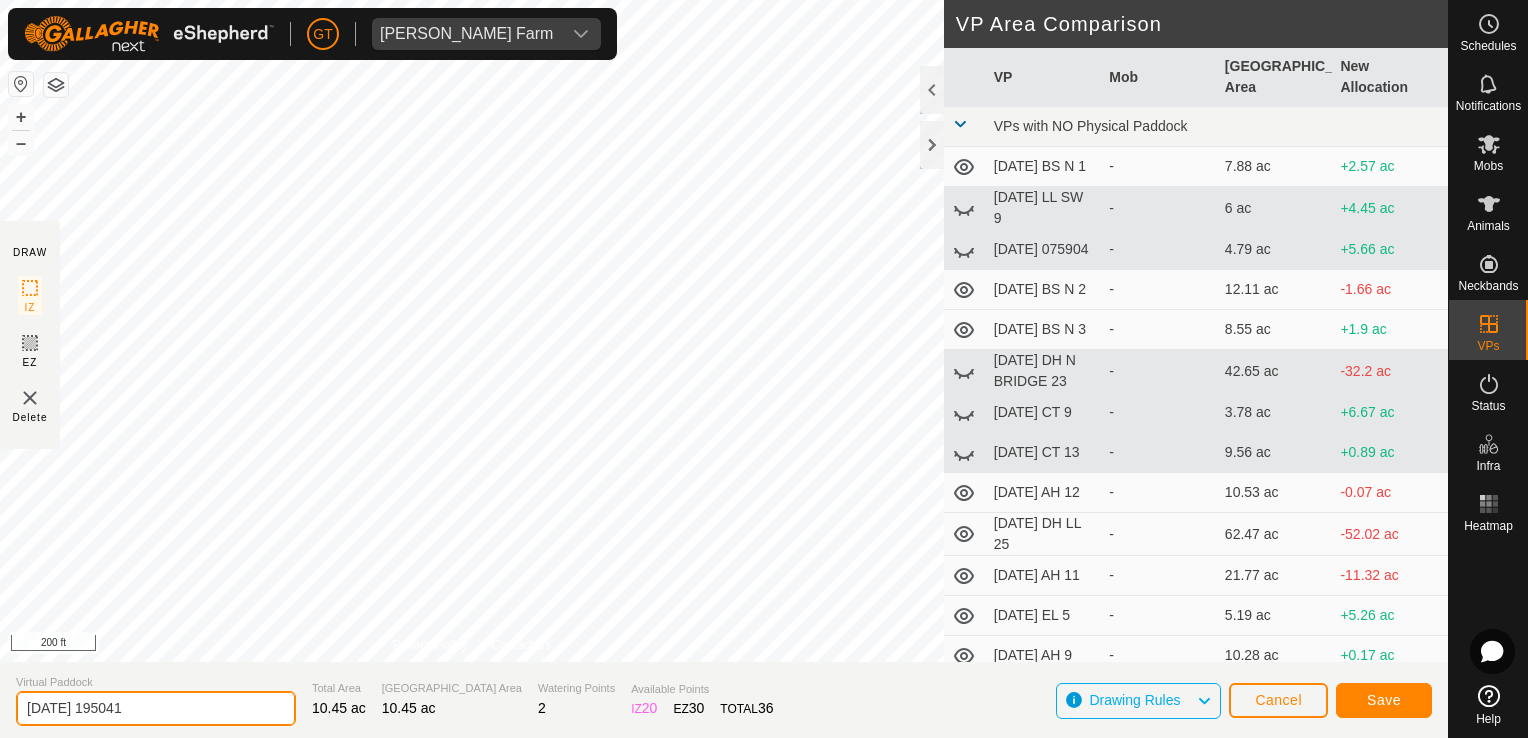 click on "[DATE] 195041" 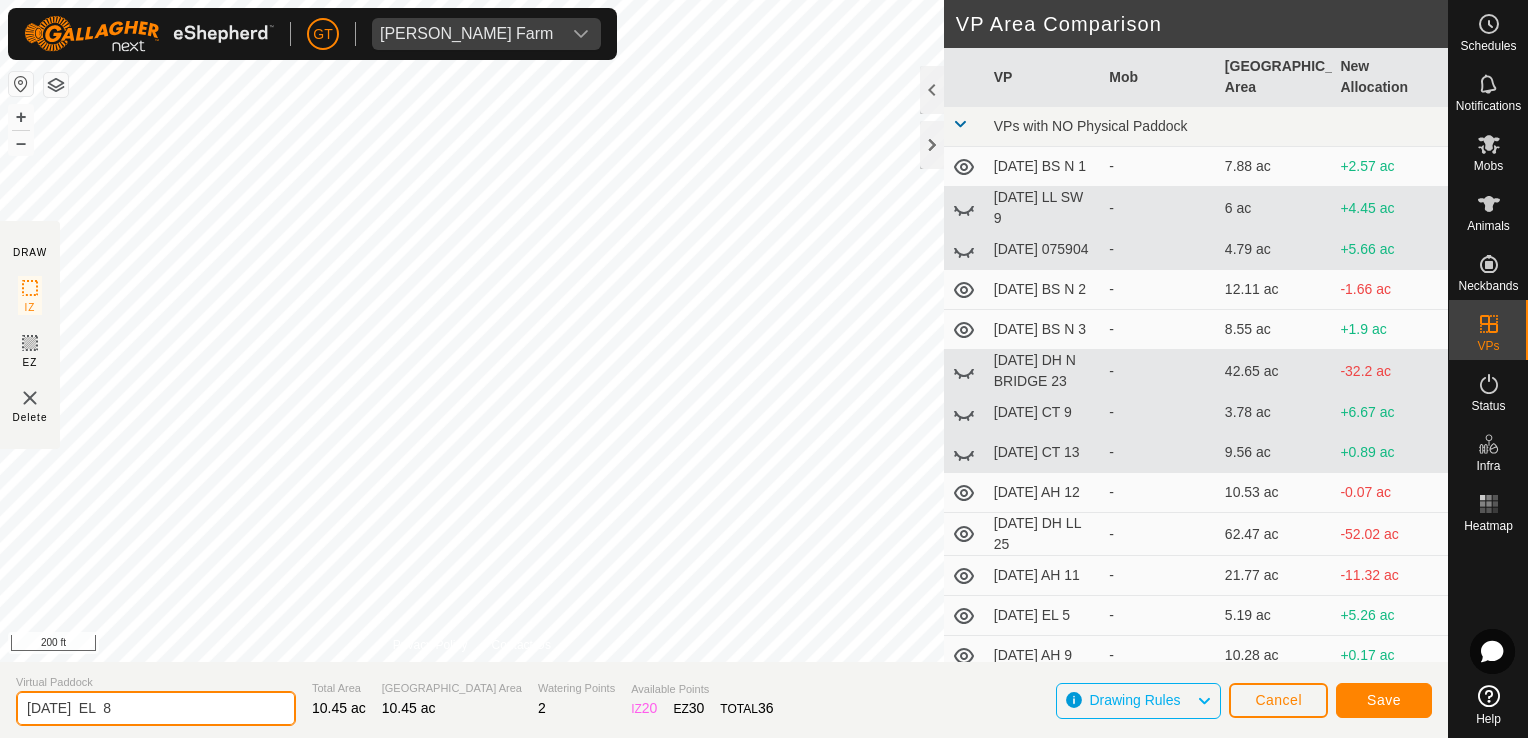 type on "[DATE]  EL  8" 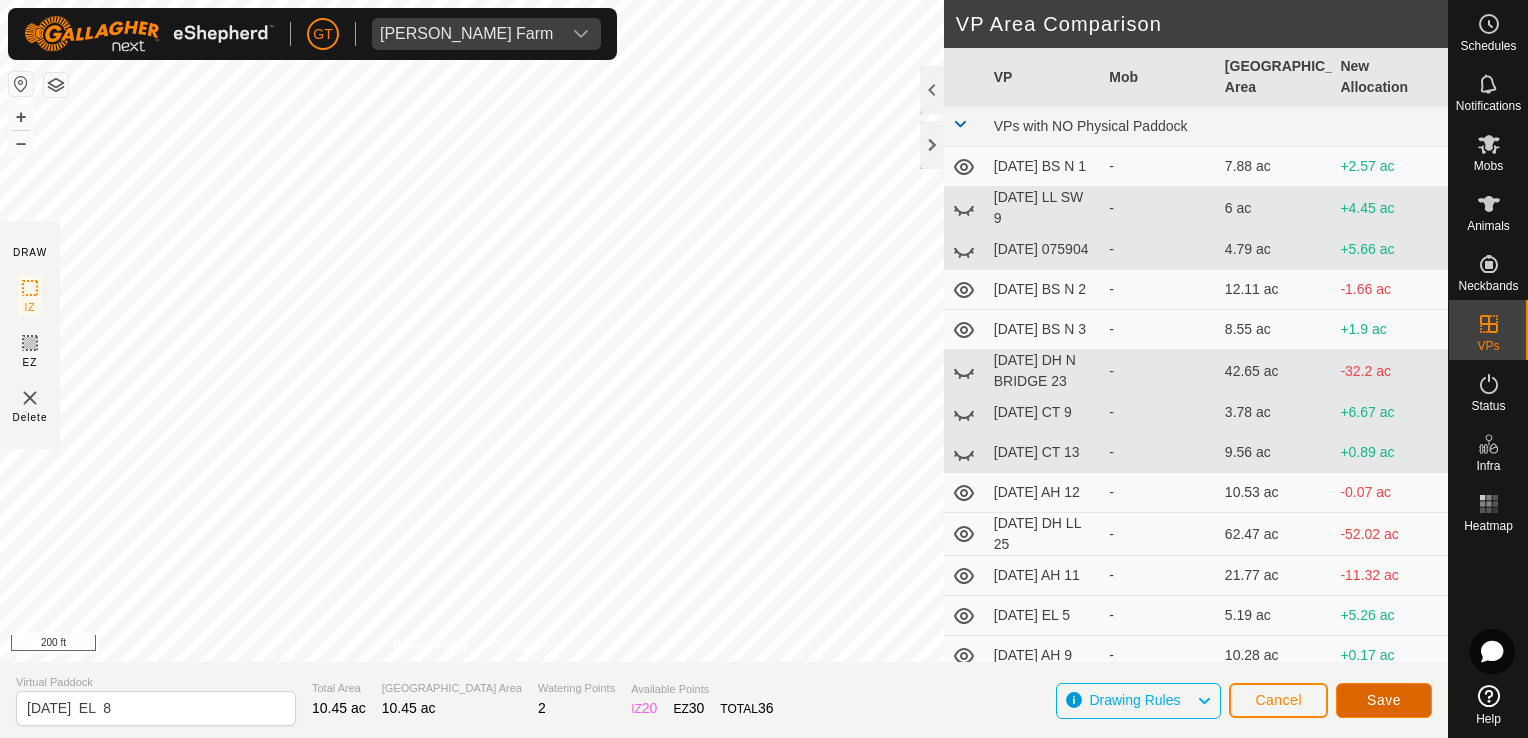 click on "Save" 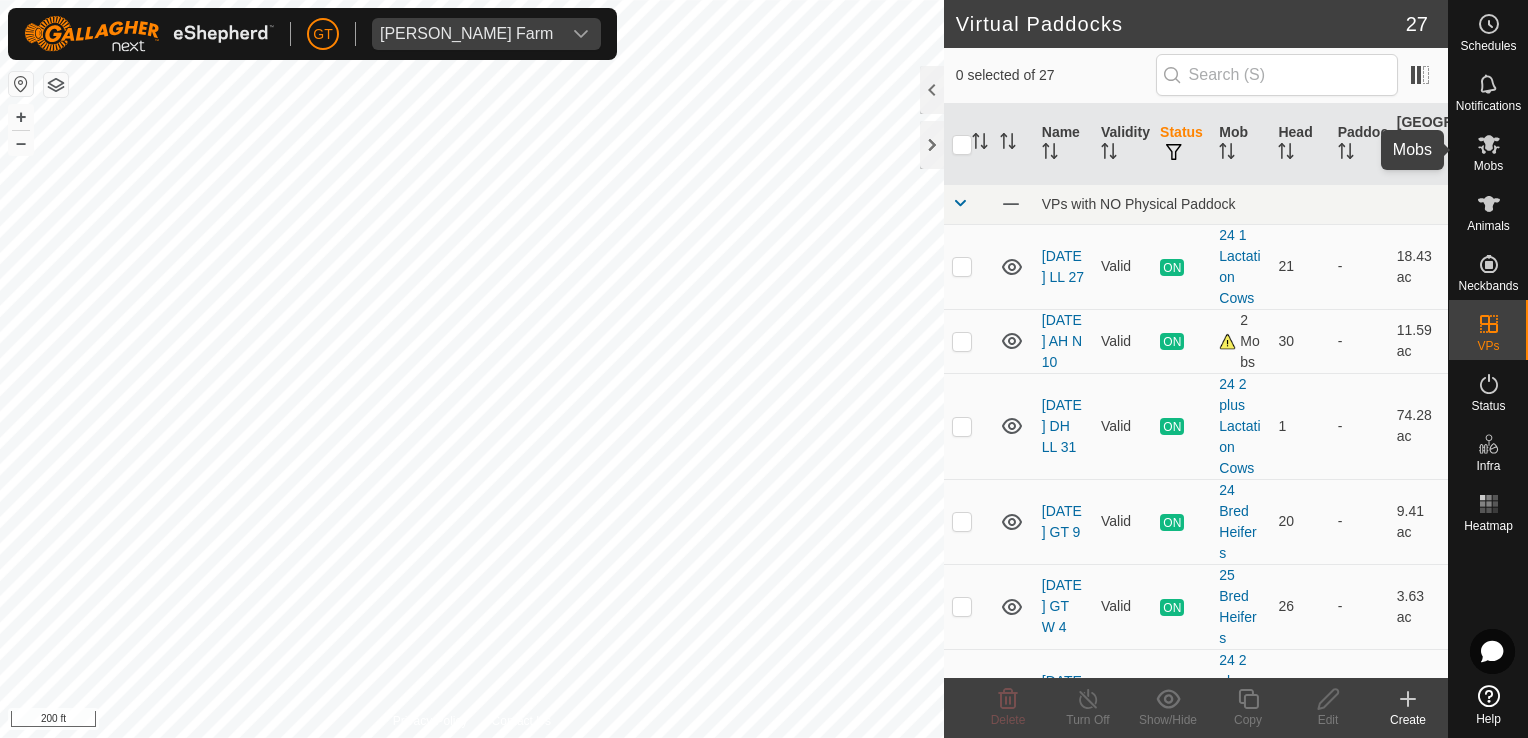 click 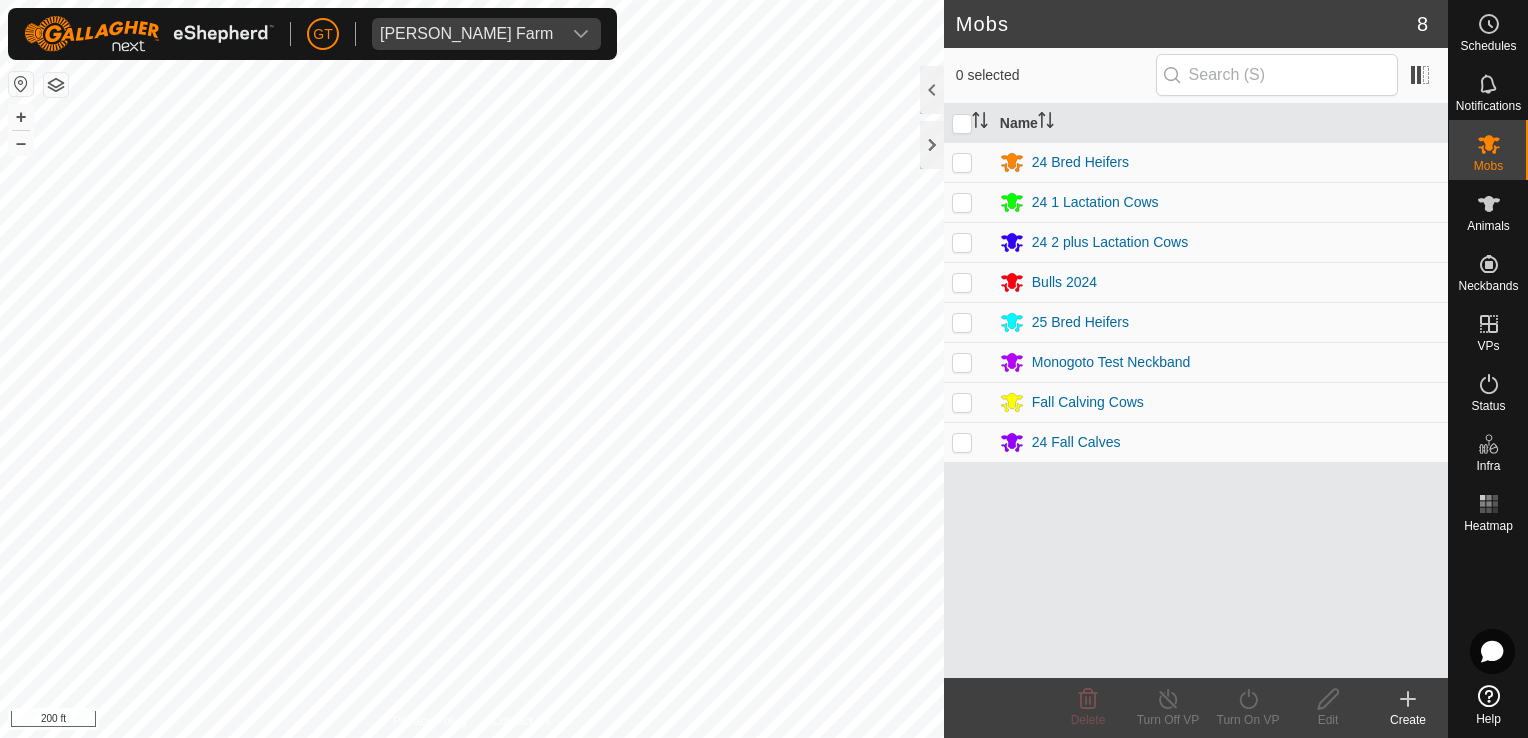 click at bounding box center (962, 162) 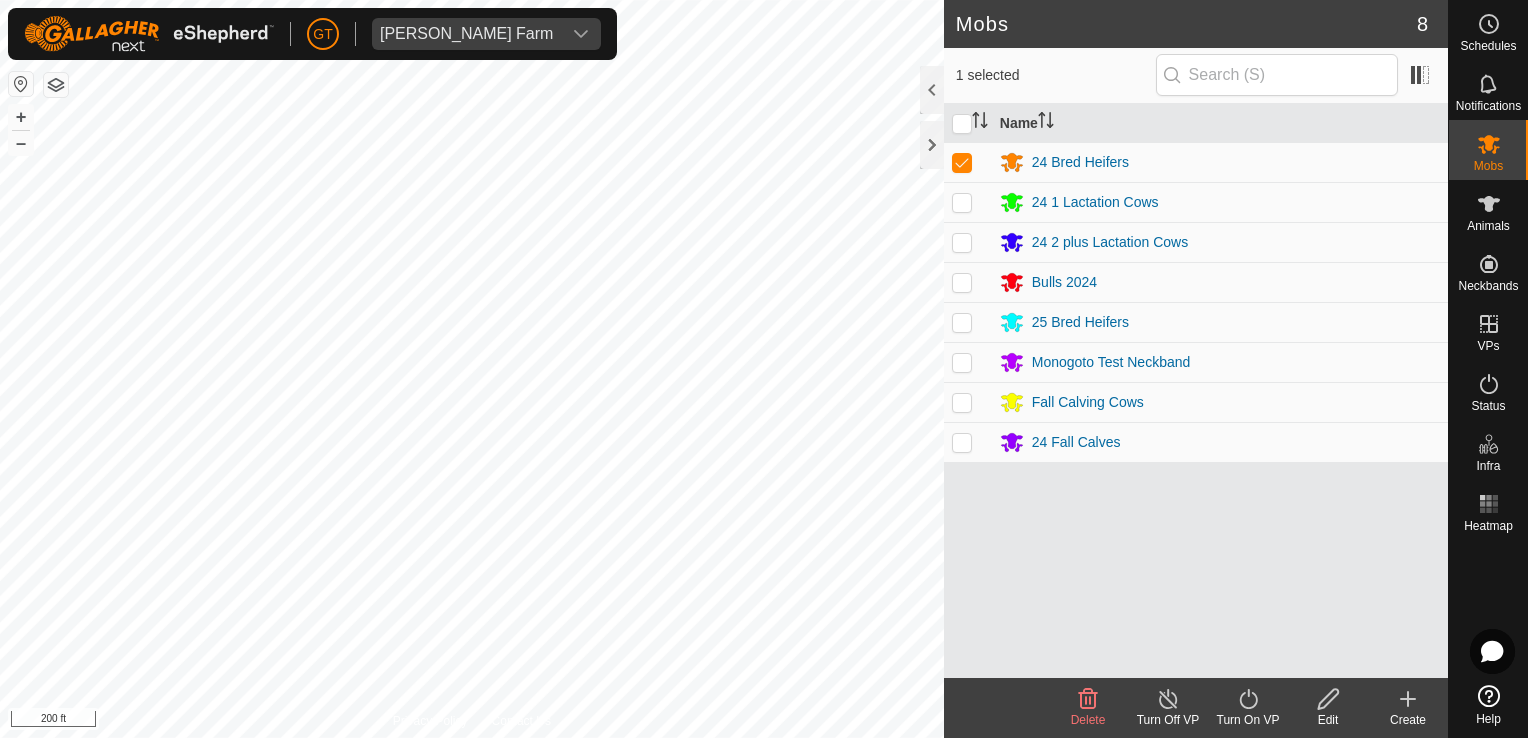 click 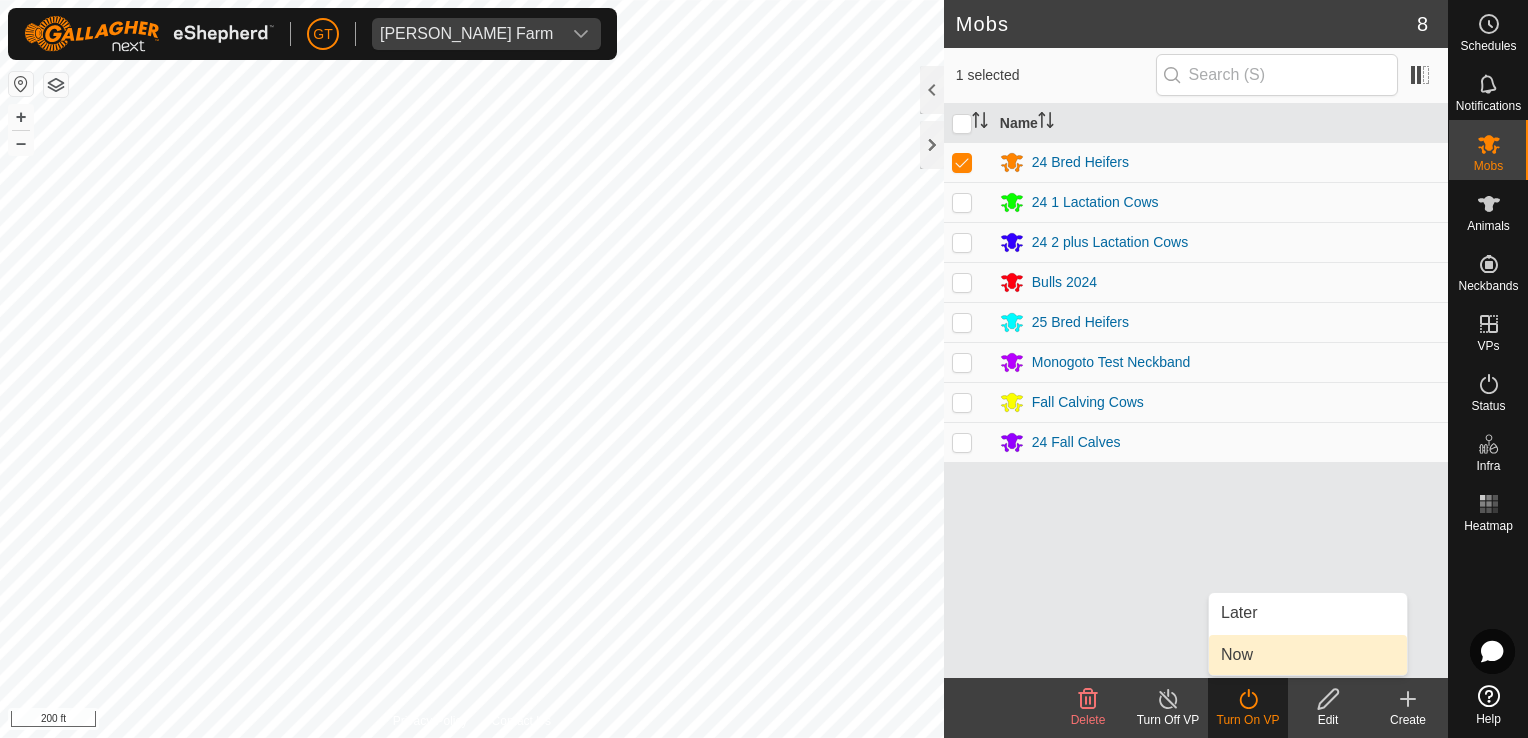 click on "Now" at bounding box center [1308, 655] 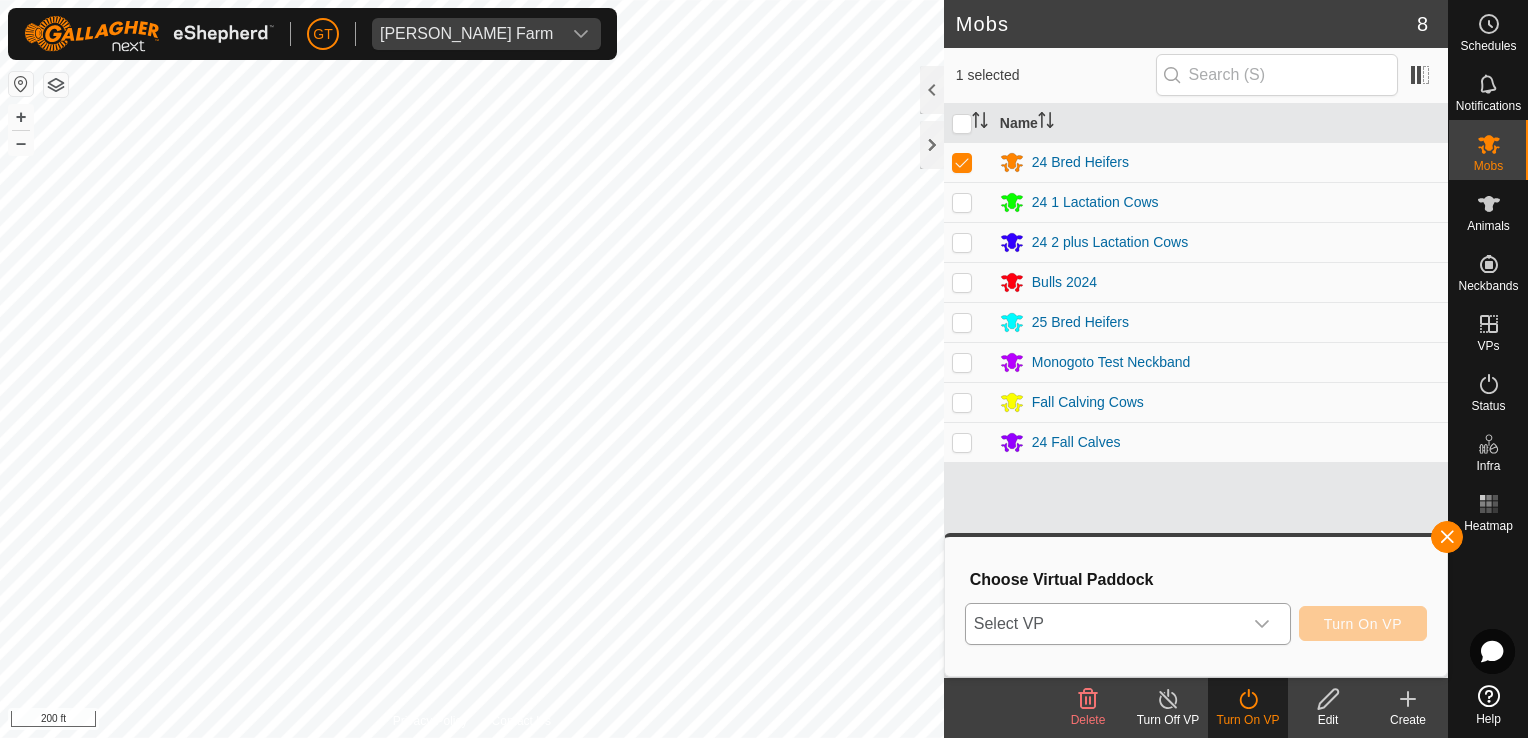 click at bounding box center (1262, 624) 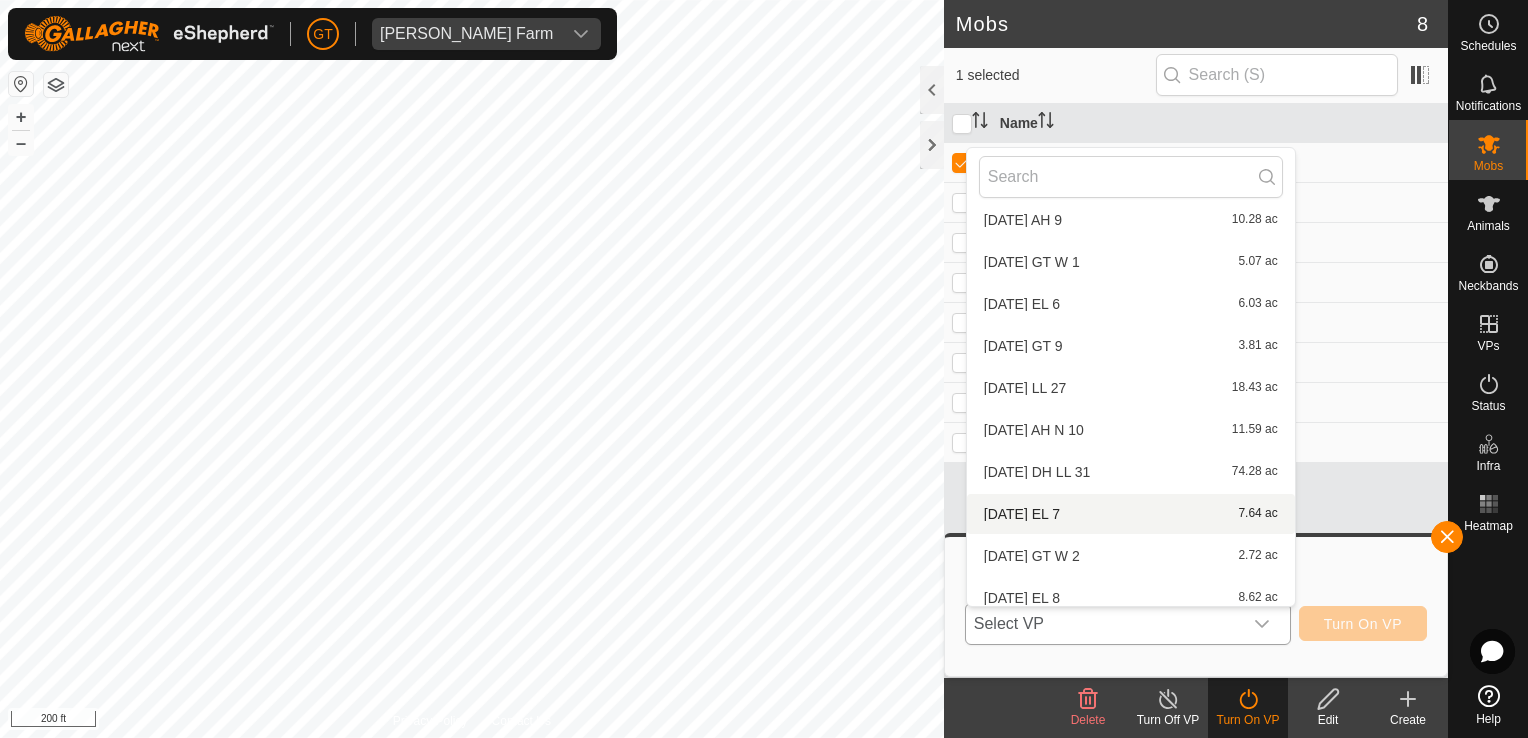 scroll, scrollTop: 778, scrollLeft: 0, axis: vertical 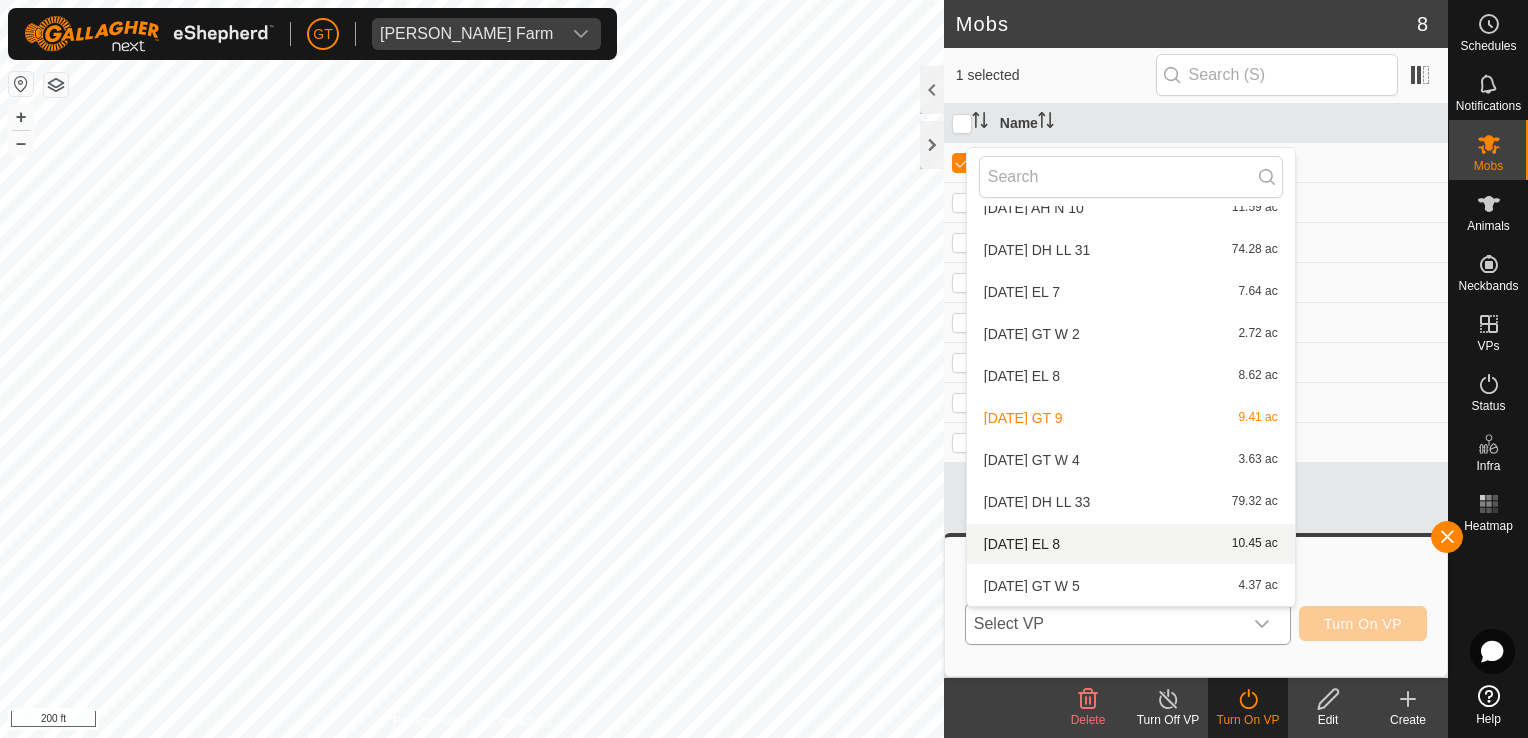click on "[DATE]  EL  8  10.45 ac" at bounding box center (1131, 544) 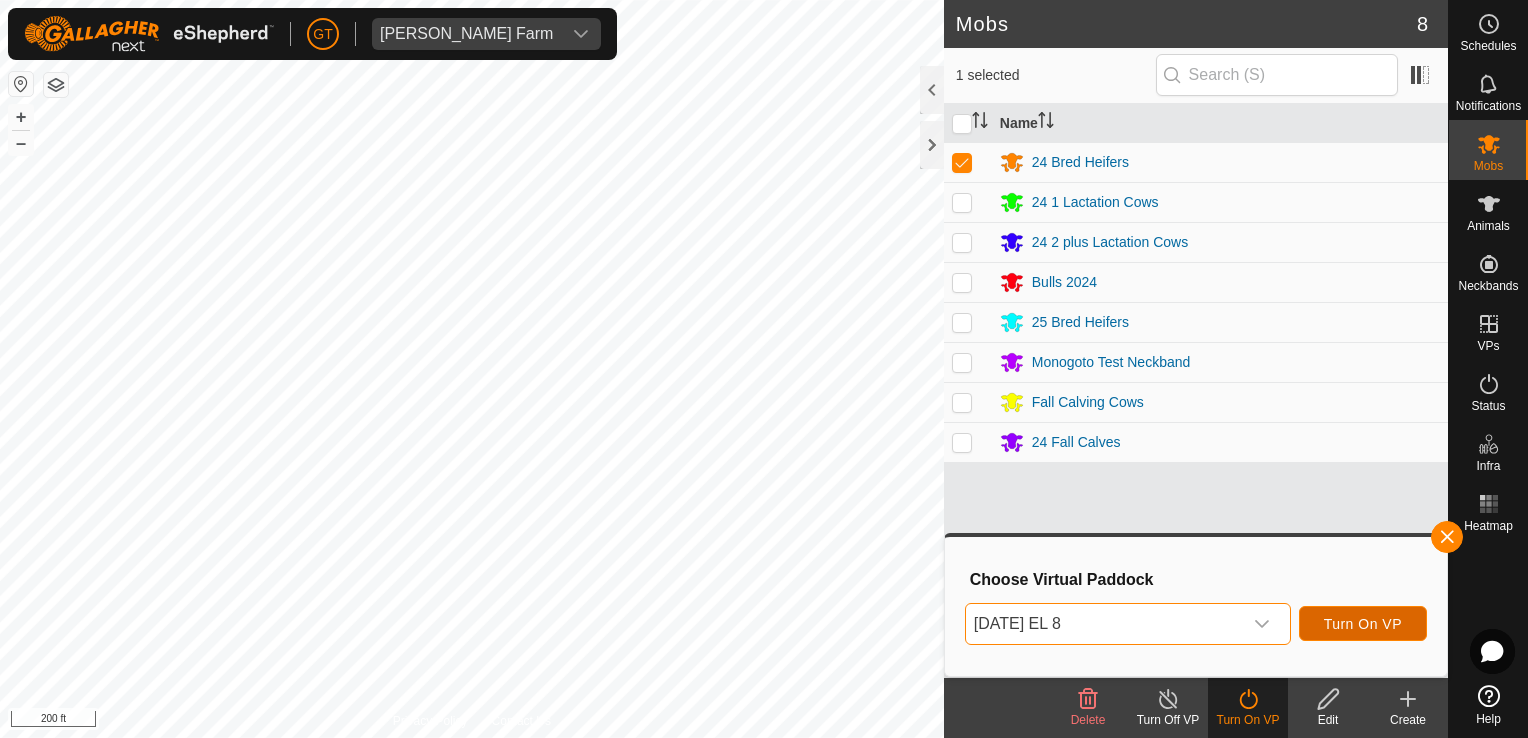 click on "Turn On VP" at bounding box center [1363, 624] 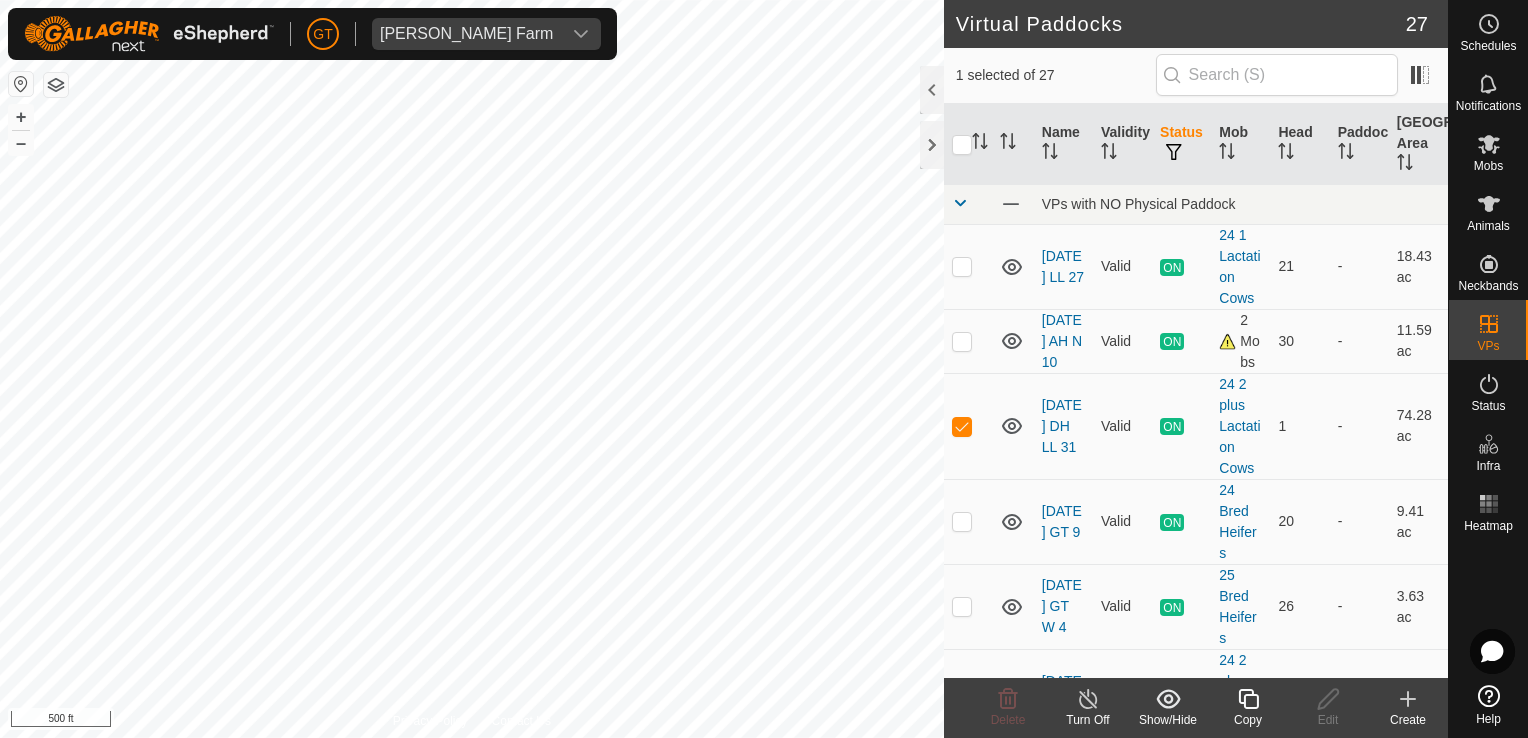 checkbox on "false" 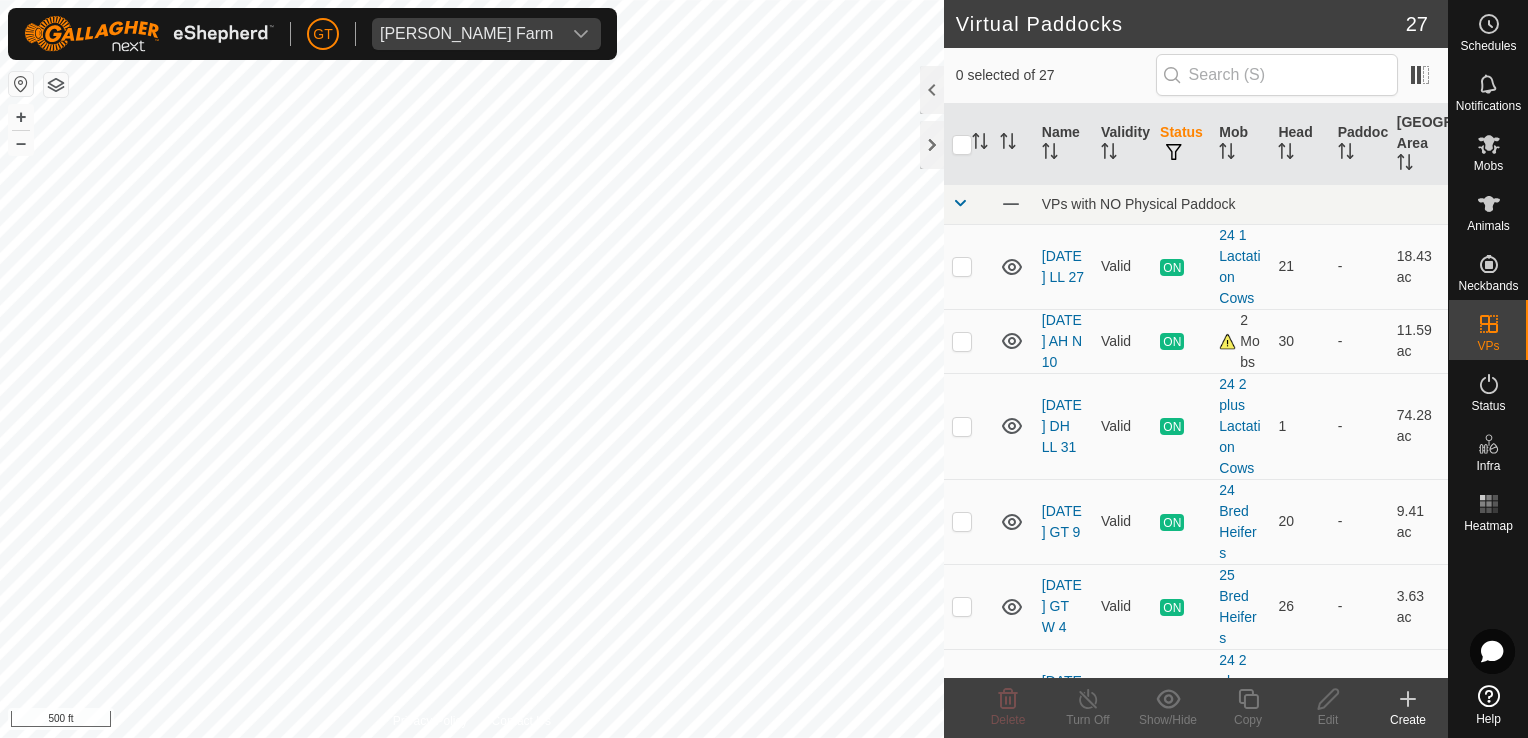 checkbox on "true" 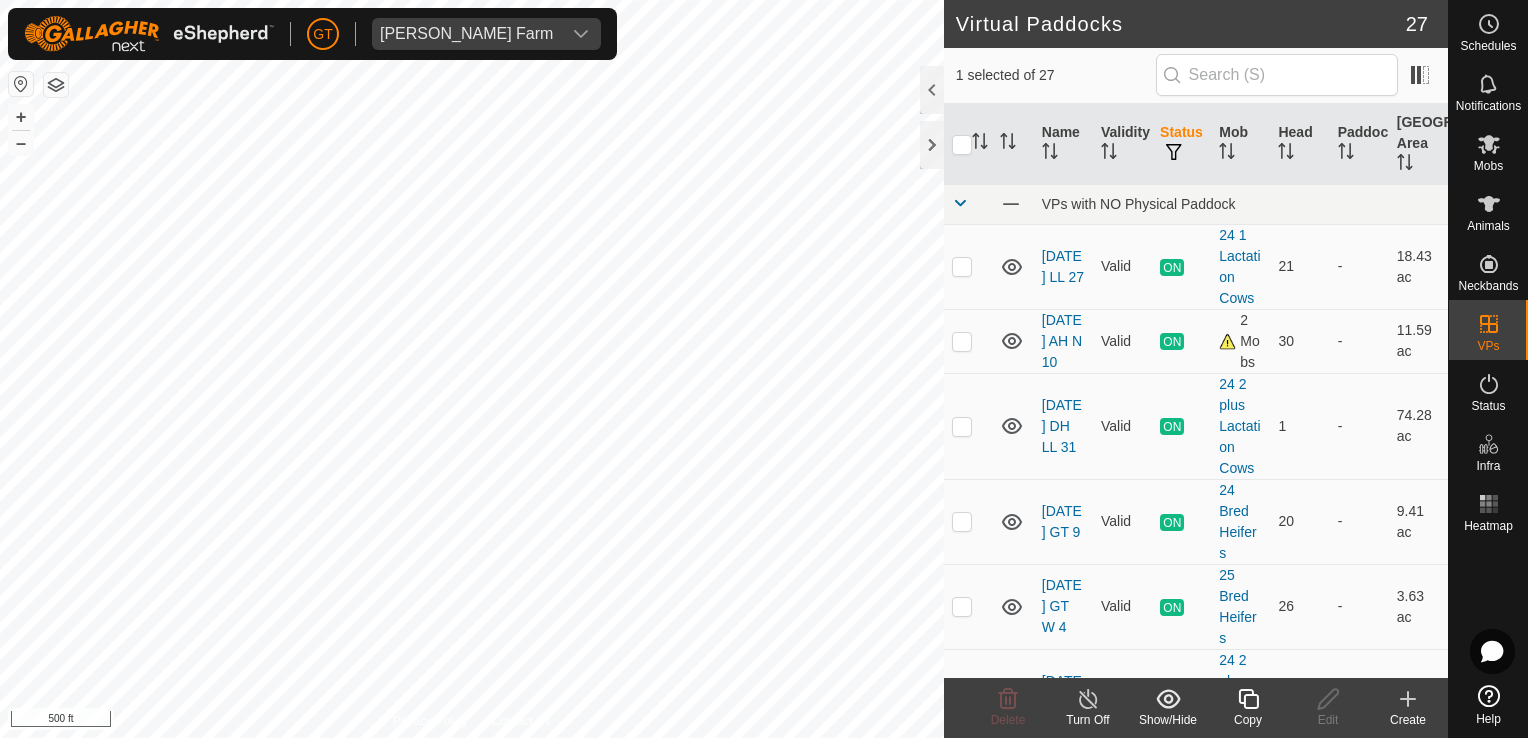 click 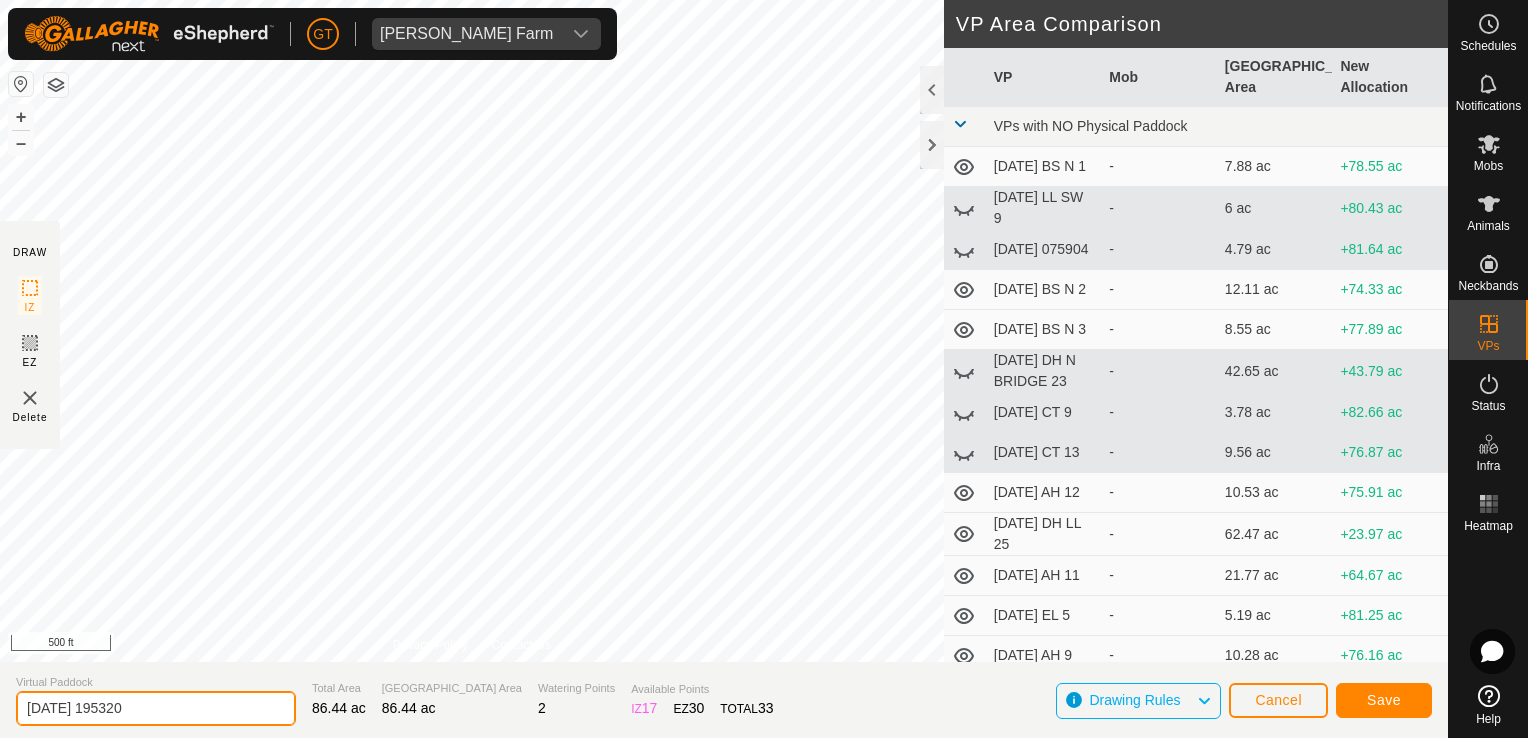click on "[DATE] 195320" 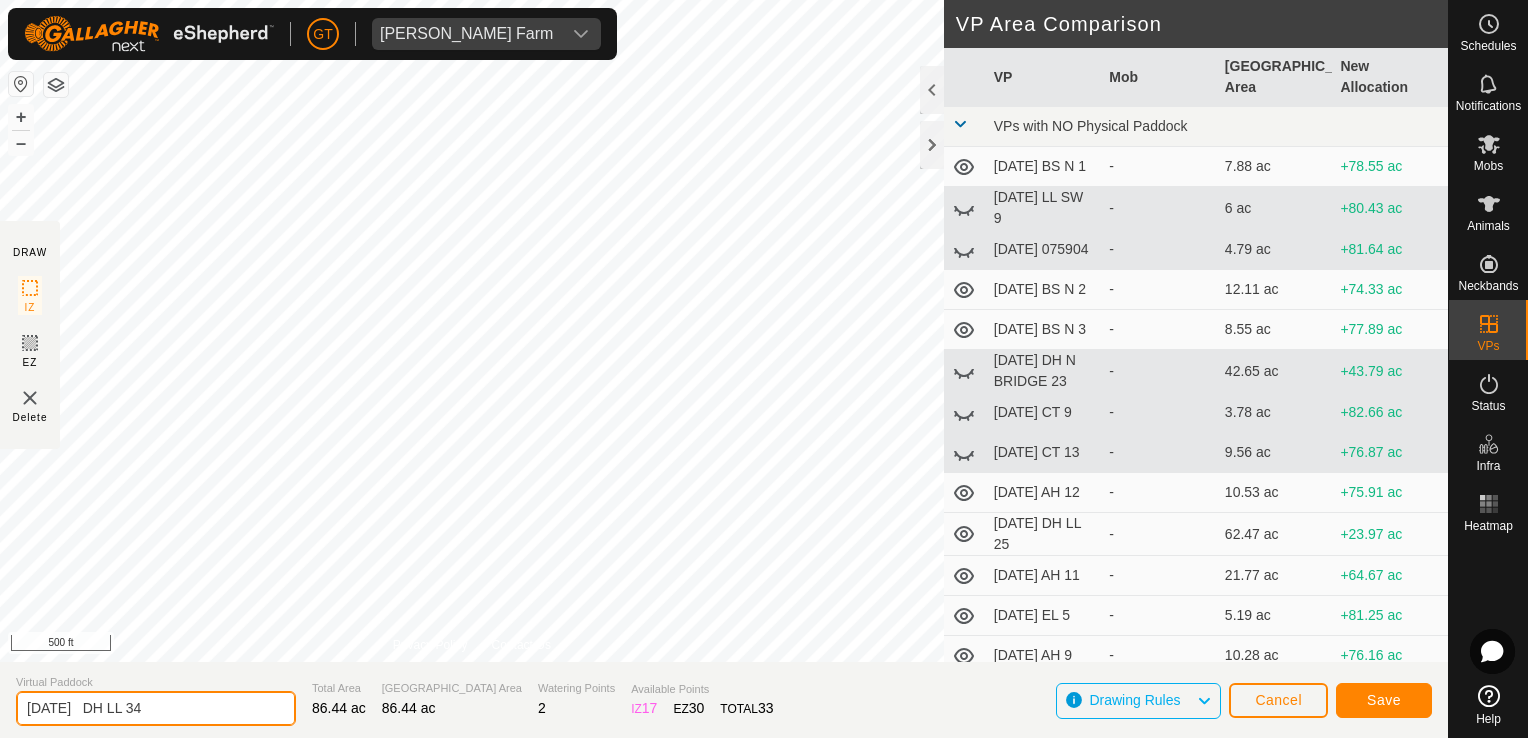 type on "[DATE]   DH LL 34" 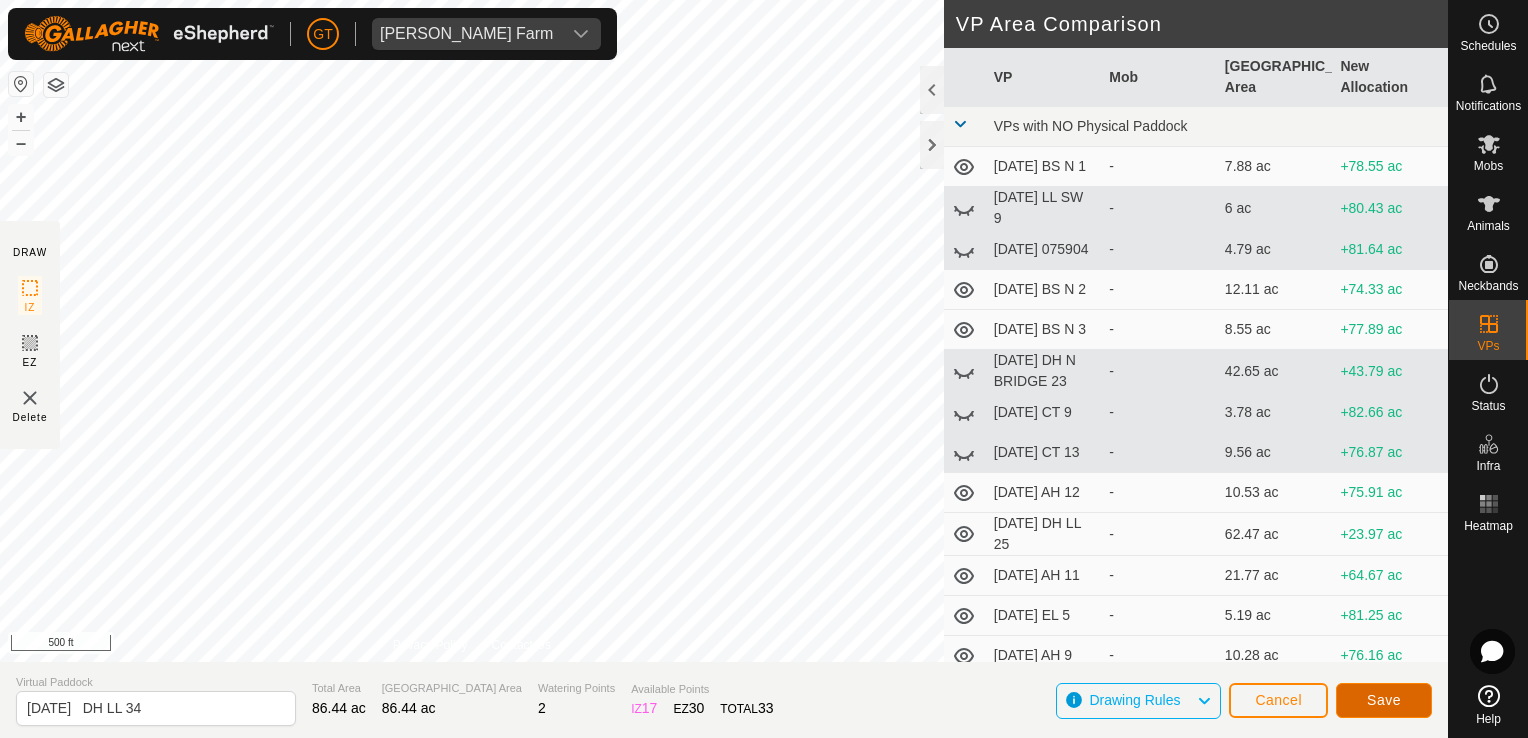 click on "Save" 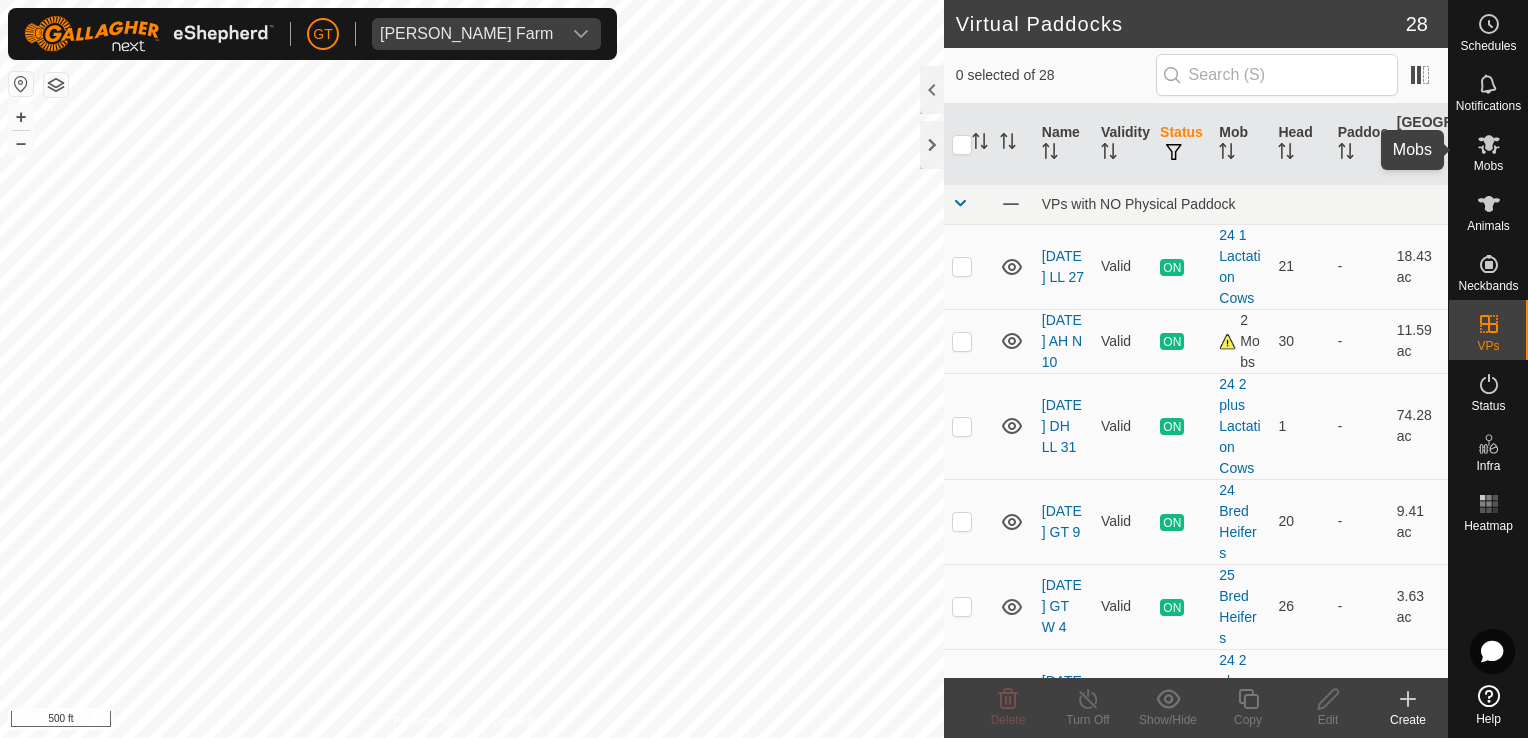 click 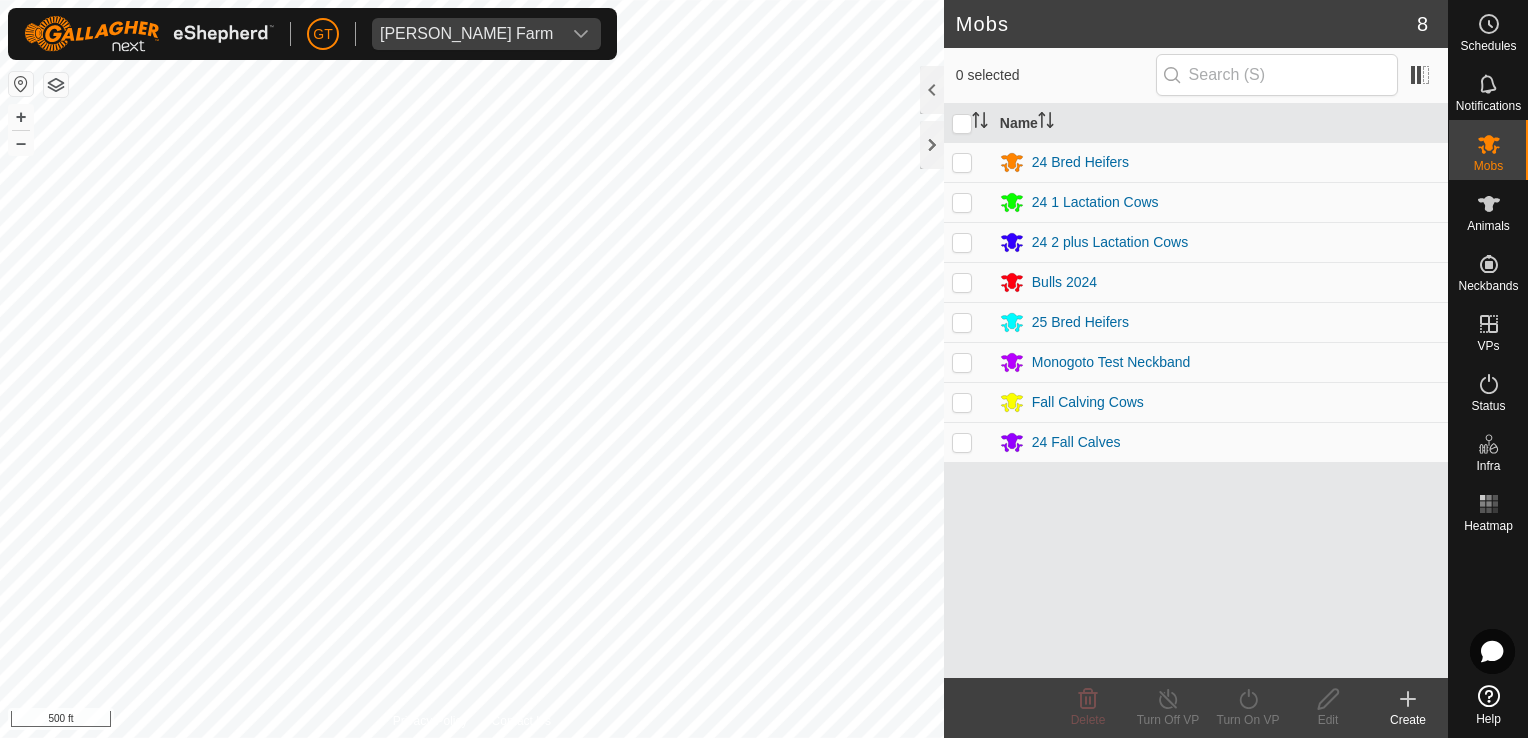 click at bounding box center (962, 242) 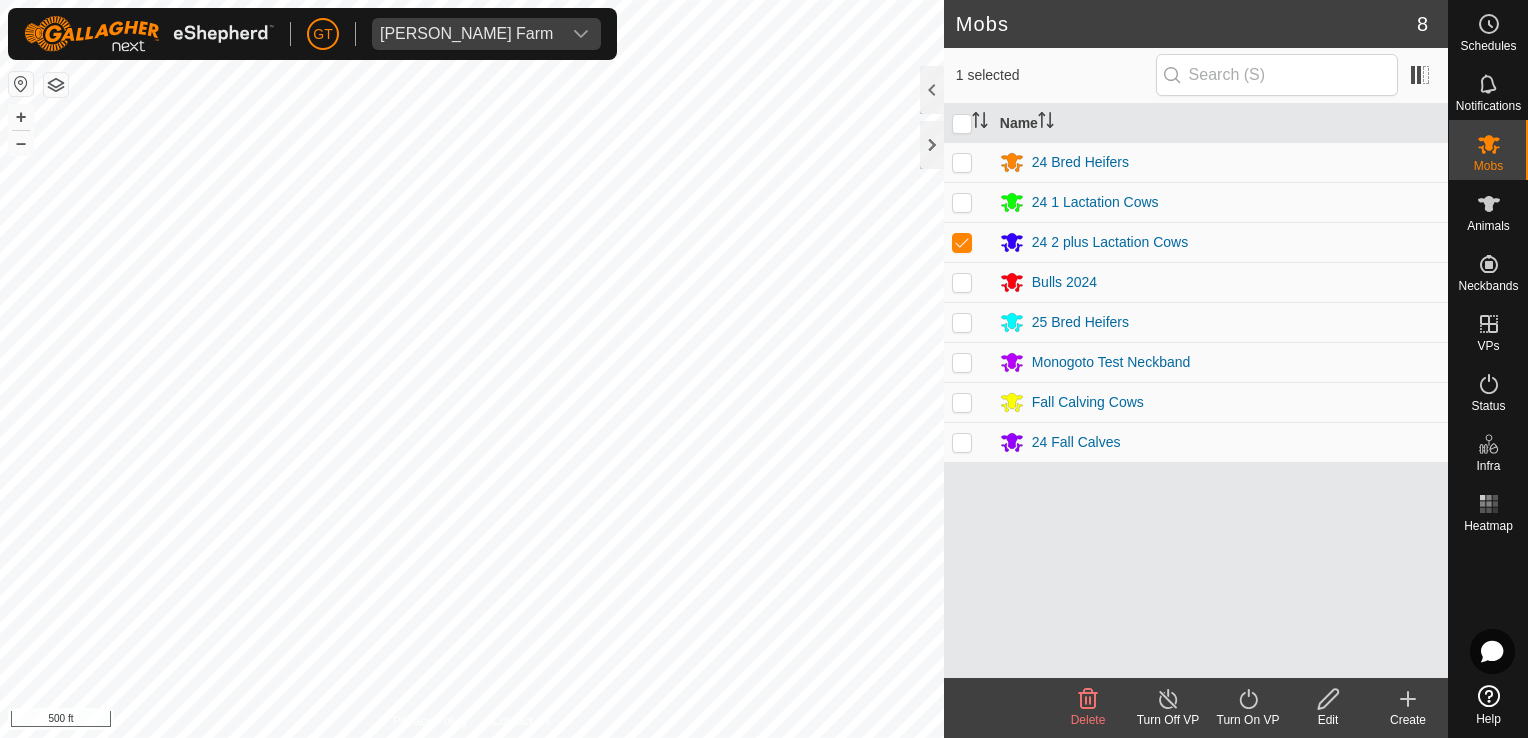 click 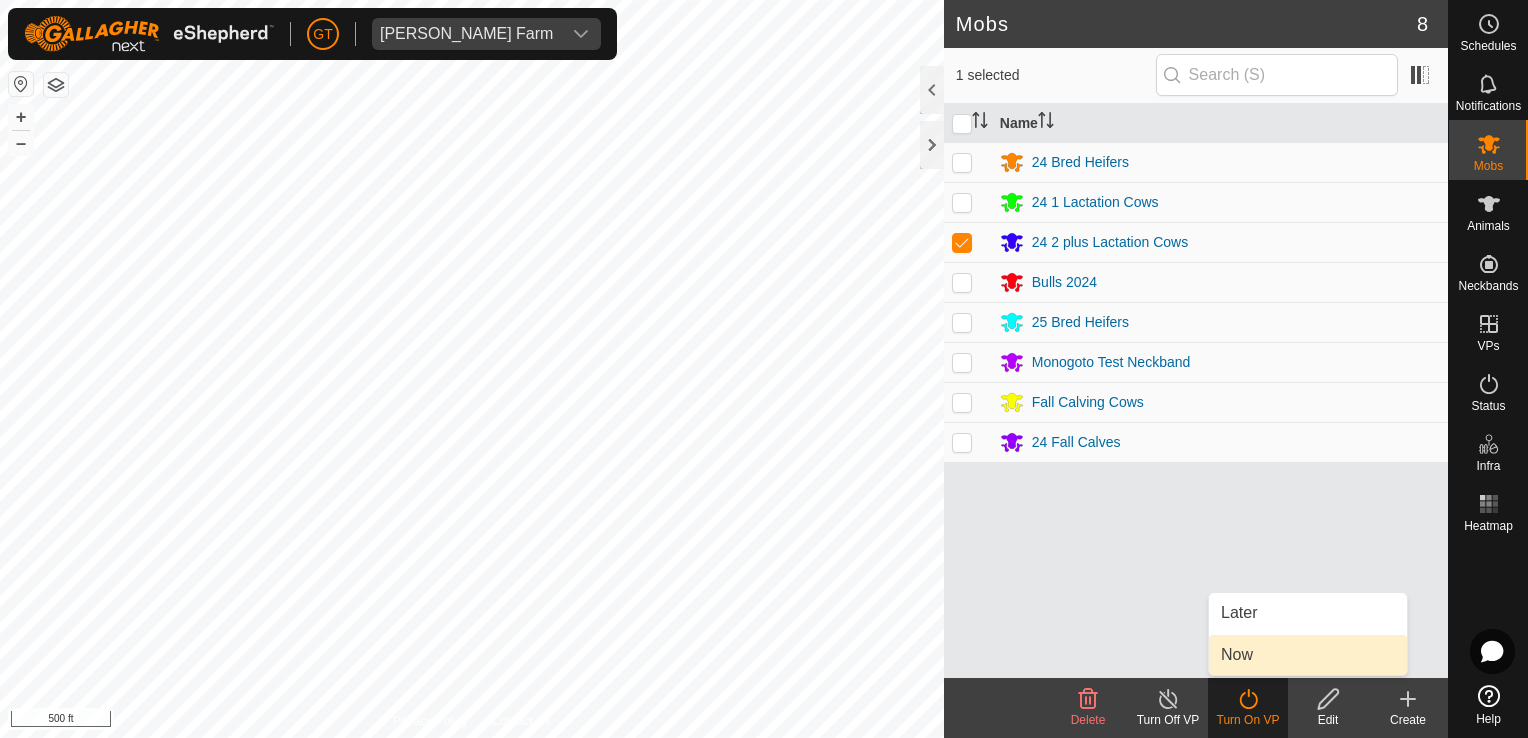 click on "Now" at bounding box center (1308, 655) 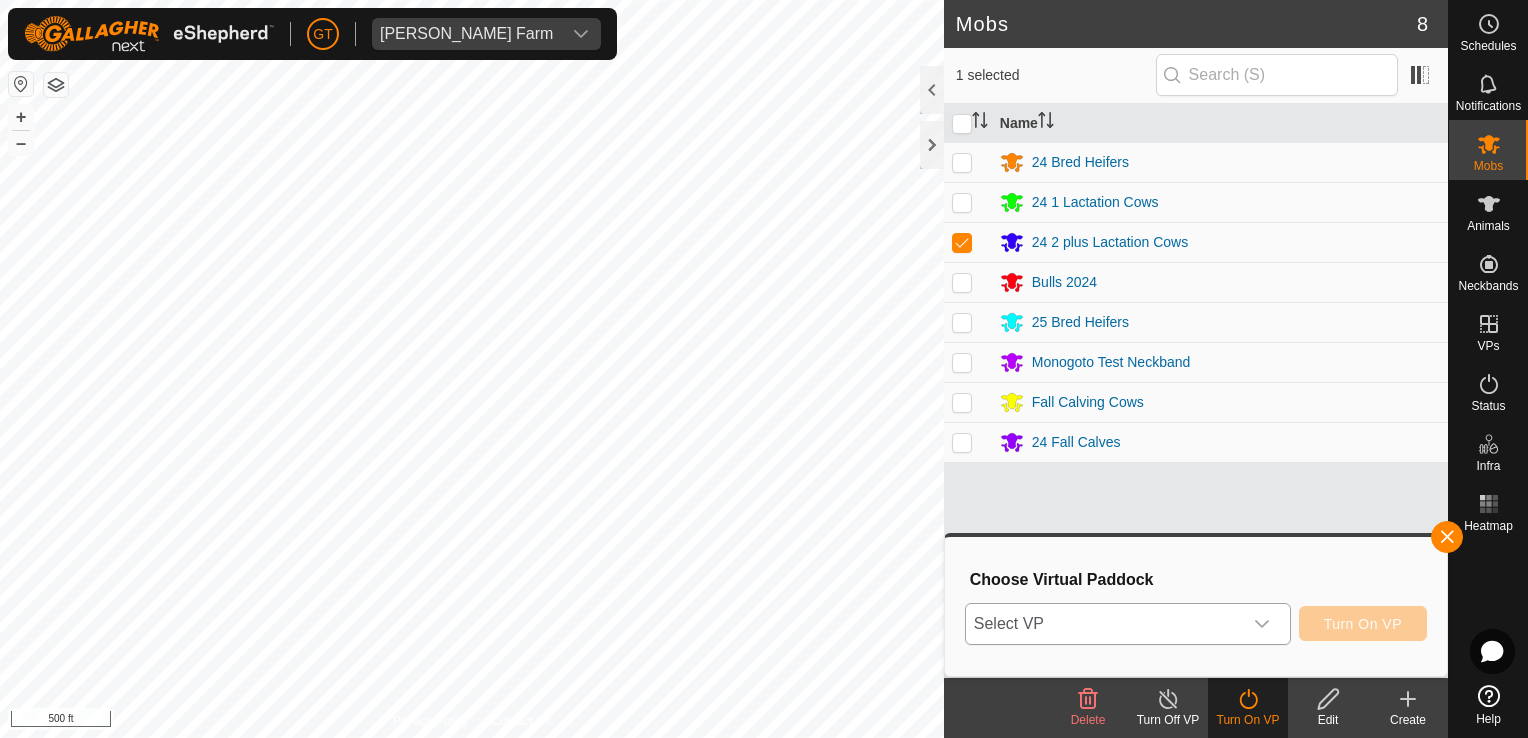 click 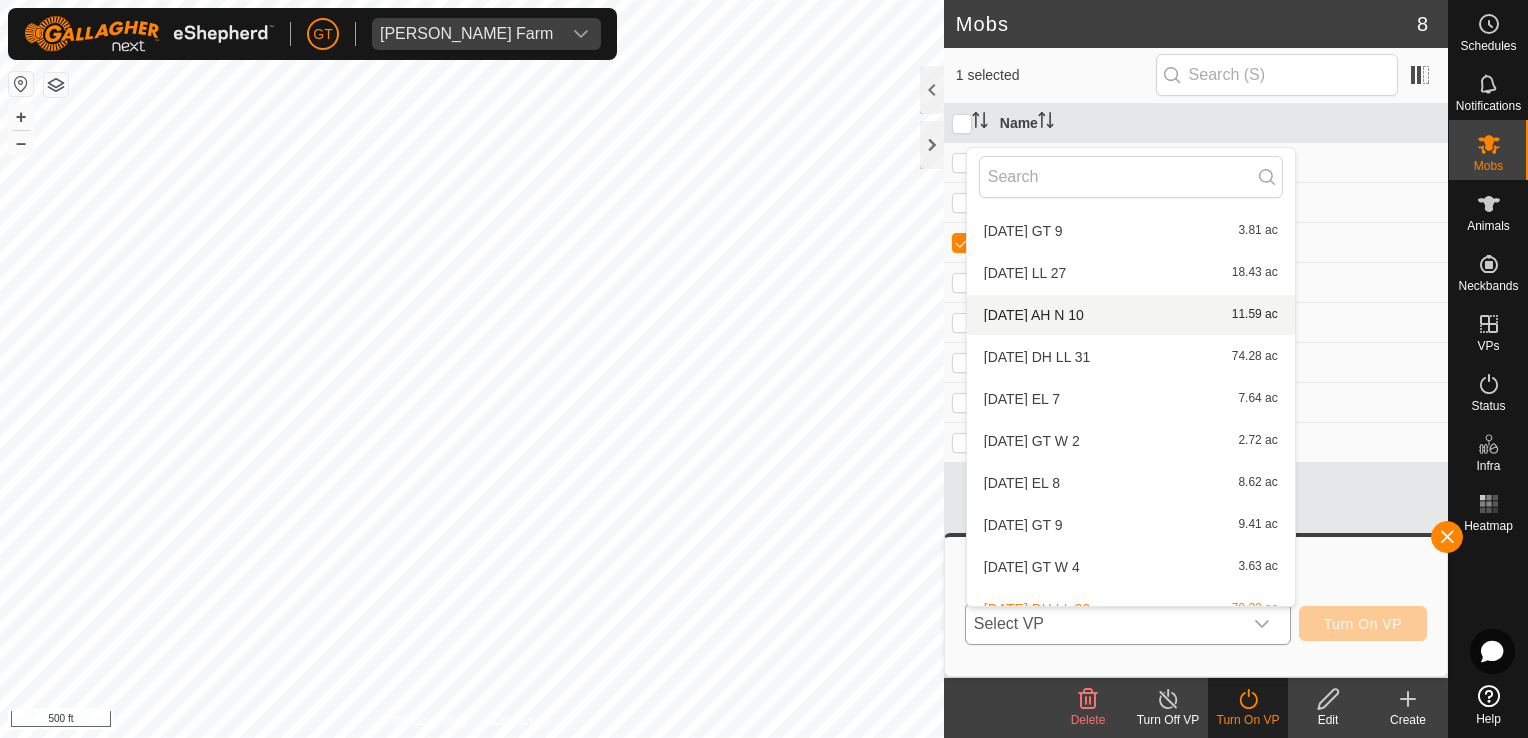 scroll, scrollTop: 820, scrollLeft: 0, axis: vertical 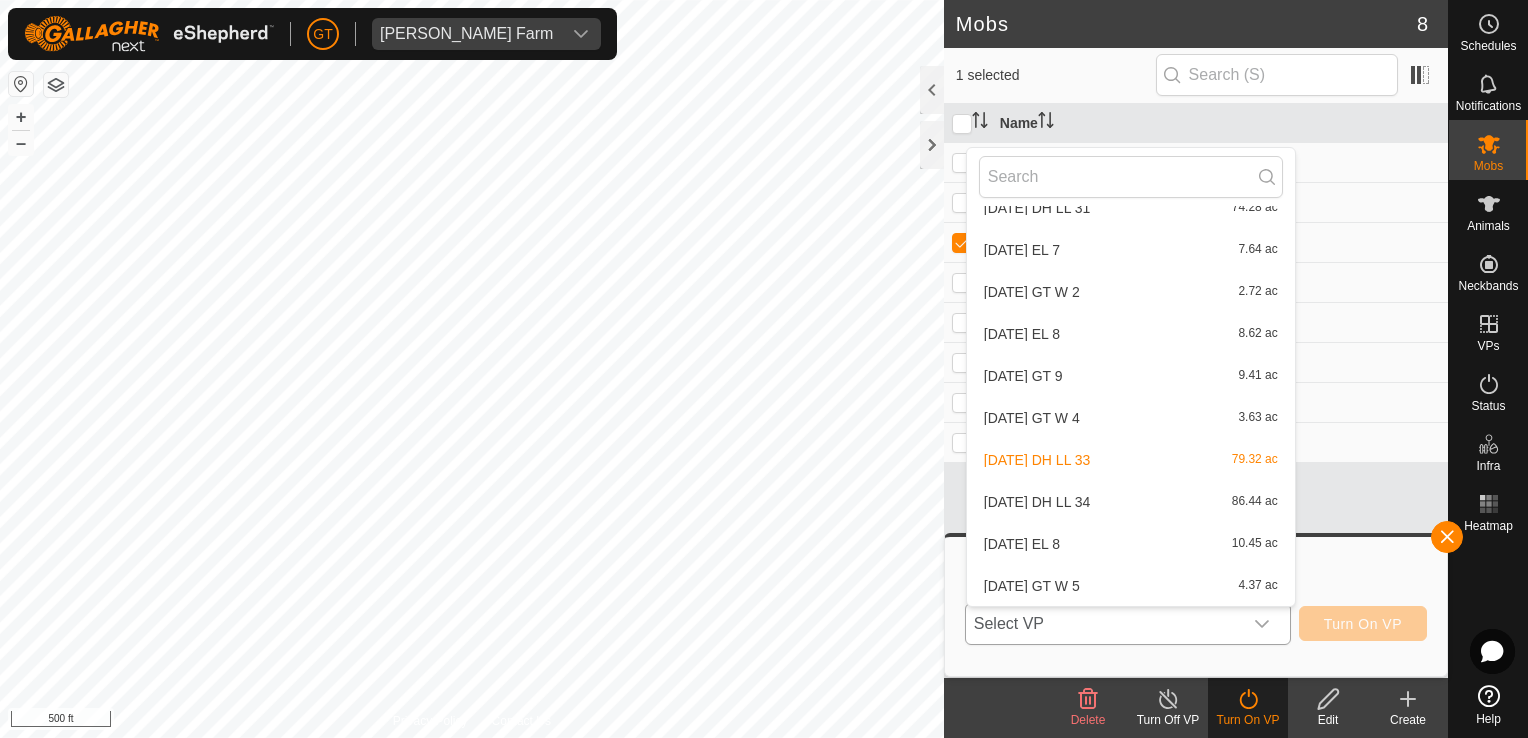 click on "[DATE]   DH LL 34  86.44 ac" at bounding box center [1131, 502] 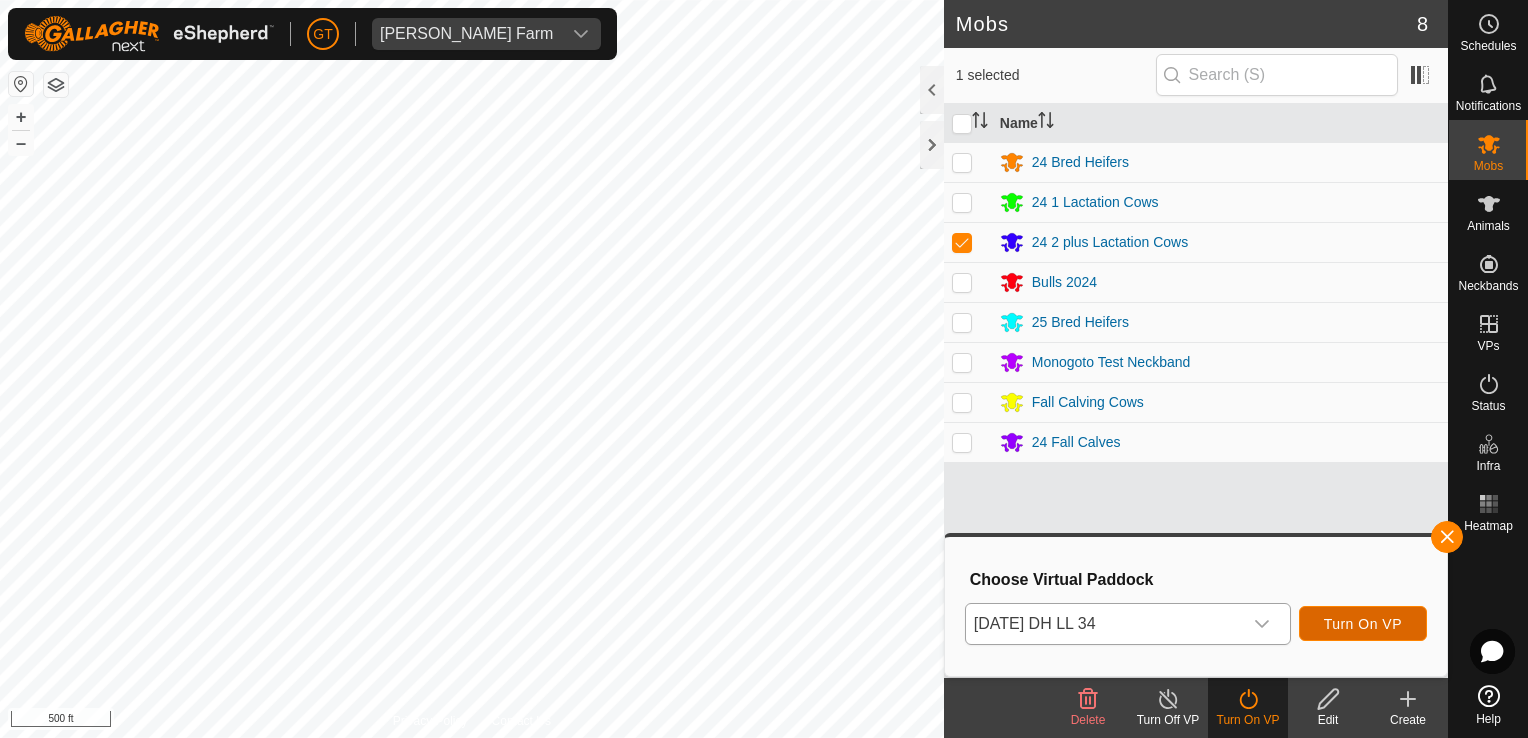 click on "Turn On VP" at bounding box center [1363, 623] 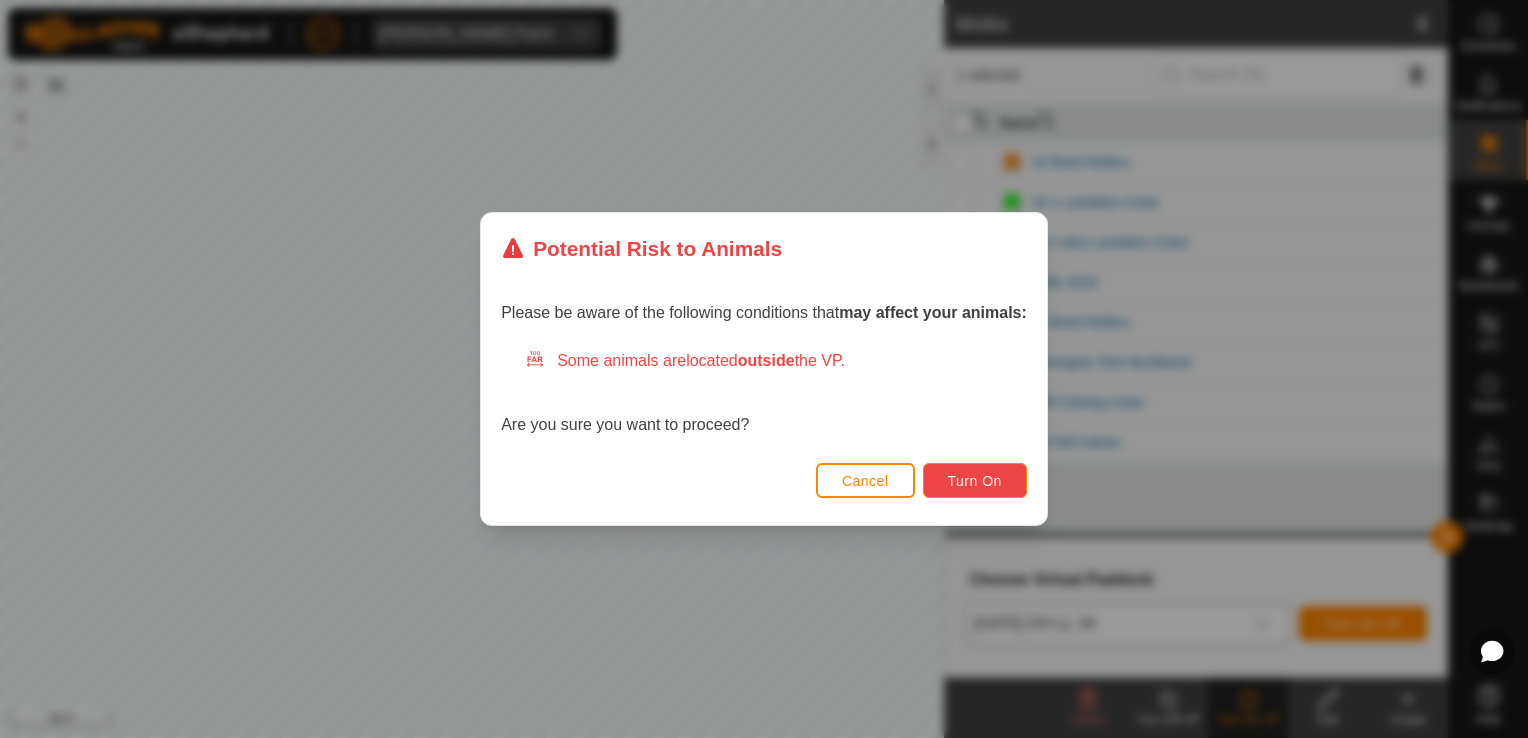 click on "Turn On" at bounding box center (975, 481) 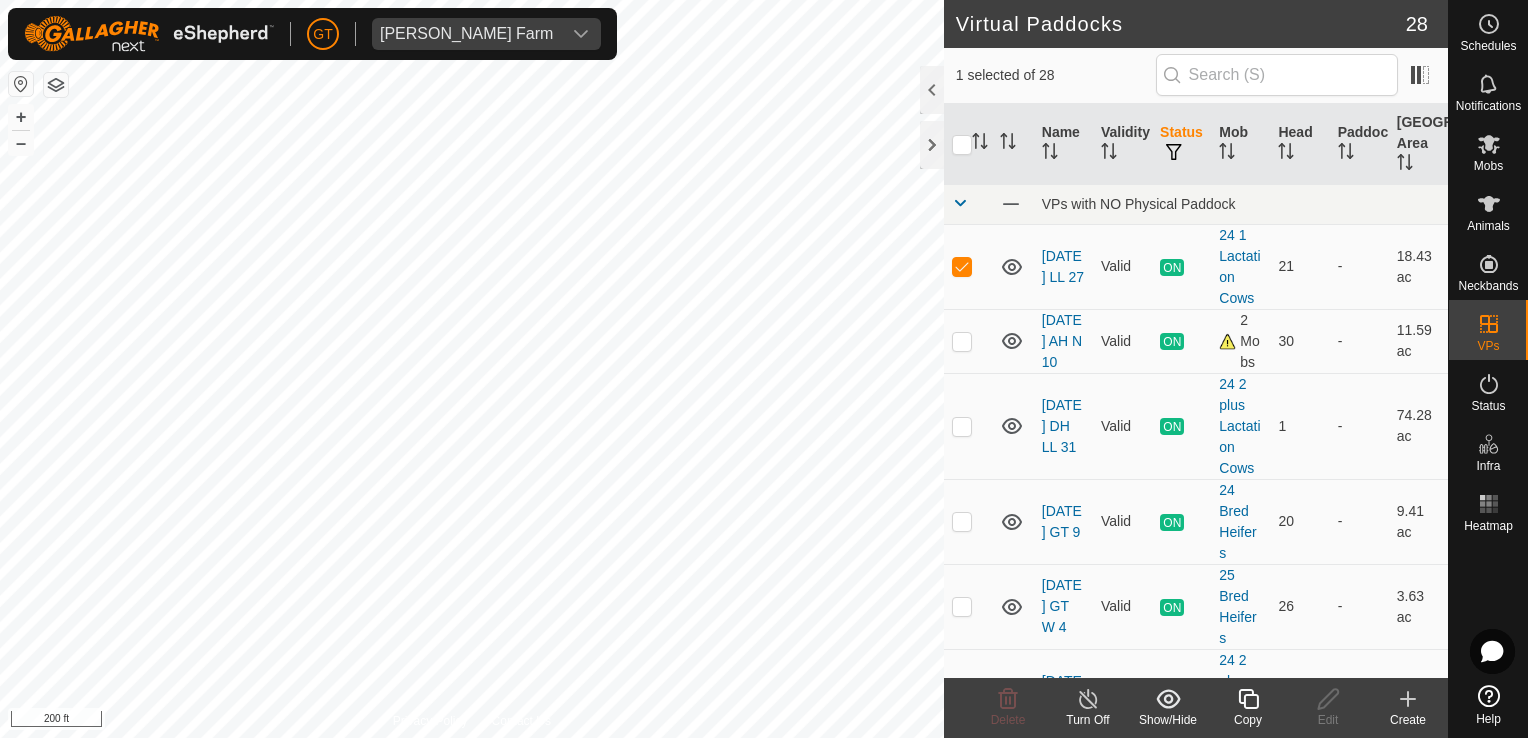 click 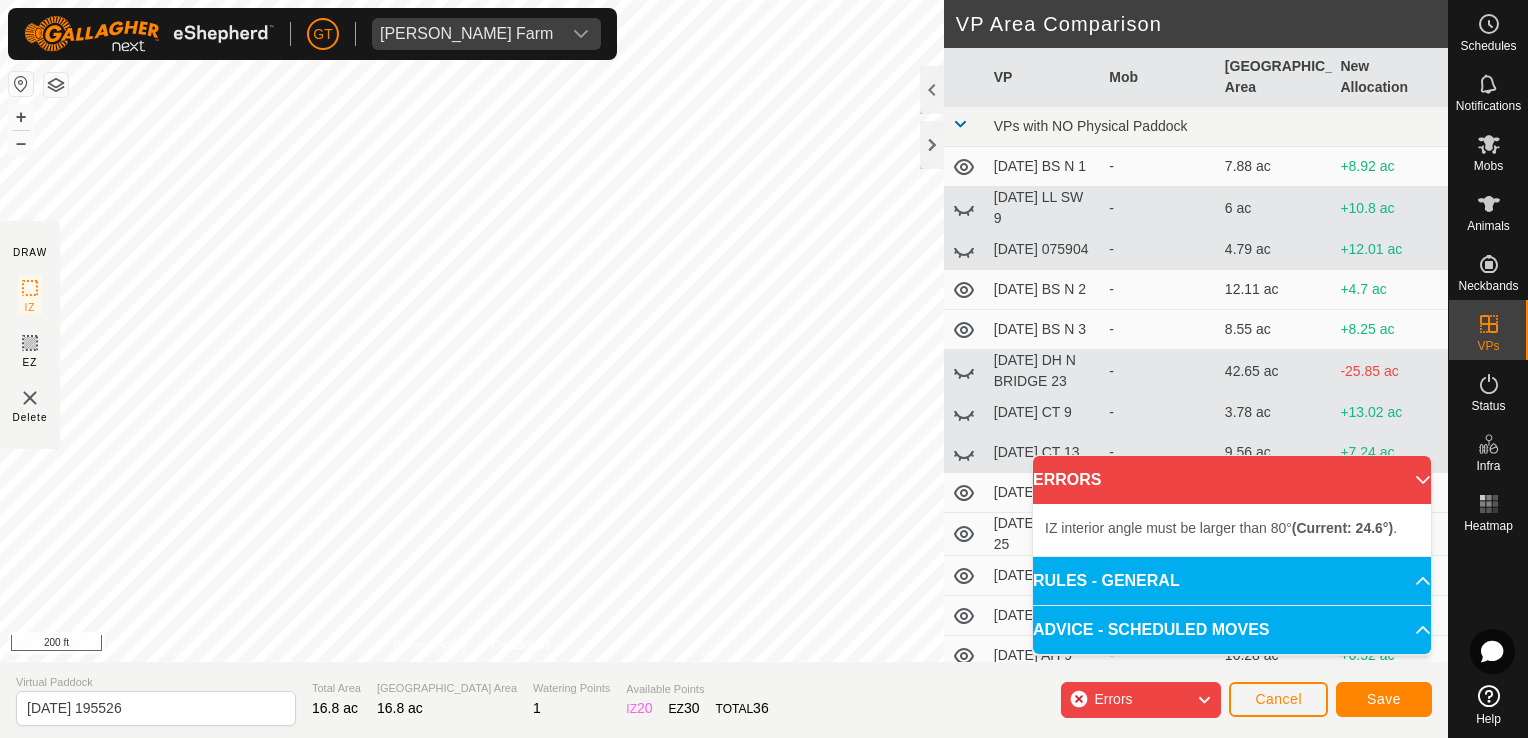 click on "[PERSON_NAME] Farm" 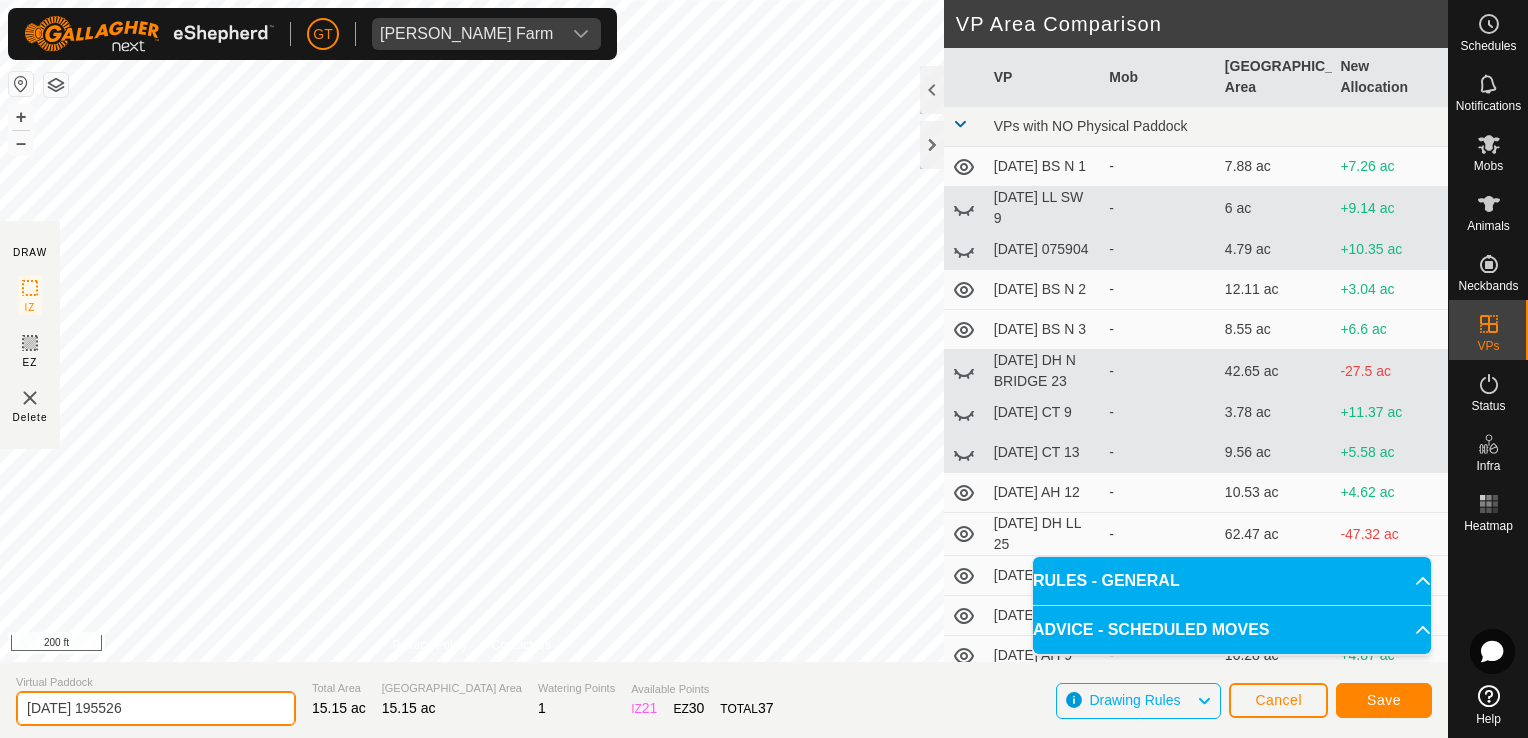 click on "[DATE] 195526" 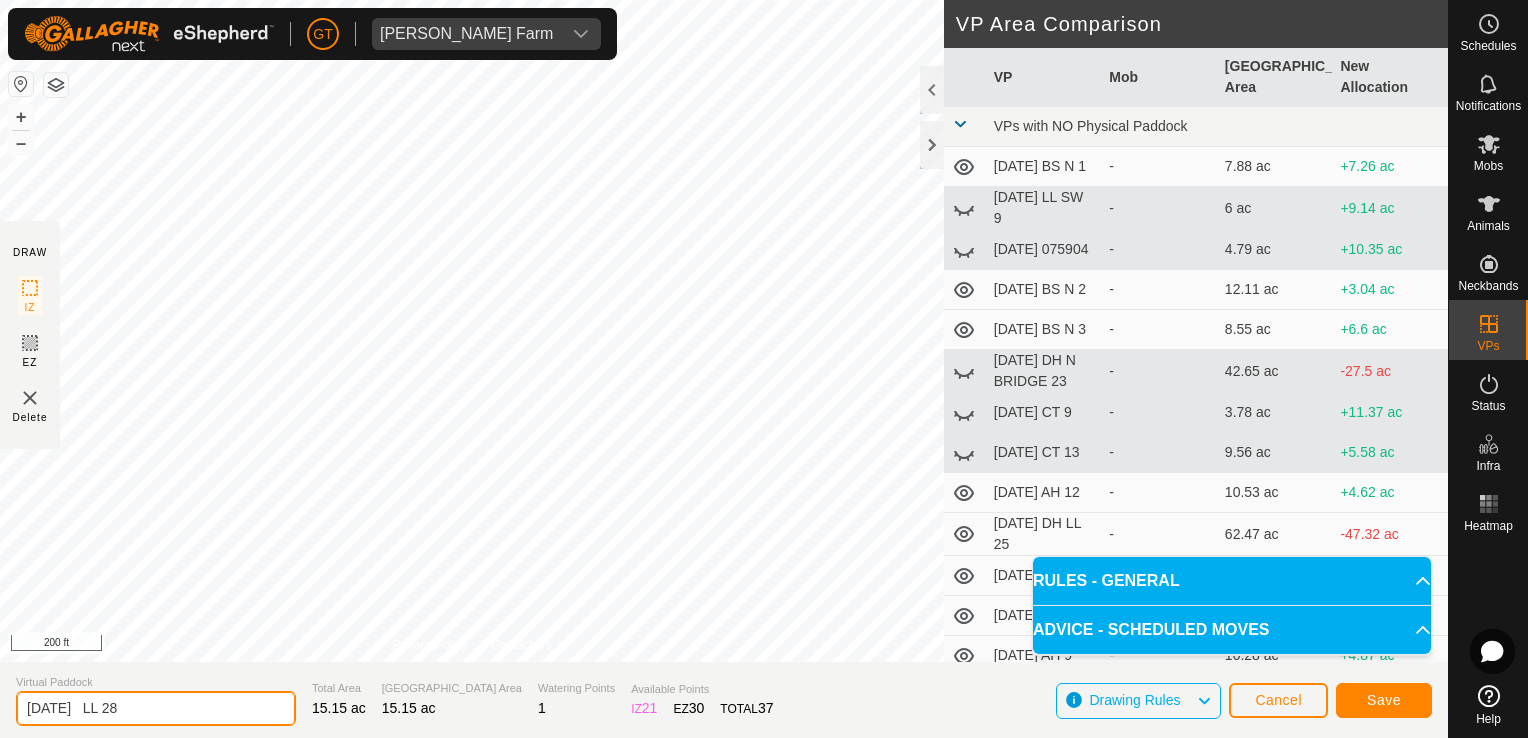 type on "[DATE]   LL 28" 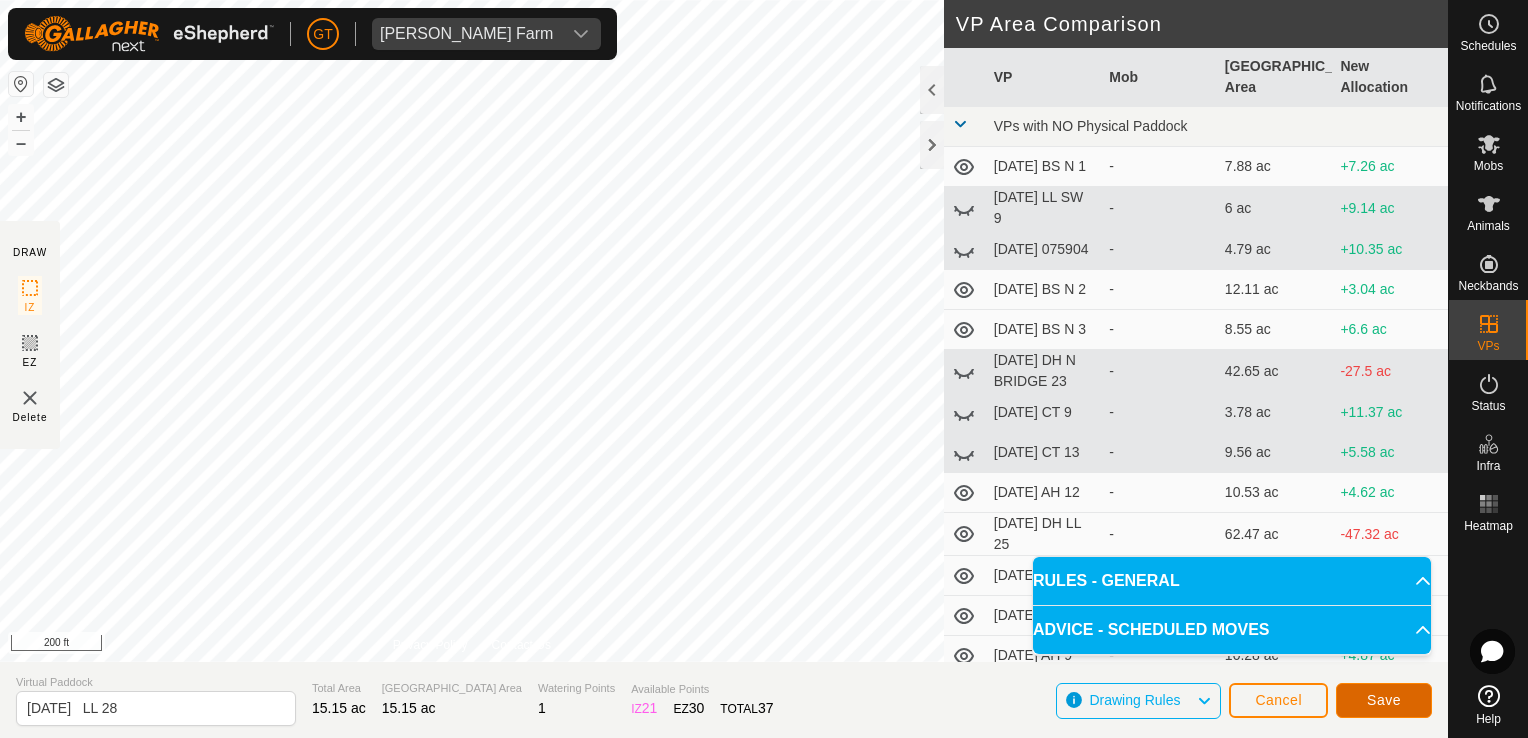 click on "Save" 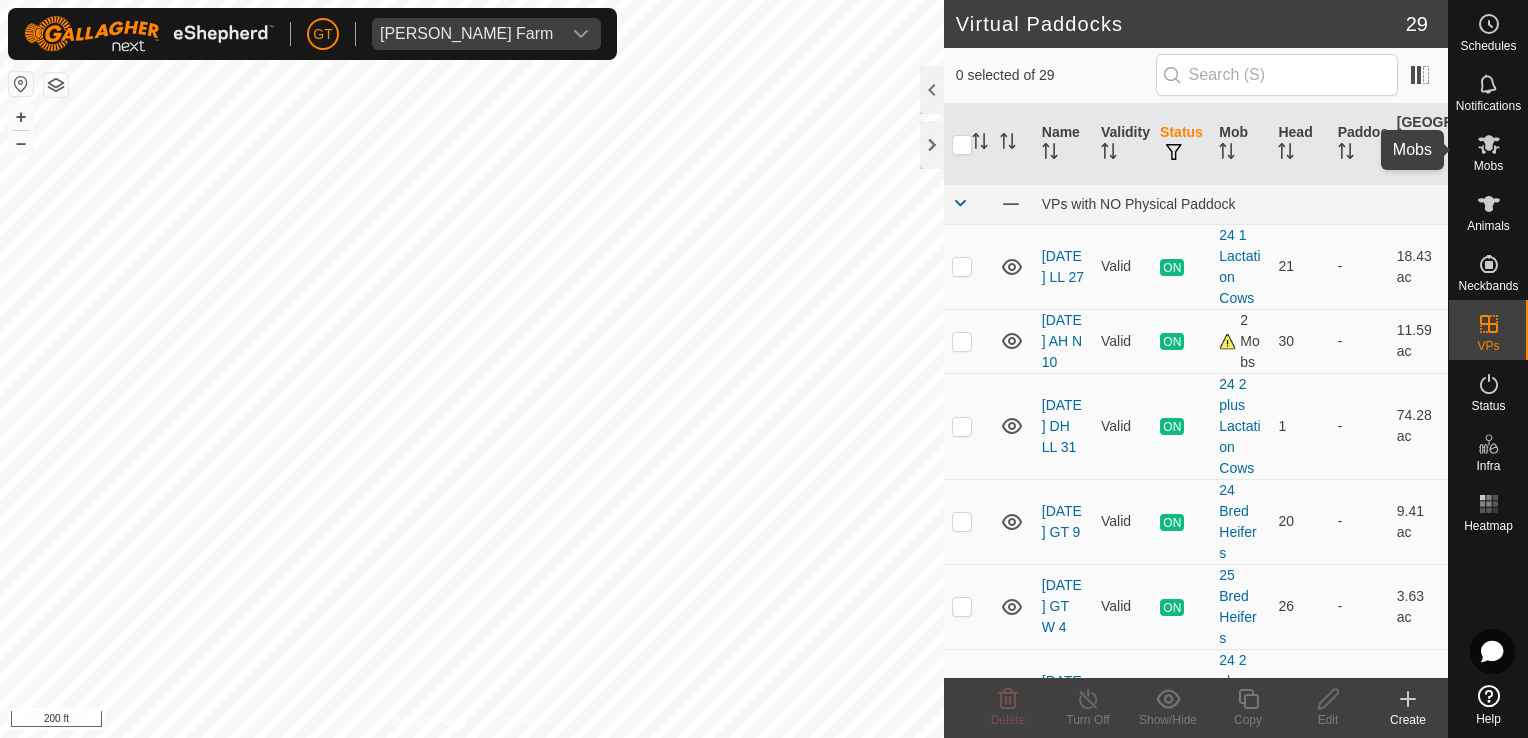 click 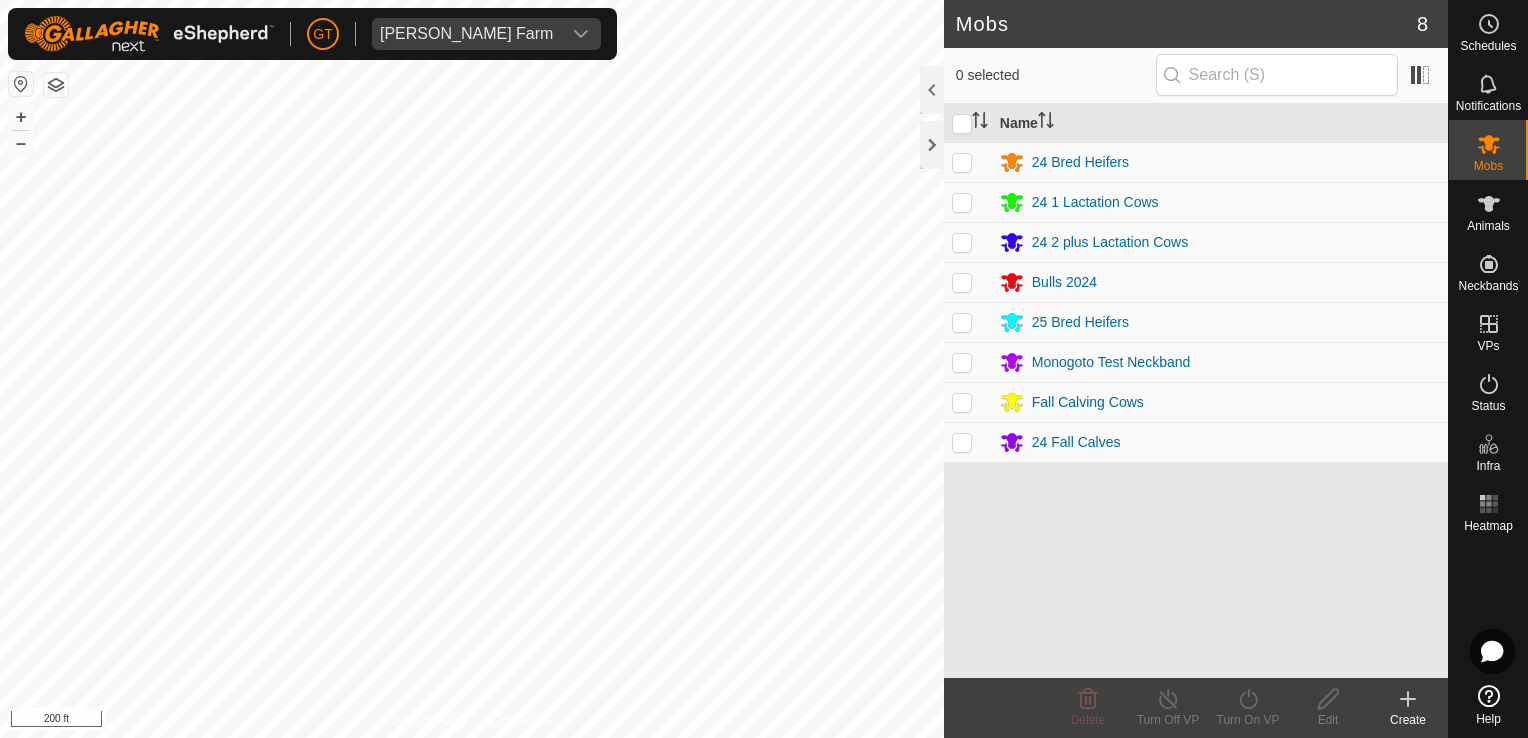 click at bounding box center (962, 202) 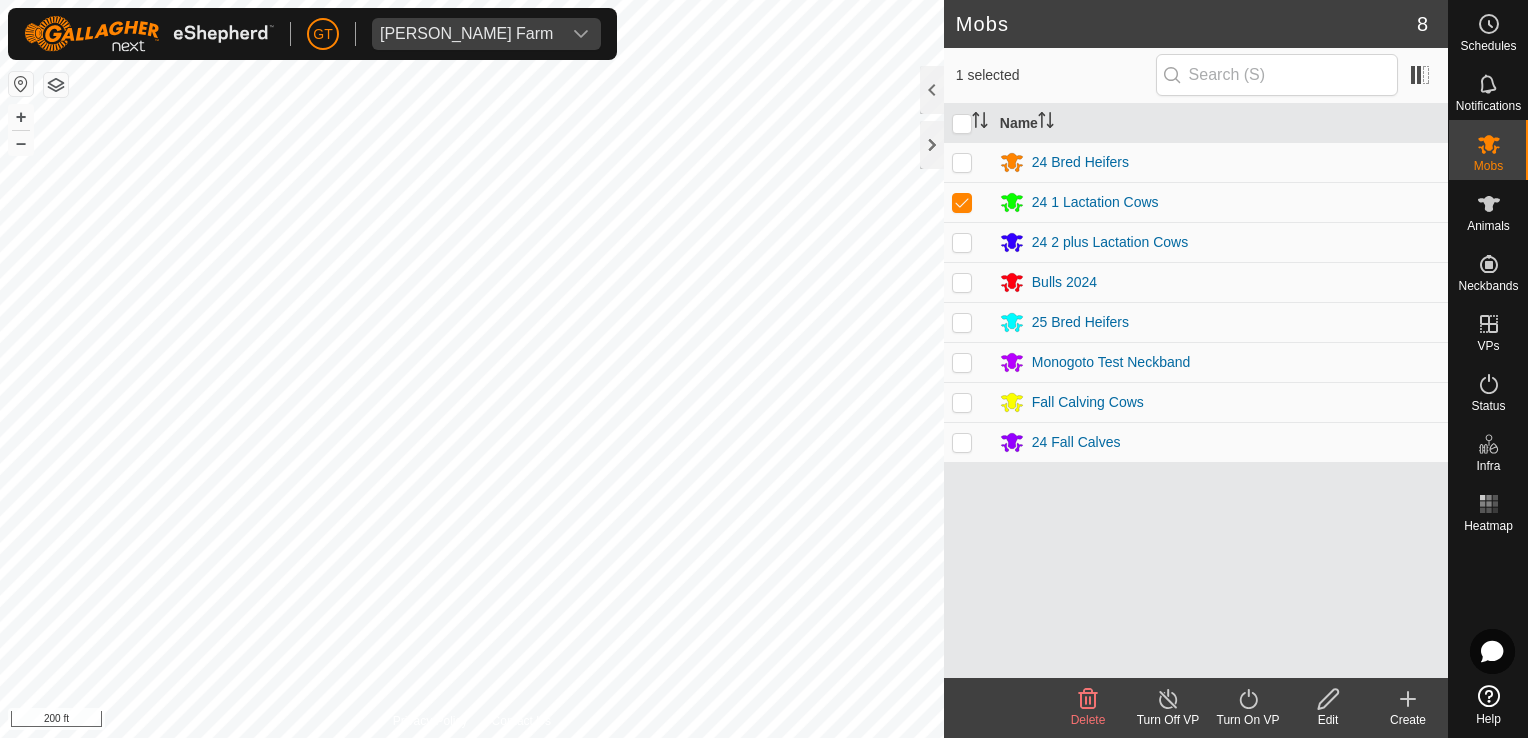 click 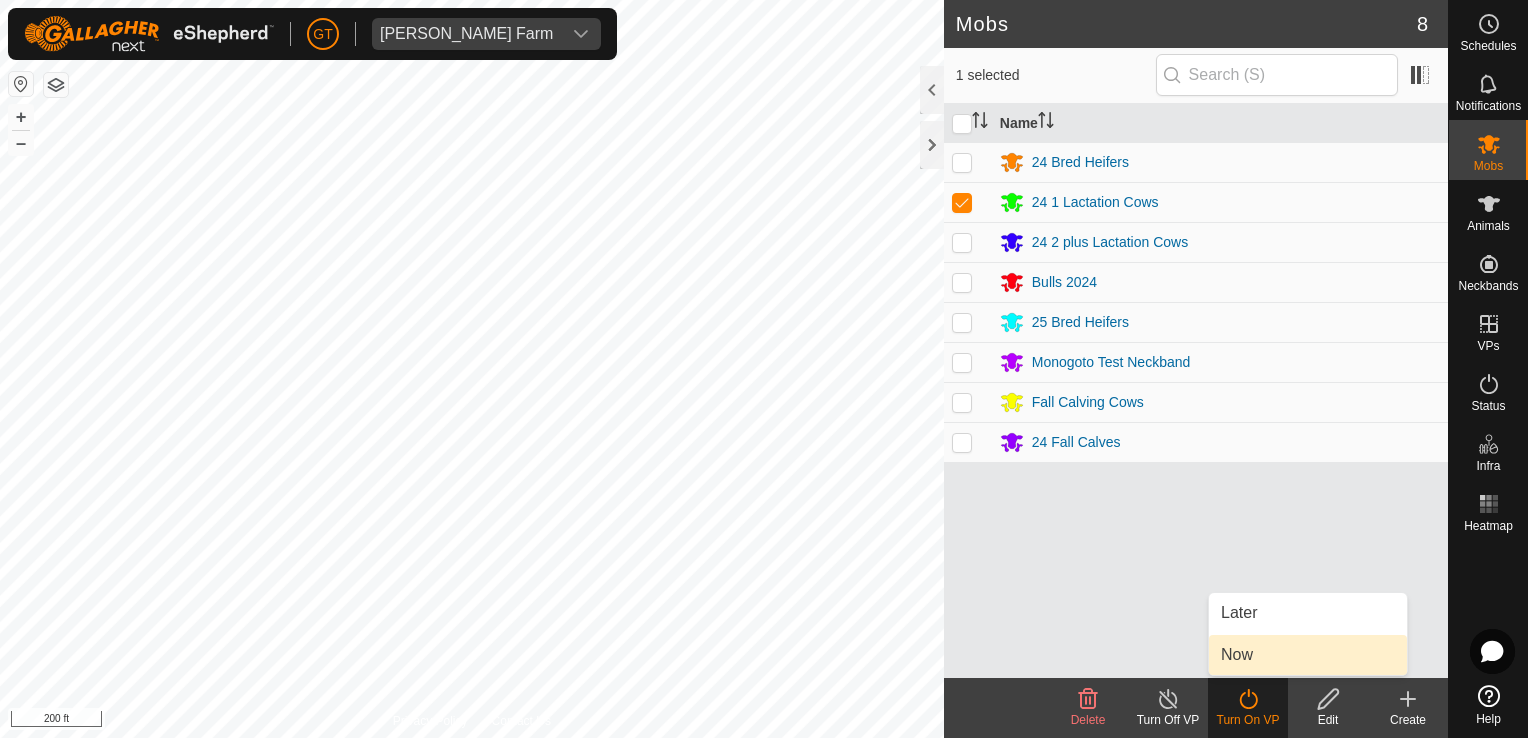click on "Now" at bounding box center (1308, 655) 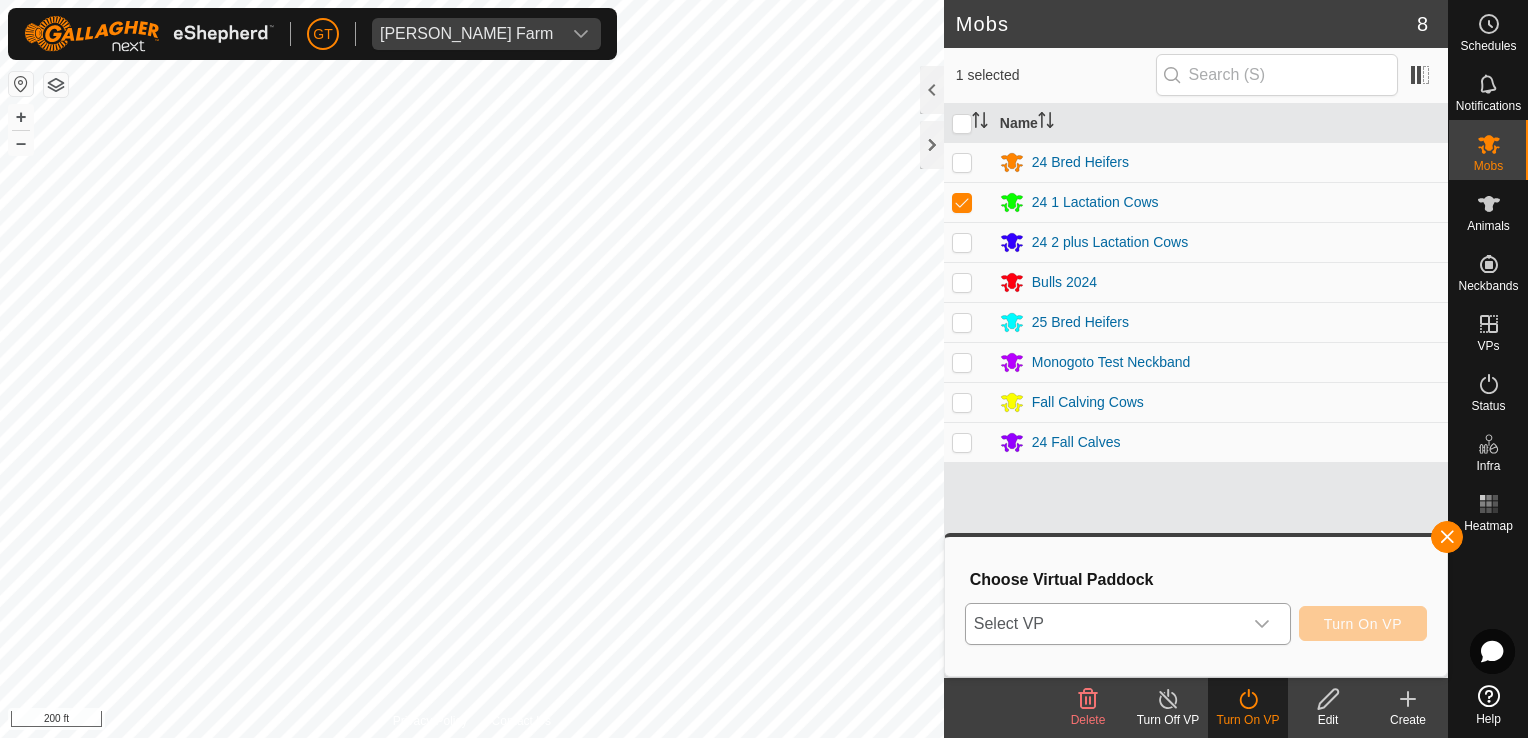 click 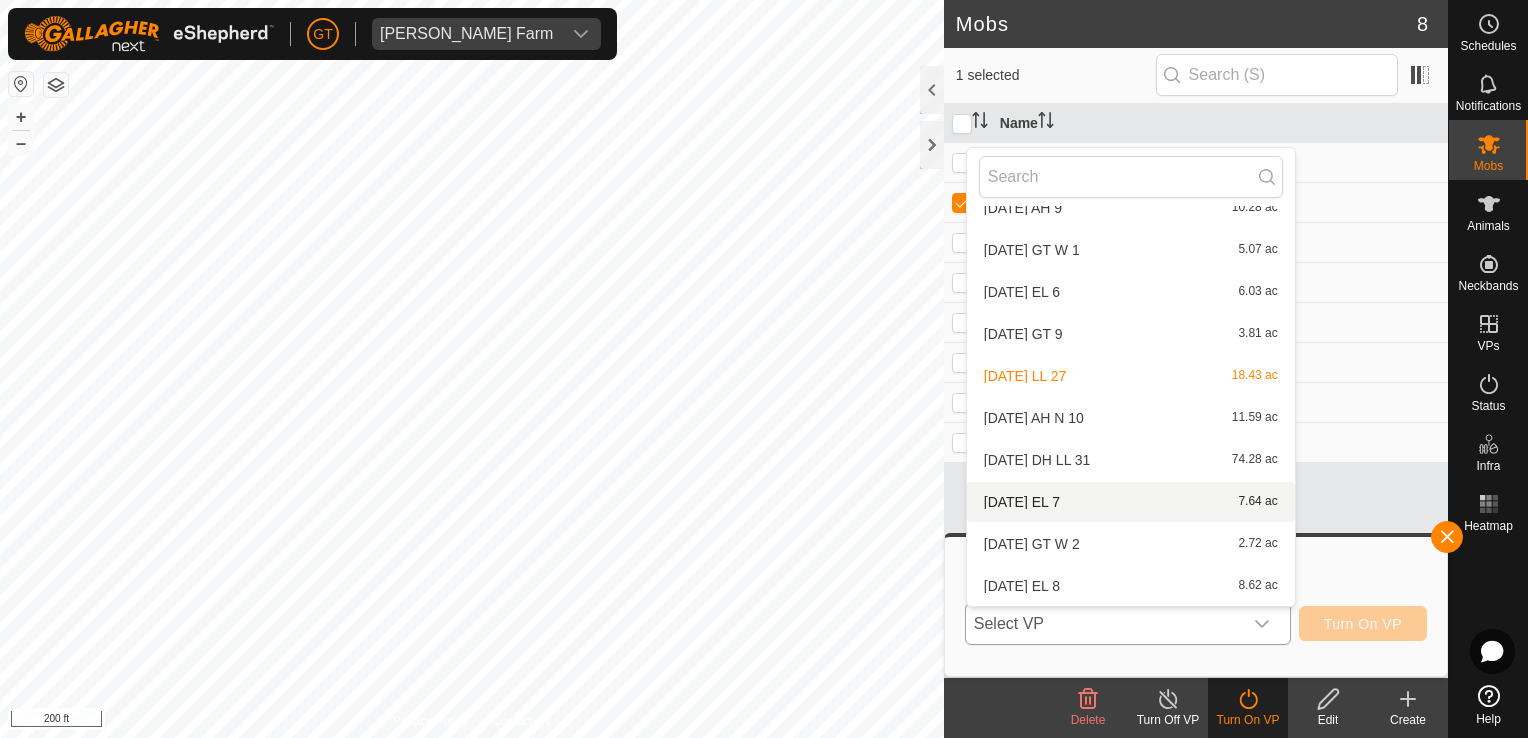 scroll, scrollTop: 862, scrollLeft: 0, axis: vertical 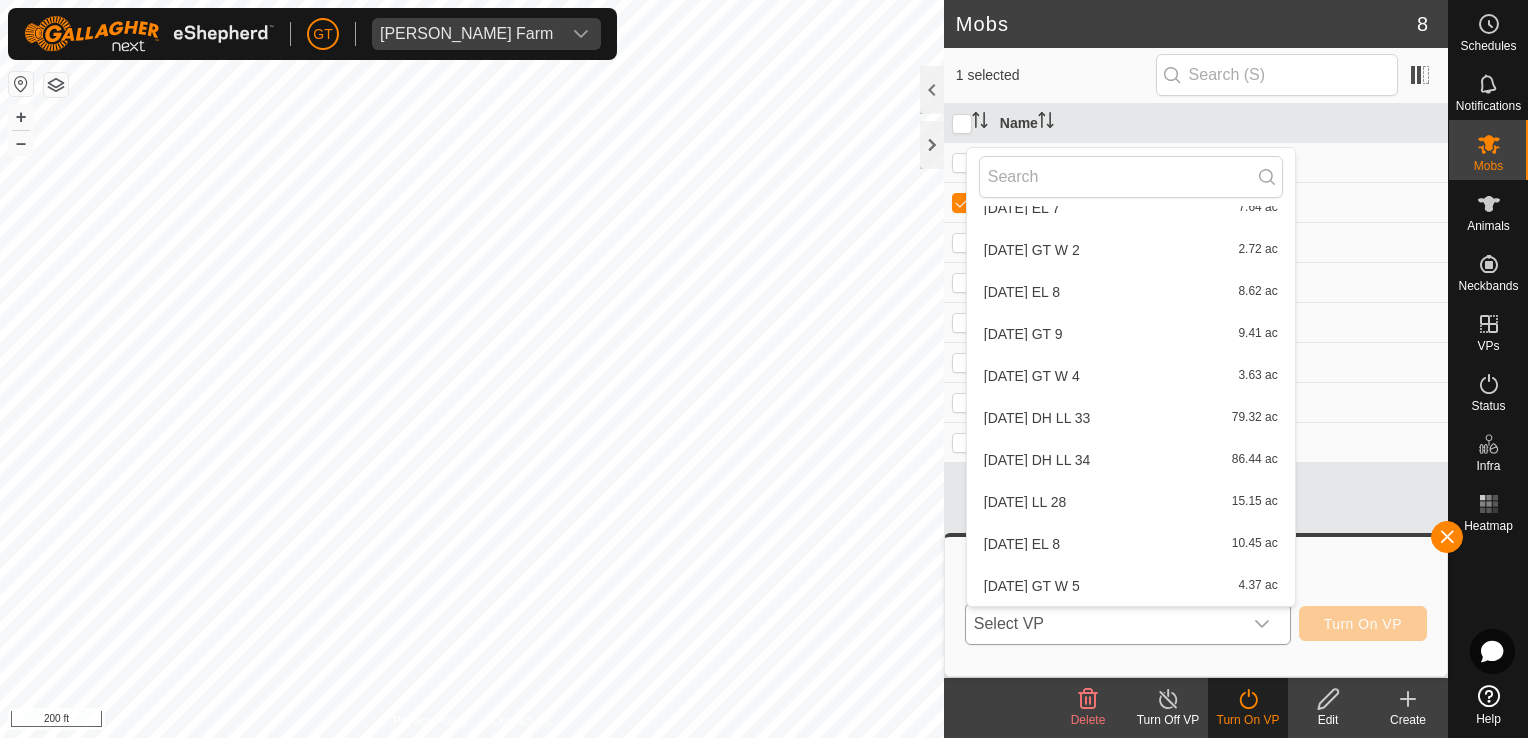 click on "[DATE]   LL 28  15.15 ac" at bounding box center (1131, 502) 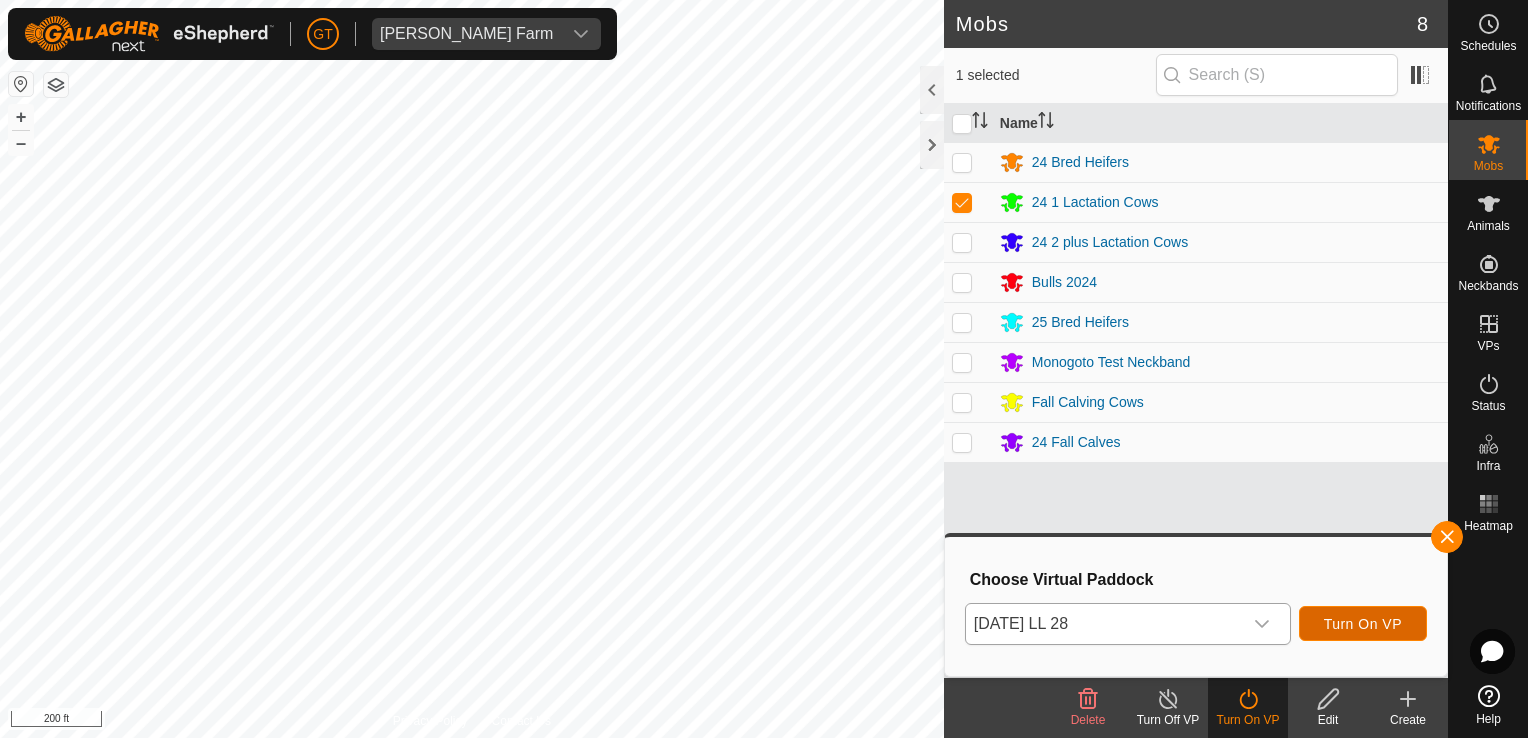 click on "Turn On VP" at bounding box center [1363, 624] 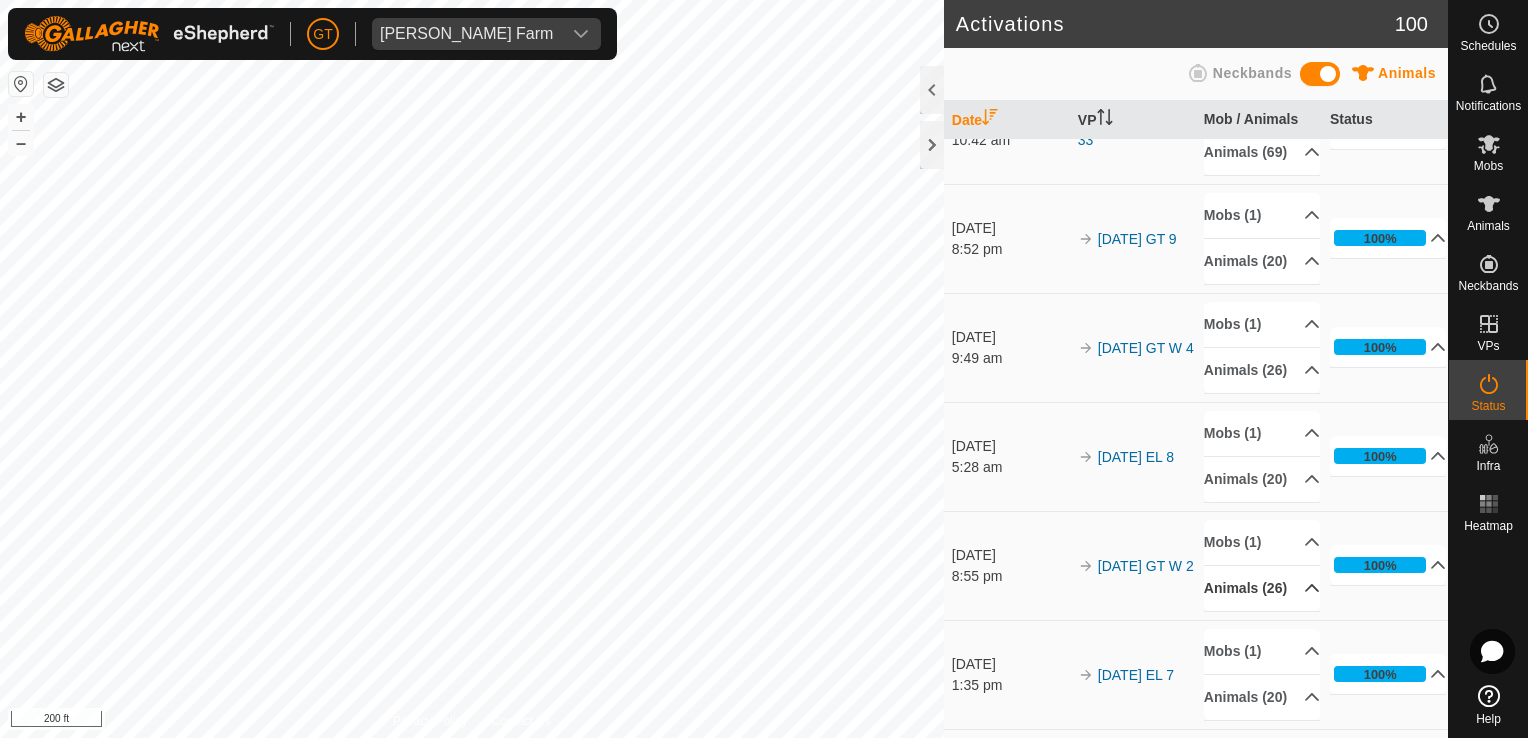 scroll, scrollTop: 0, scrollLeft: 0, axis: both 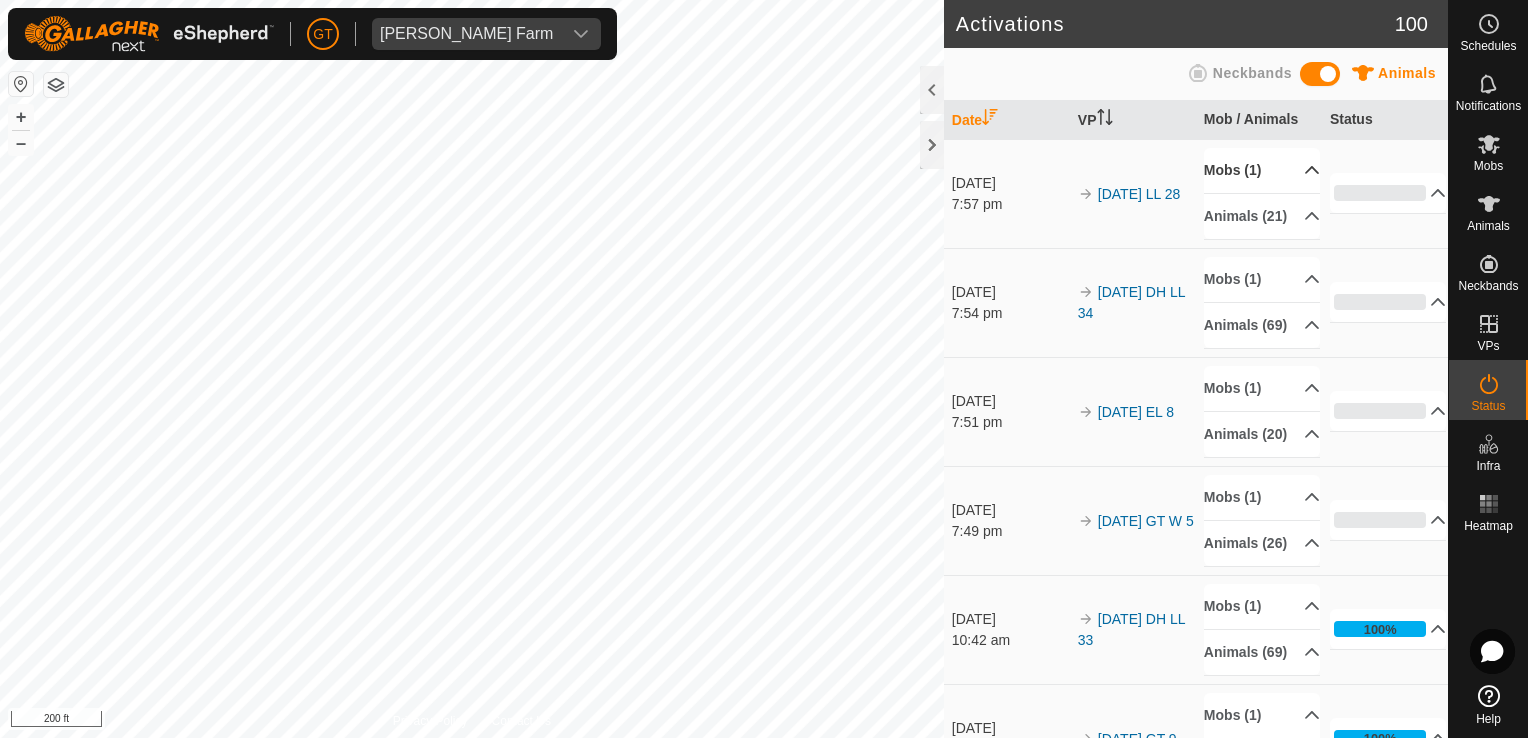 click on "Mobs (1)" at bounding box center [1262, 170] 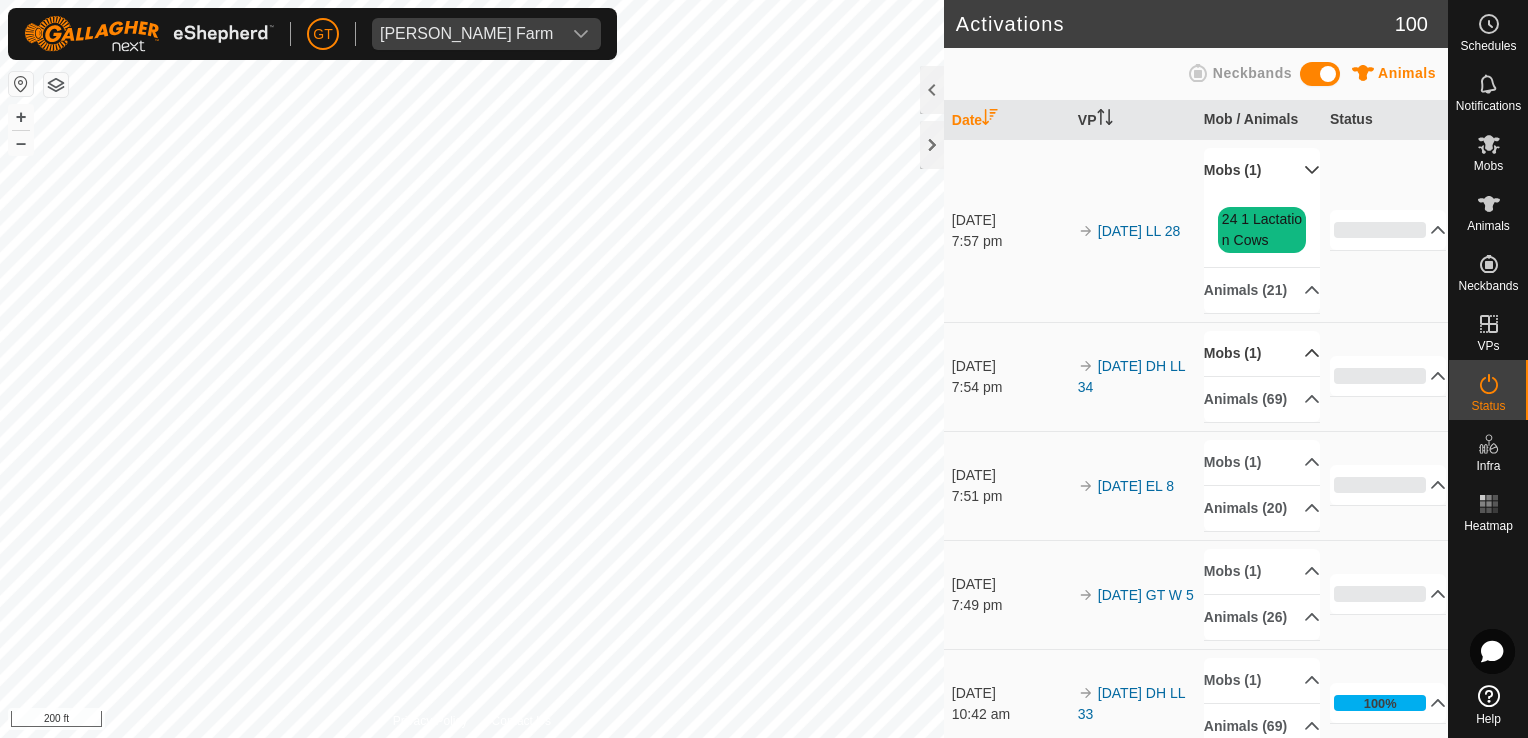 click on "Mobs (1)" at bounding box center (1262, 353) 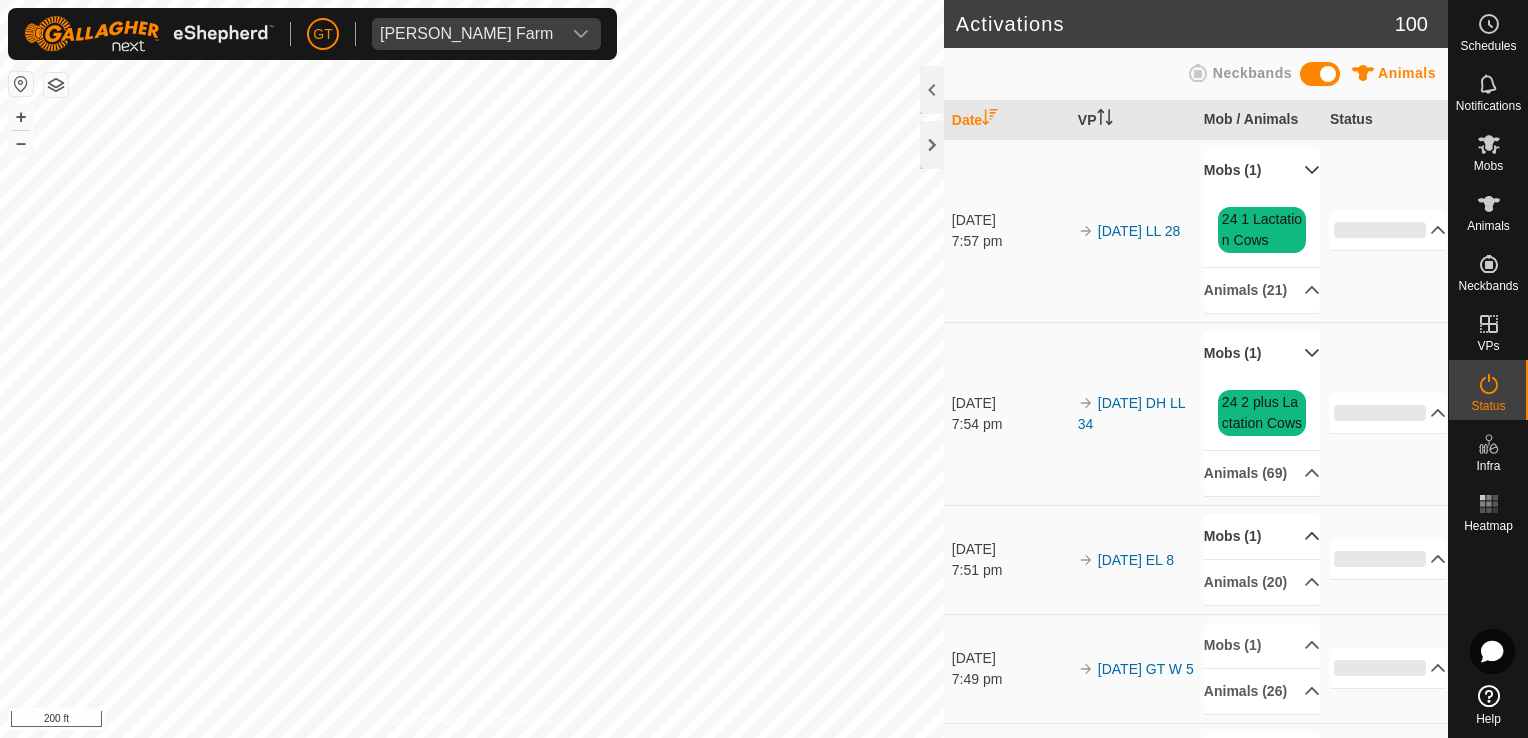 click on "Mobs (1)" at bounding box center [1262, 536] 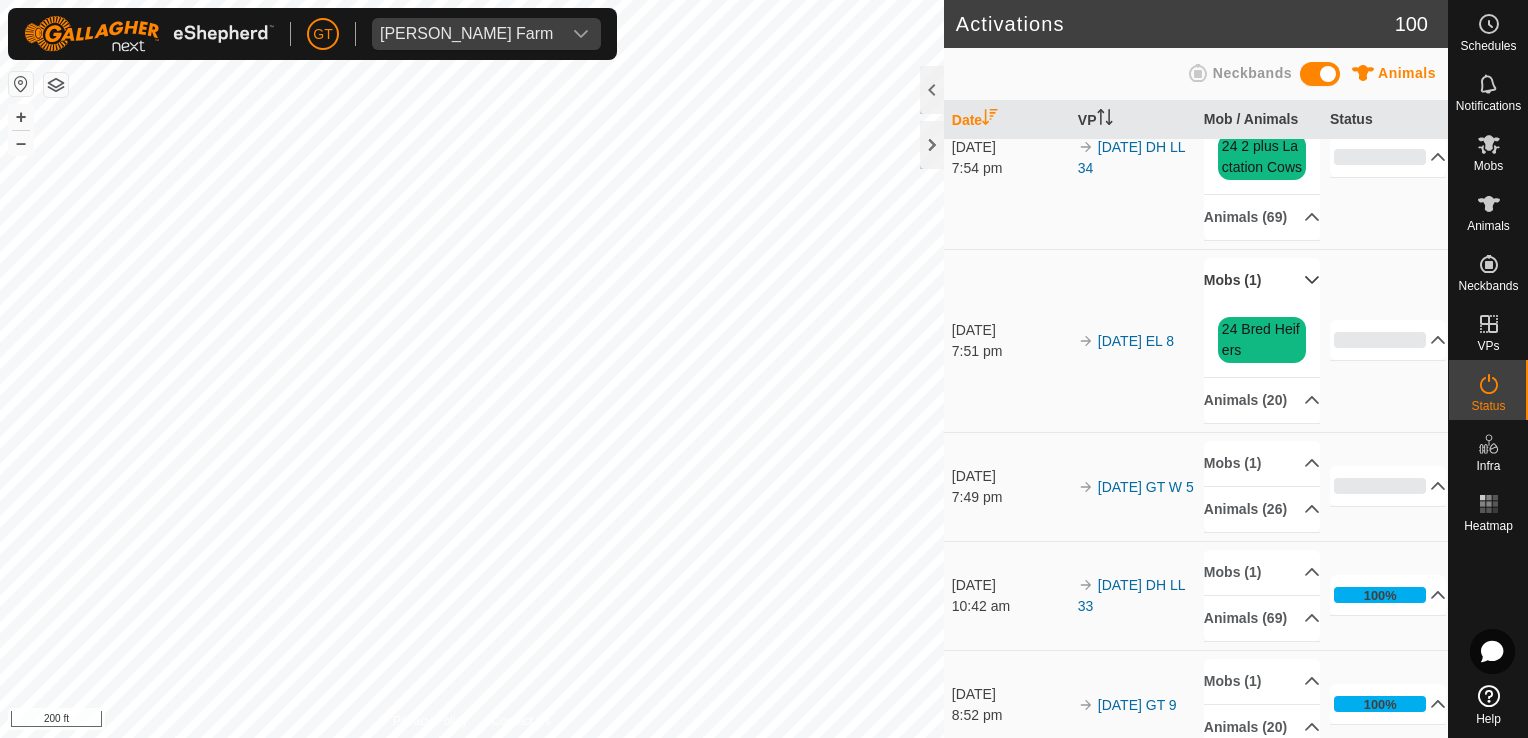 scroll, scrollTop: 300, scrollLeft: 0, axis: vertical 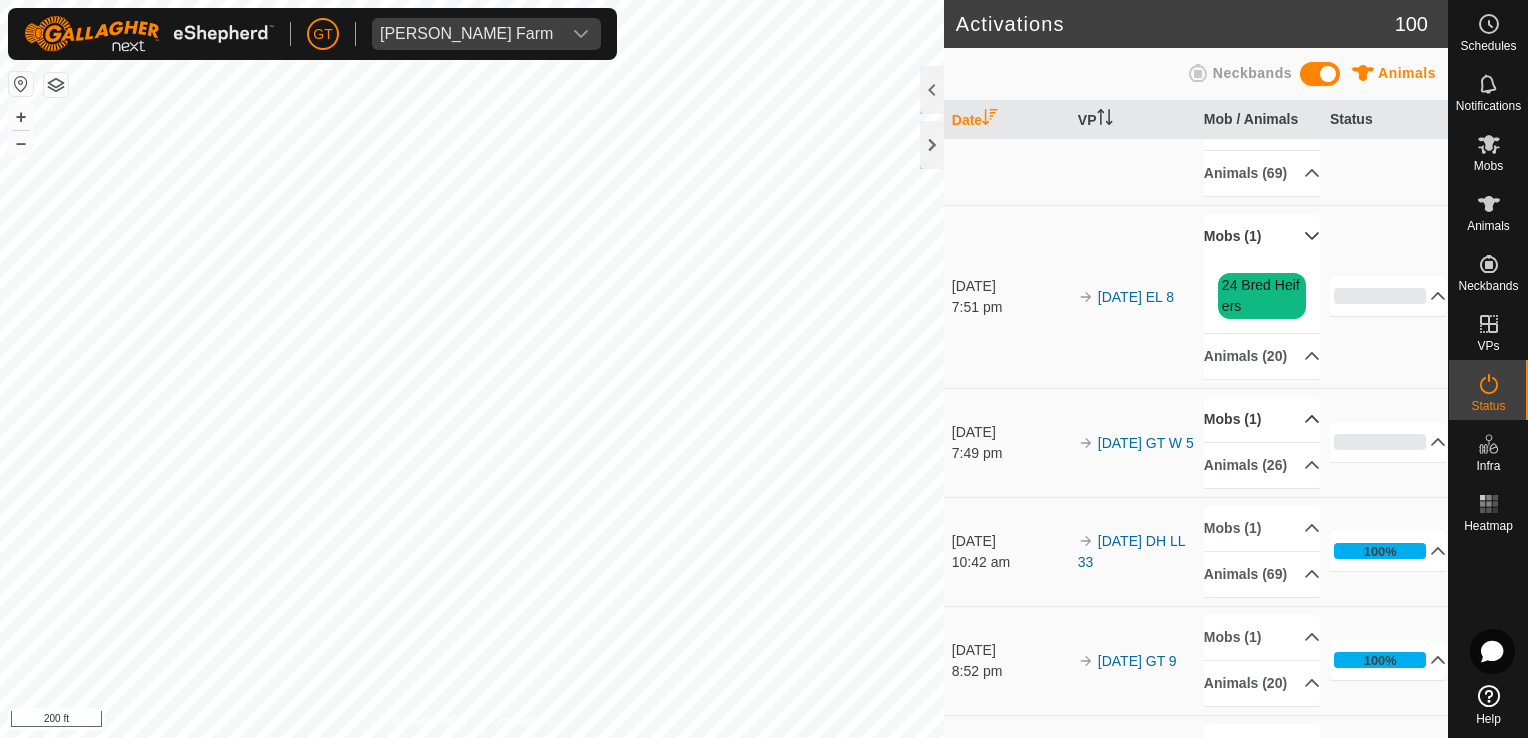 click on "Mobs (1)" at bounding box center (1262, 419) 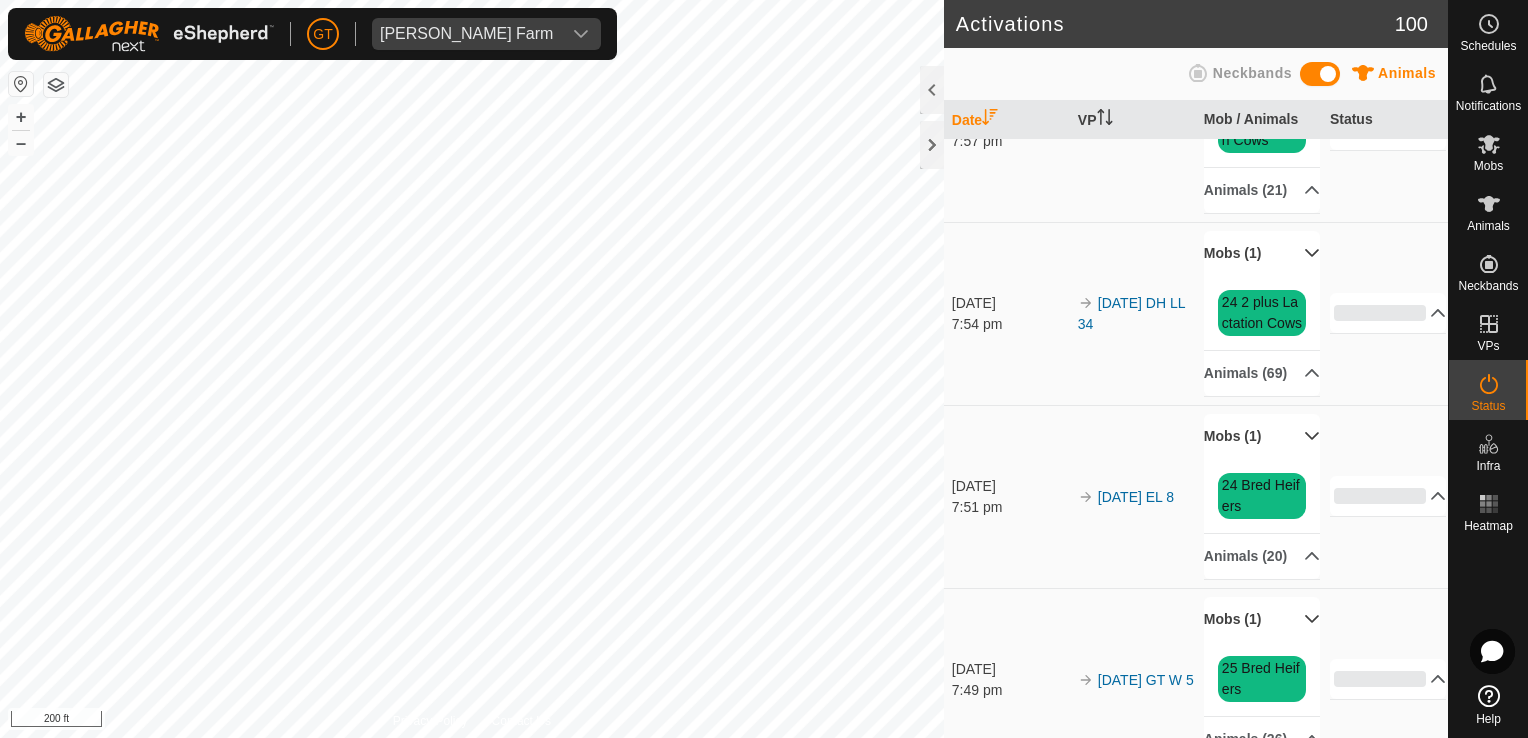 scroll, scrollTop: 0, scrollLeft: 0, axis: both 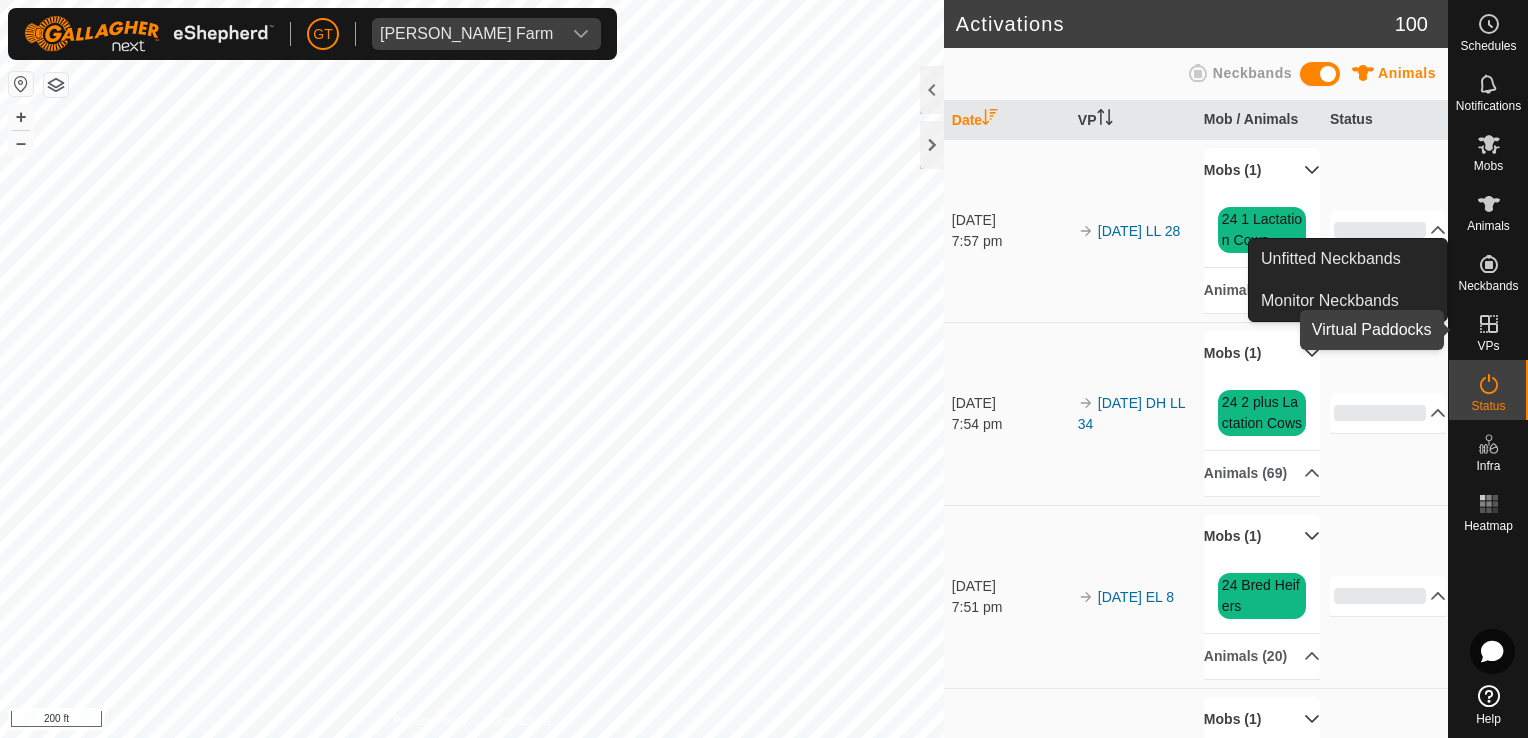 click 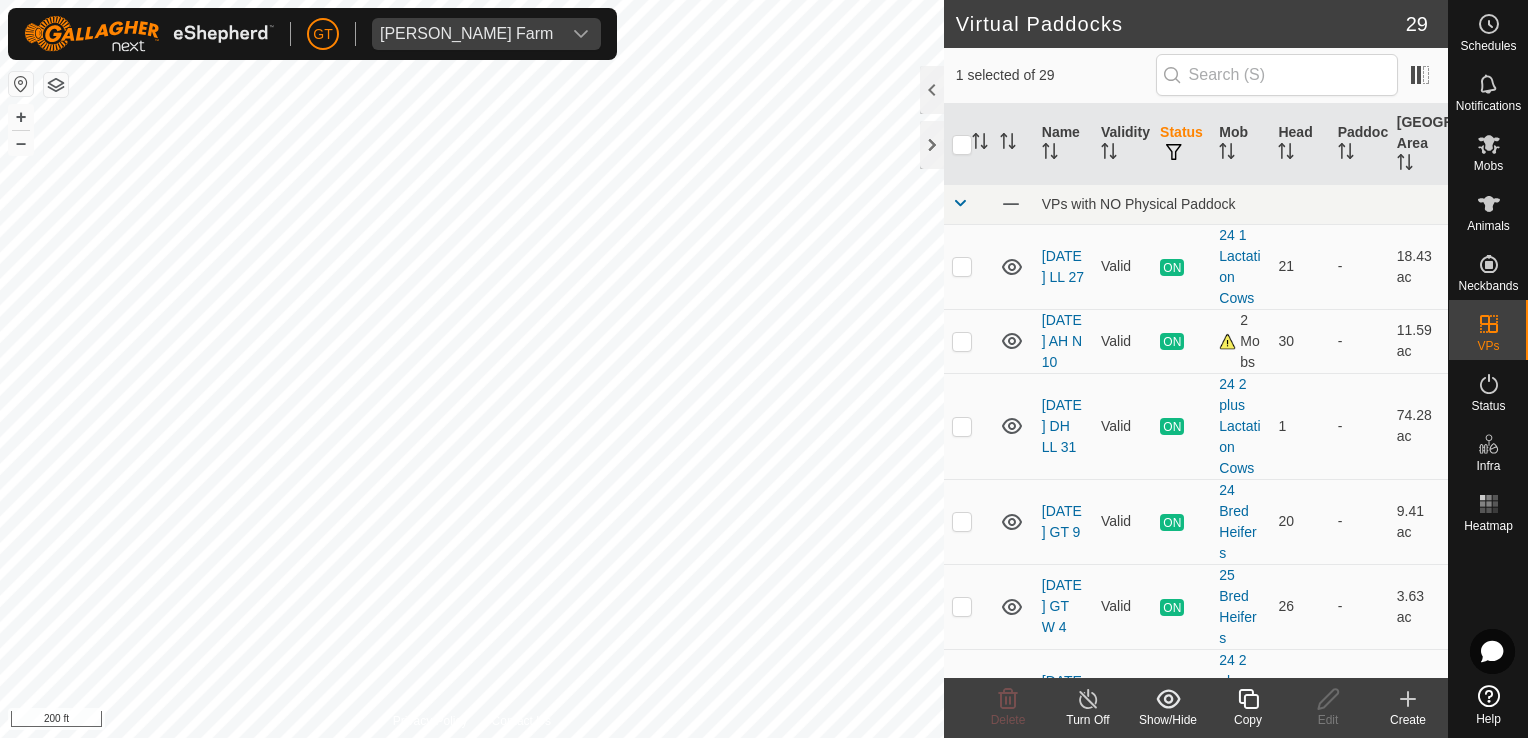 checkbox on "true" 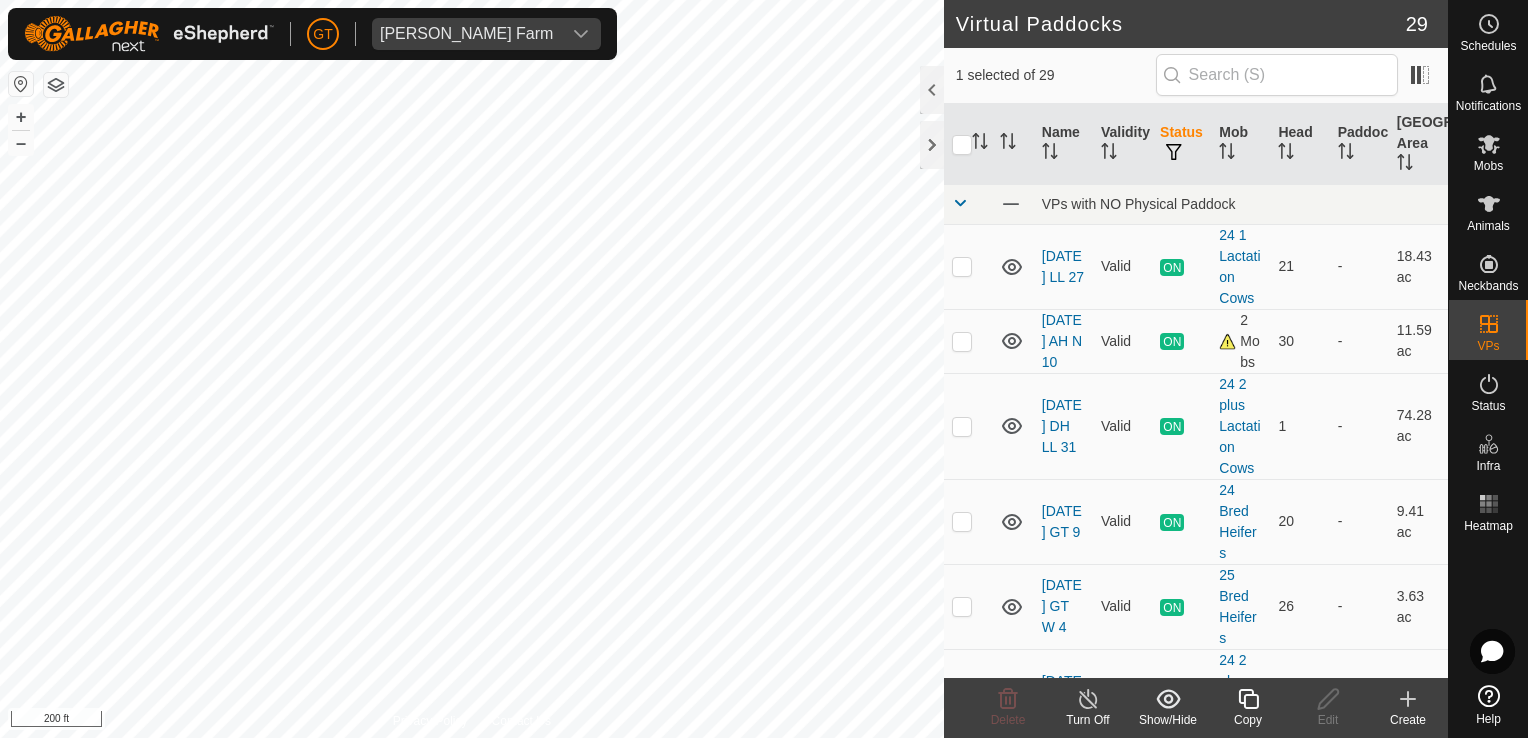 checkbox on "false" 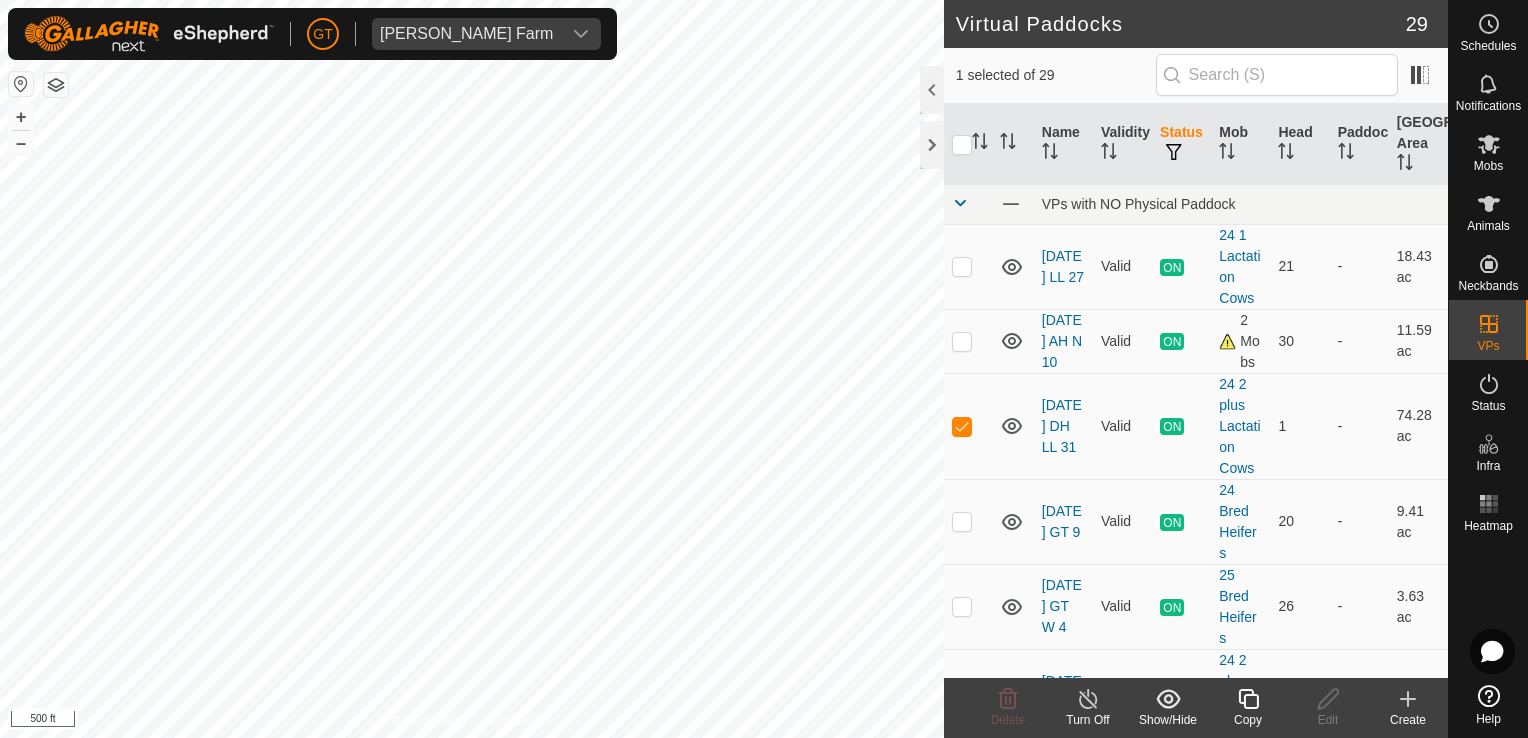 click 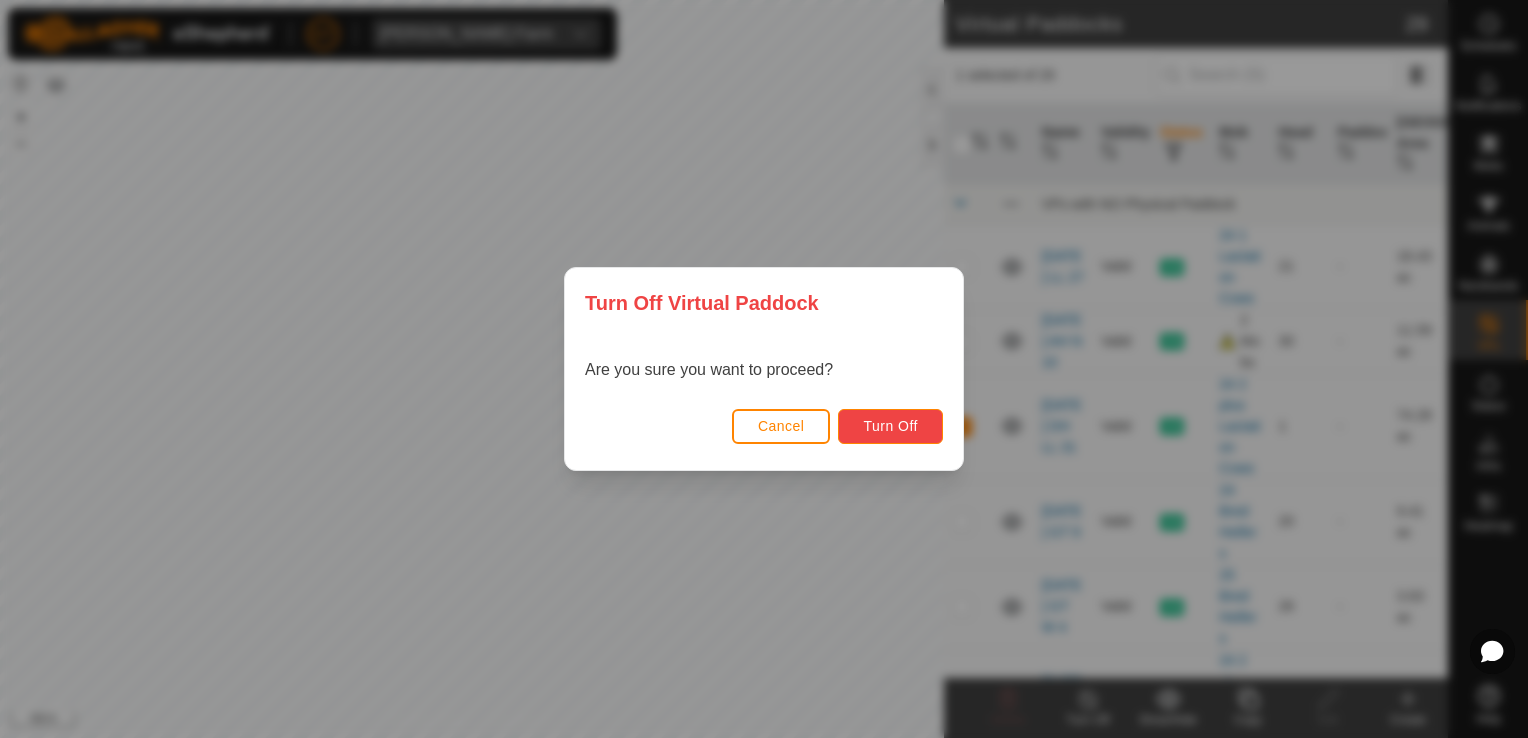 click on "Turn Off" at bounding box center [890, 426] 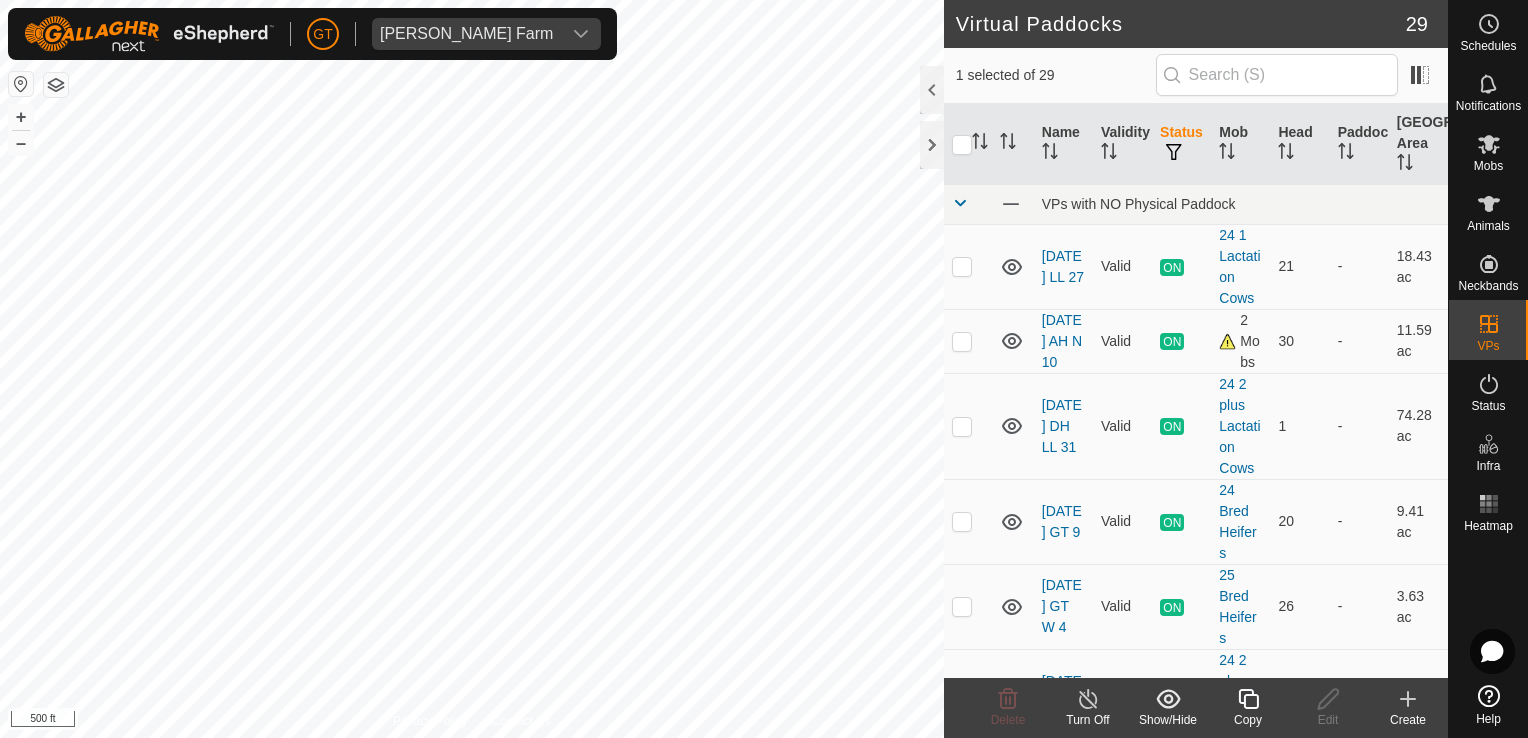 checkbox on "false" 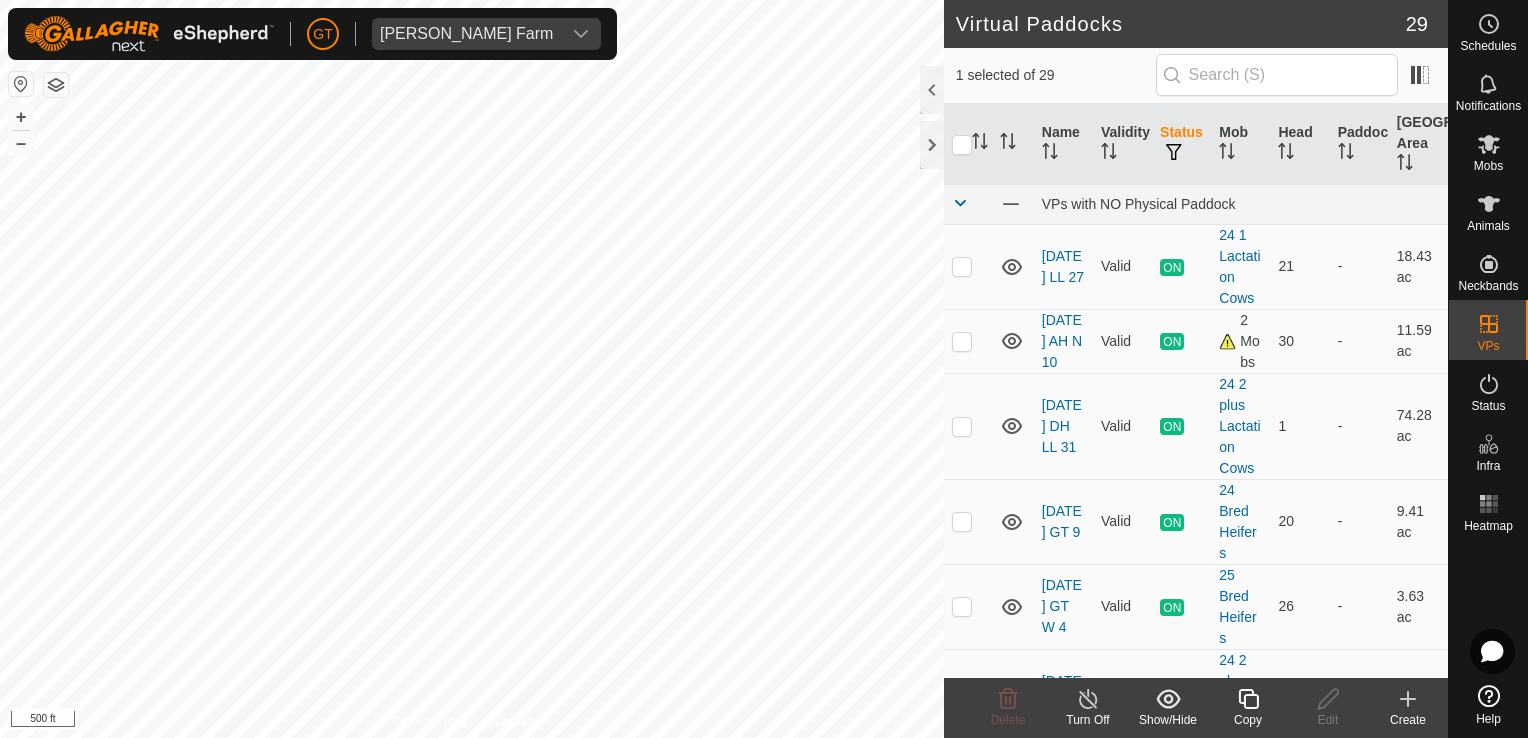 checkbox on "true" 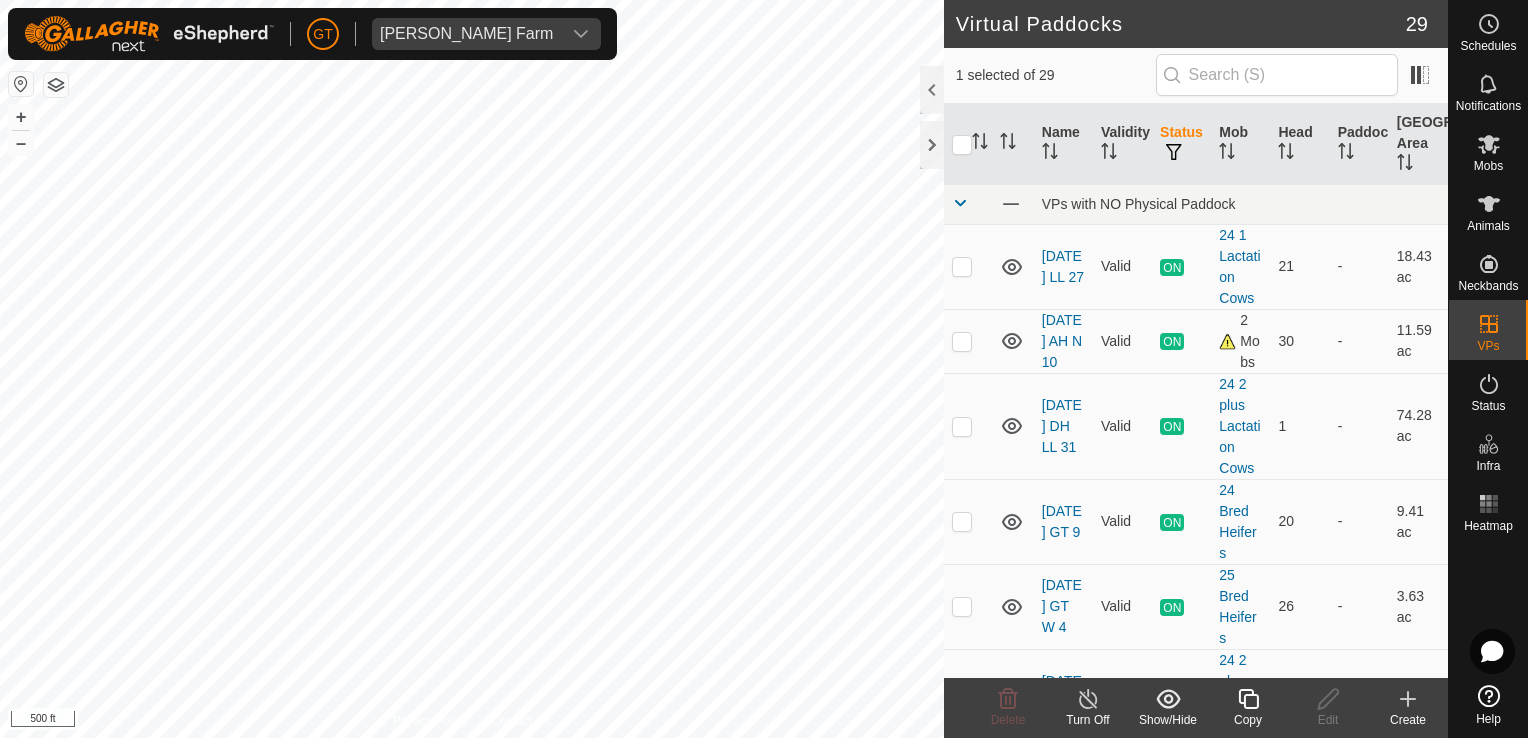 checkbox on "true" 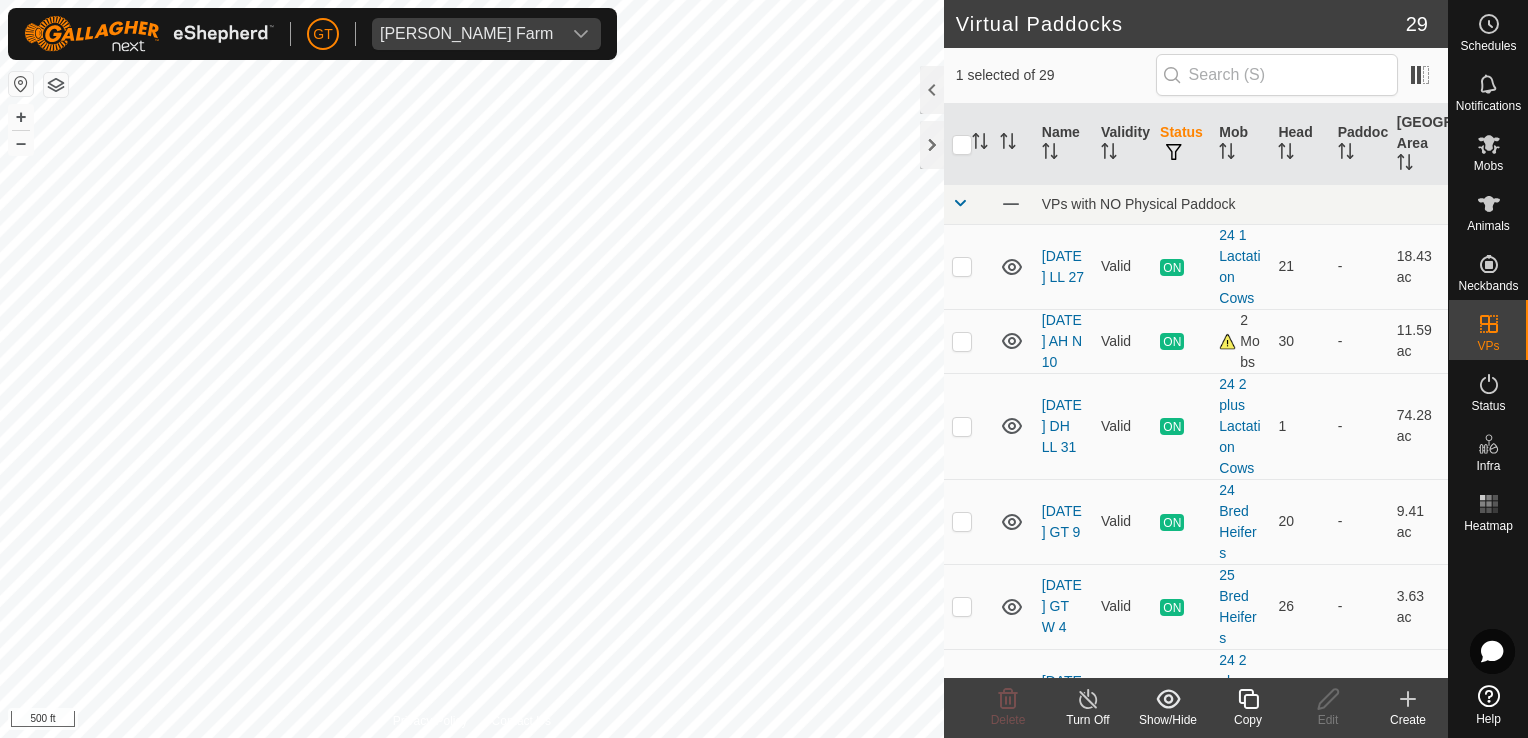checkbox on "false" 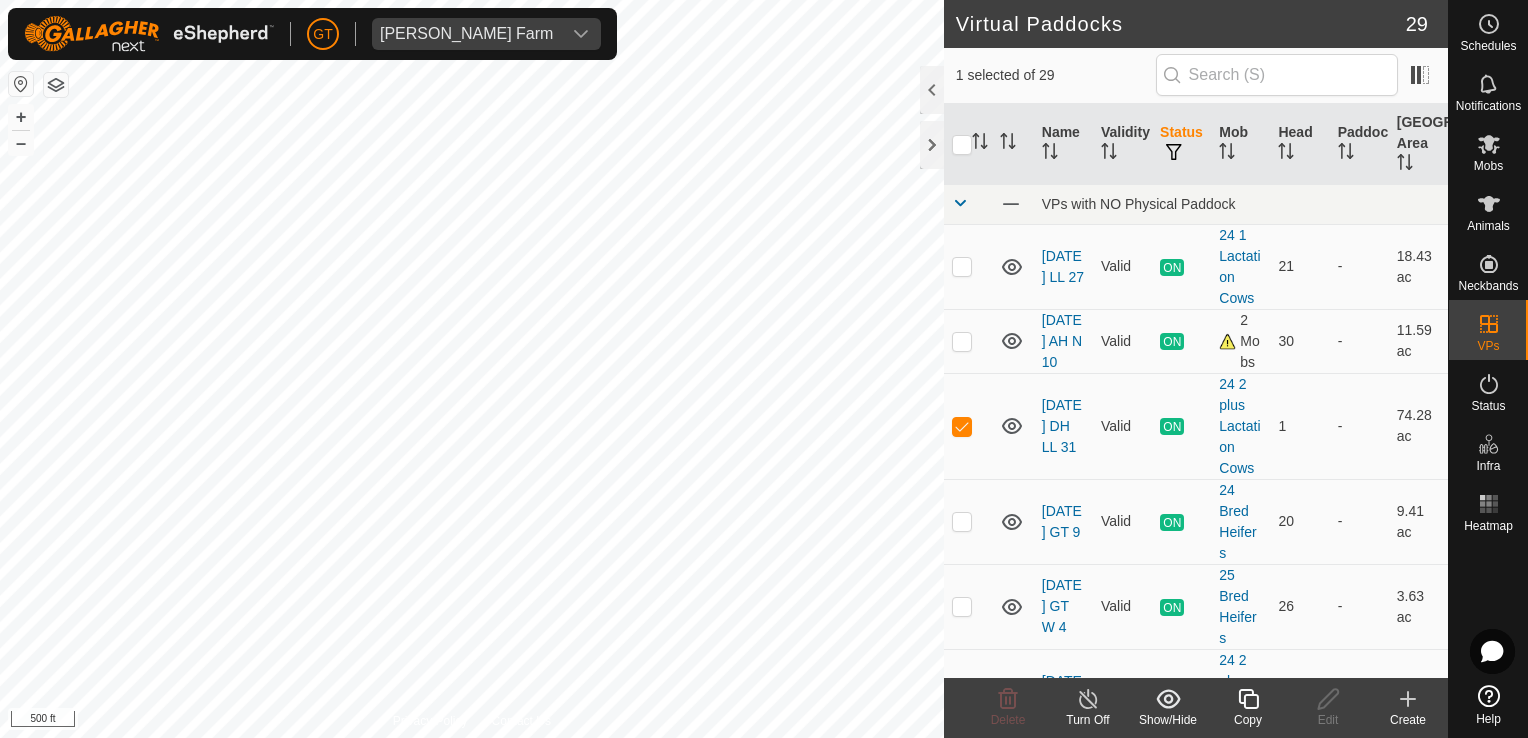 checkbox on "false" 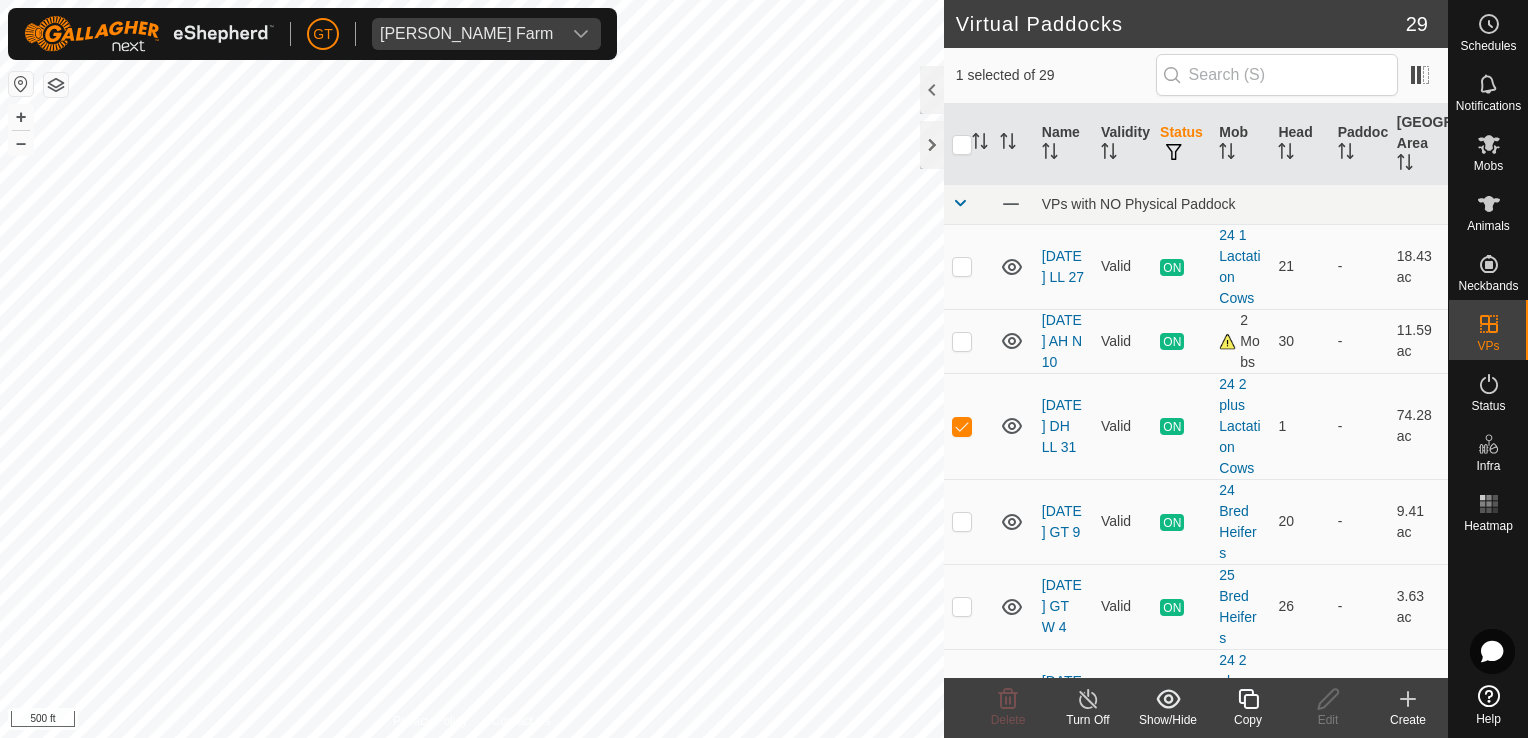 checkbox on "true" 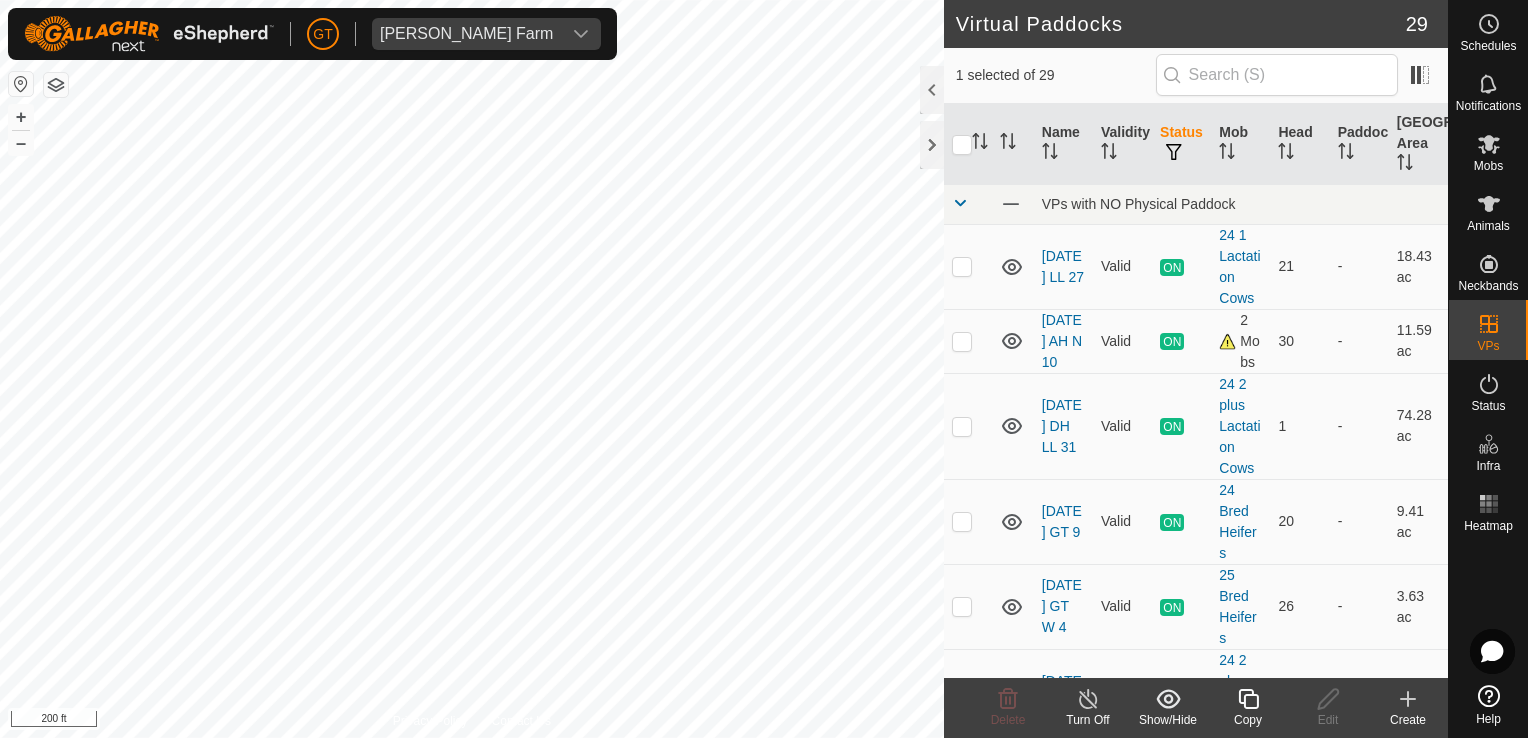 checkbox on "true" 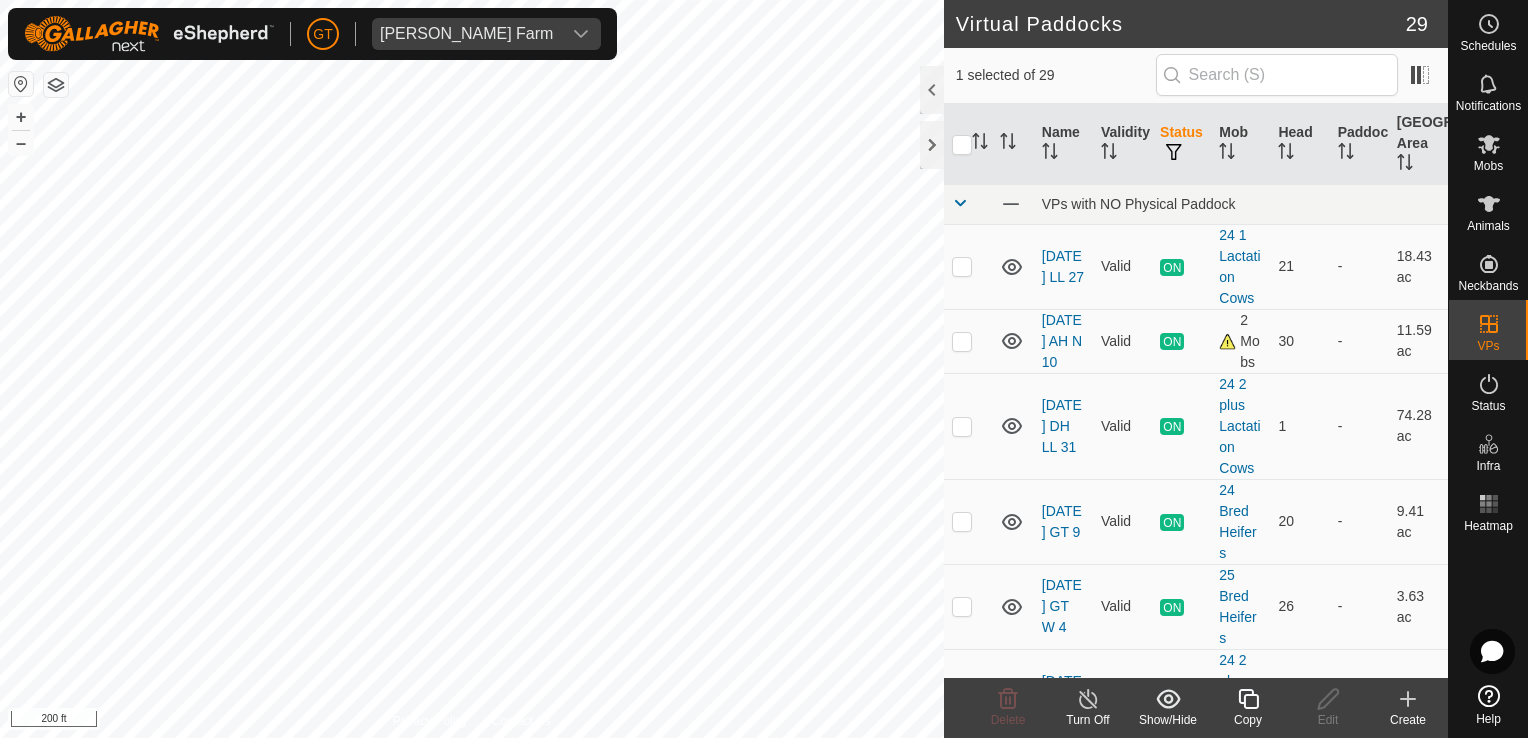 checkbox on "false" 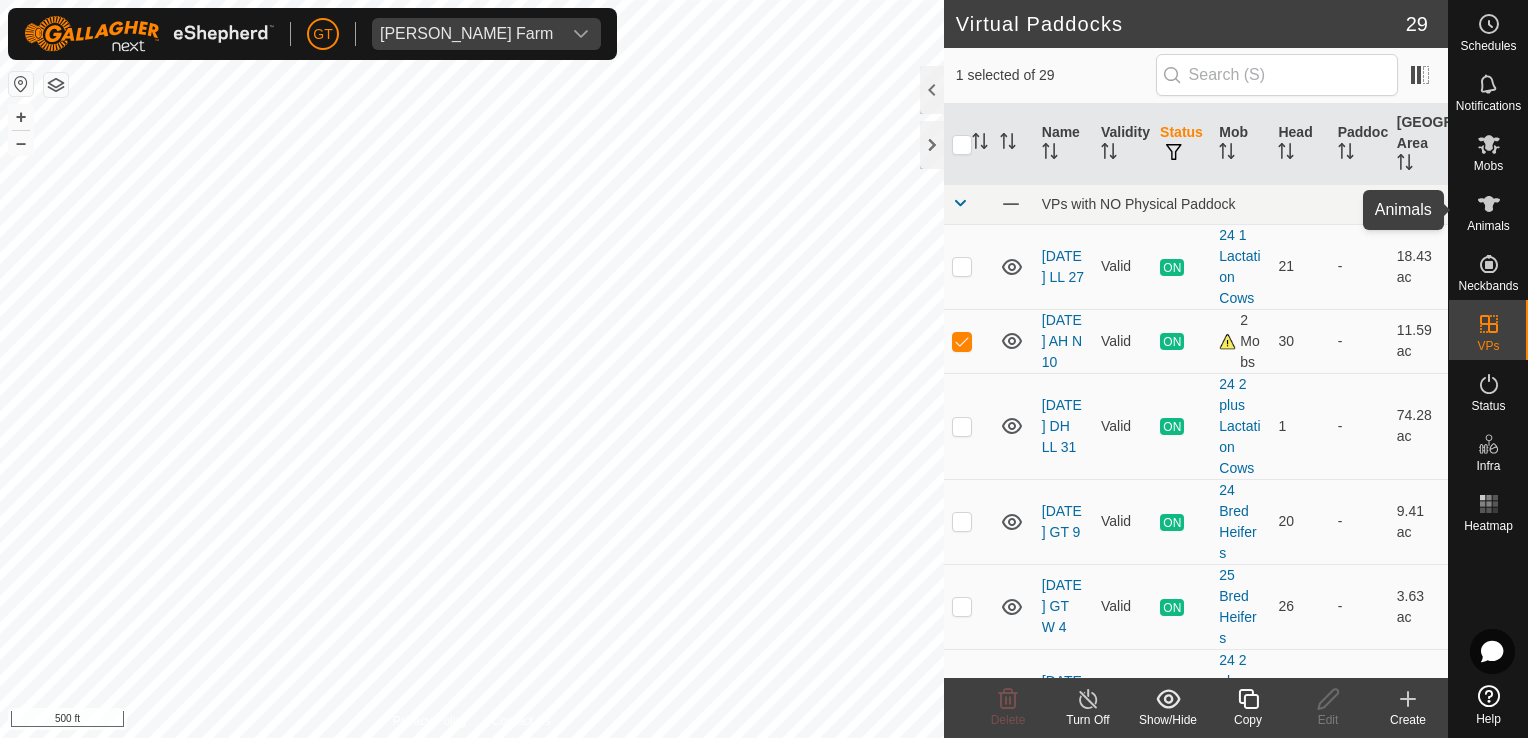 click 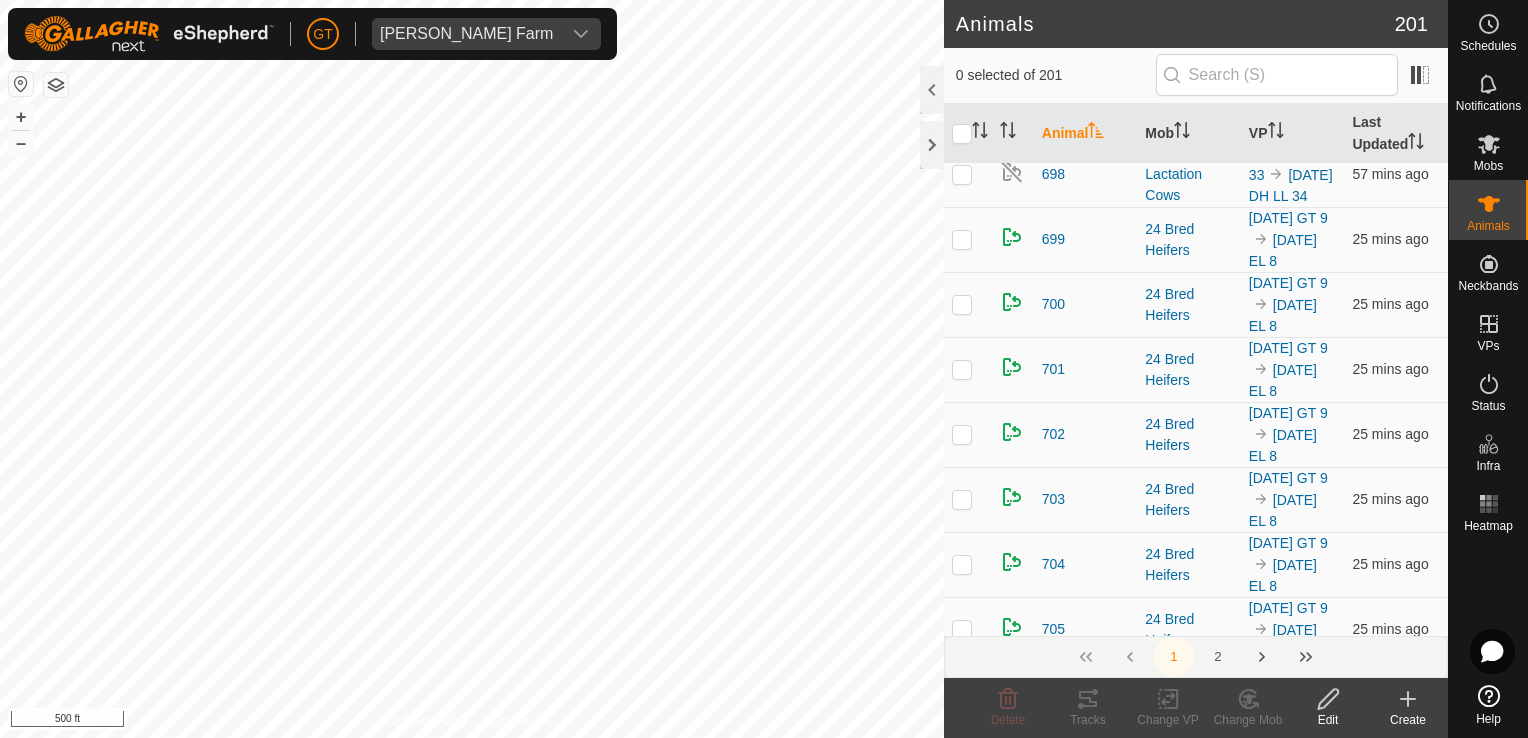 scroll, scrollTop: 10300, scrollLeft: 0, axis: vertical 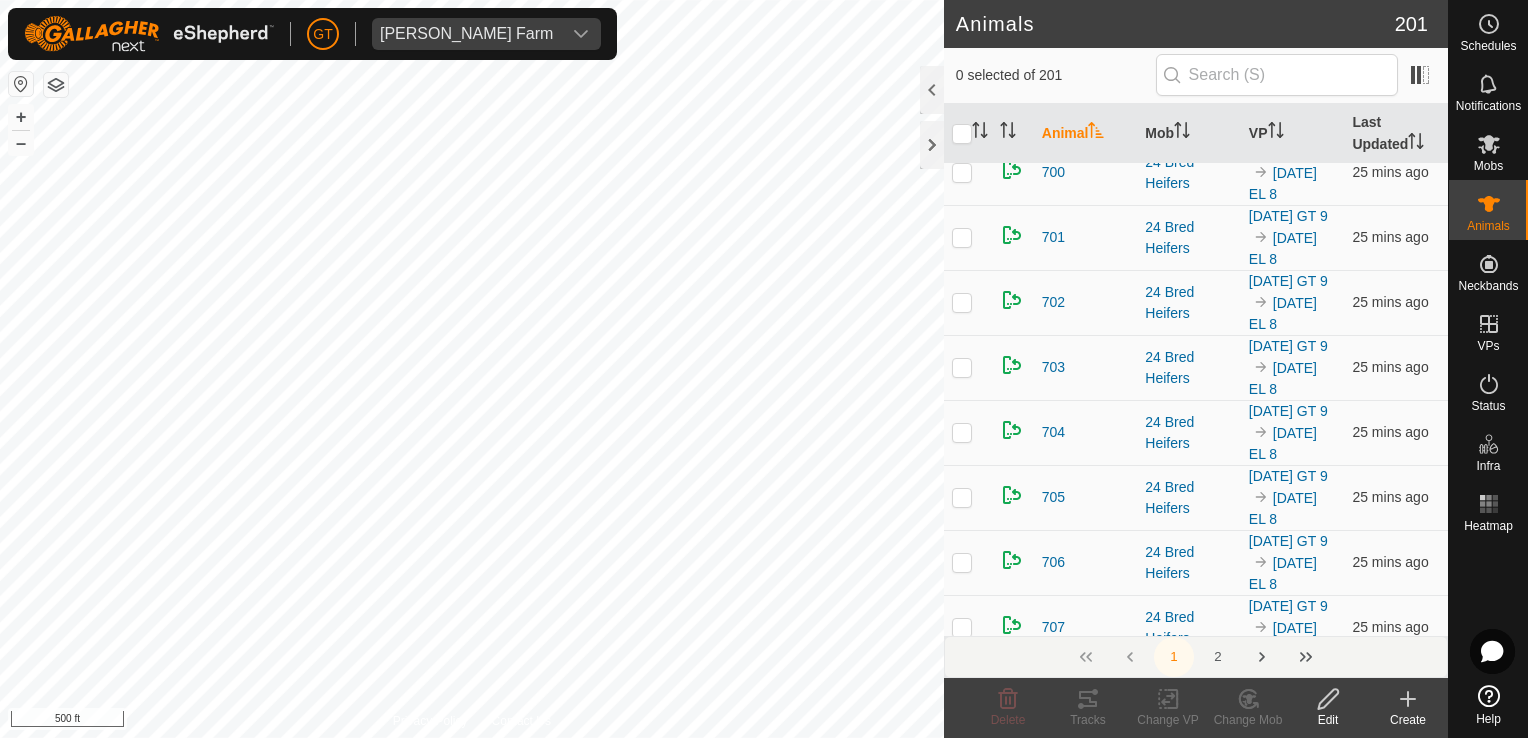 click at bounding box center [962, -1435] 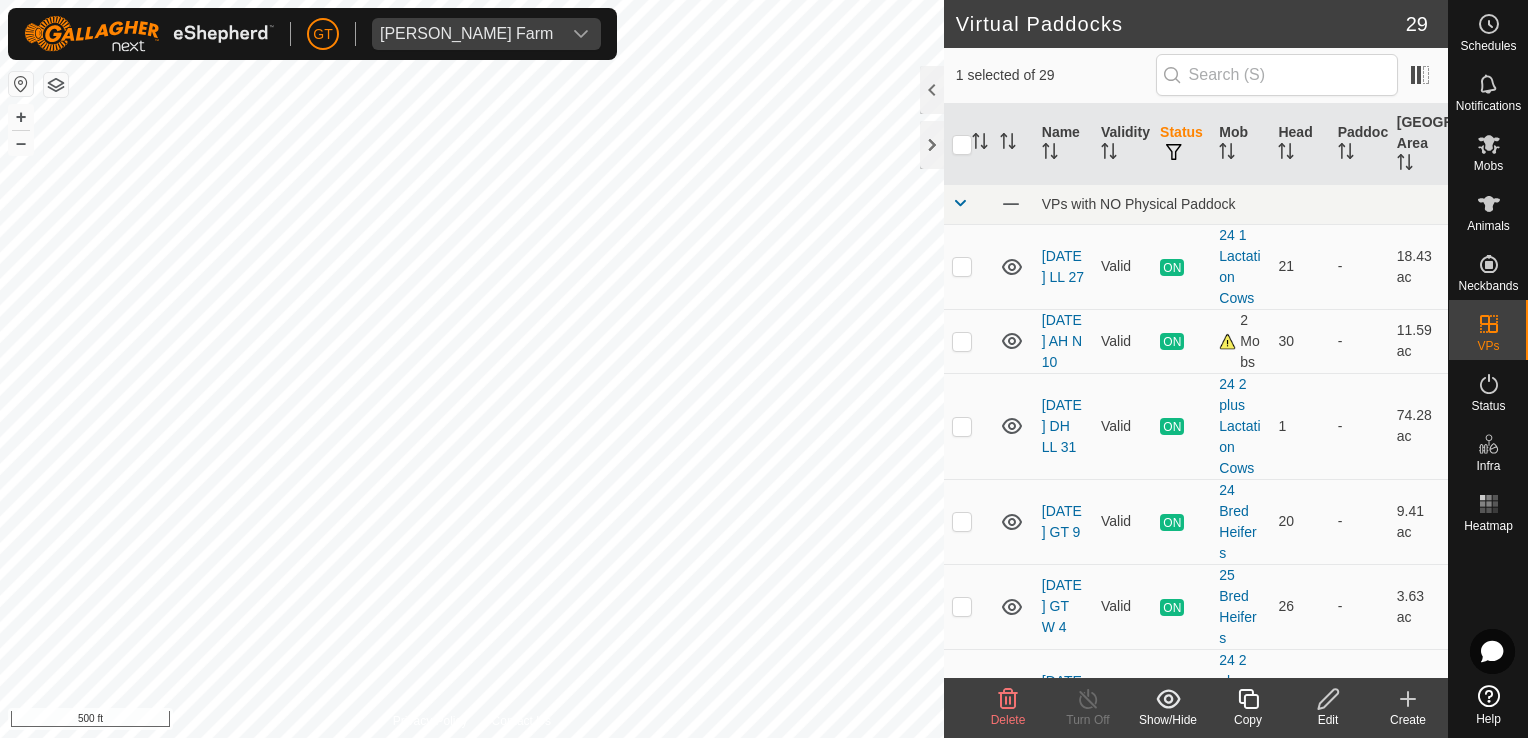 click 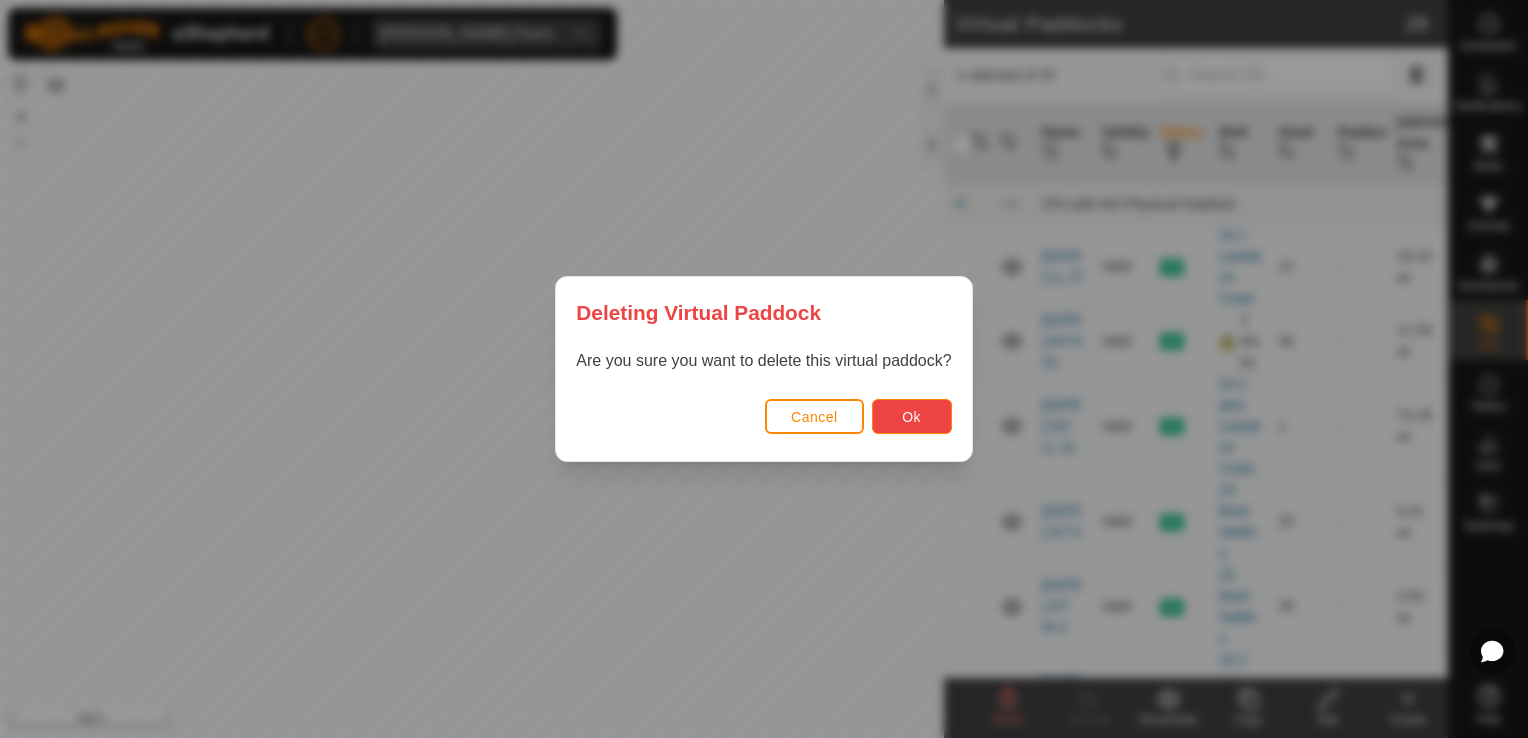 click on "Ok" at bounding box center [911, 417] 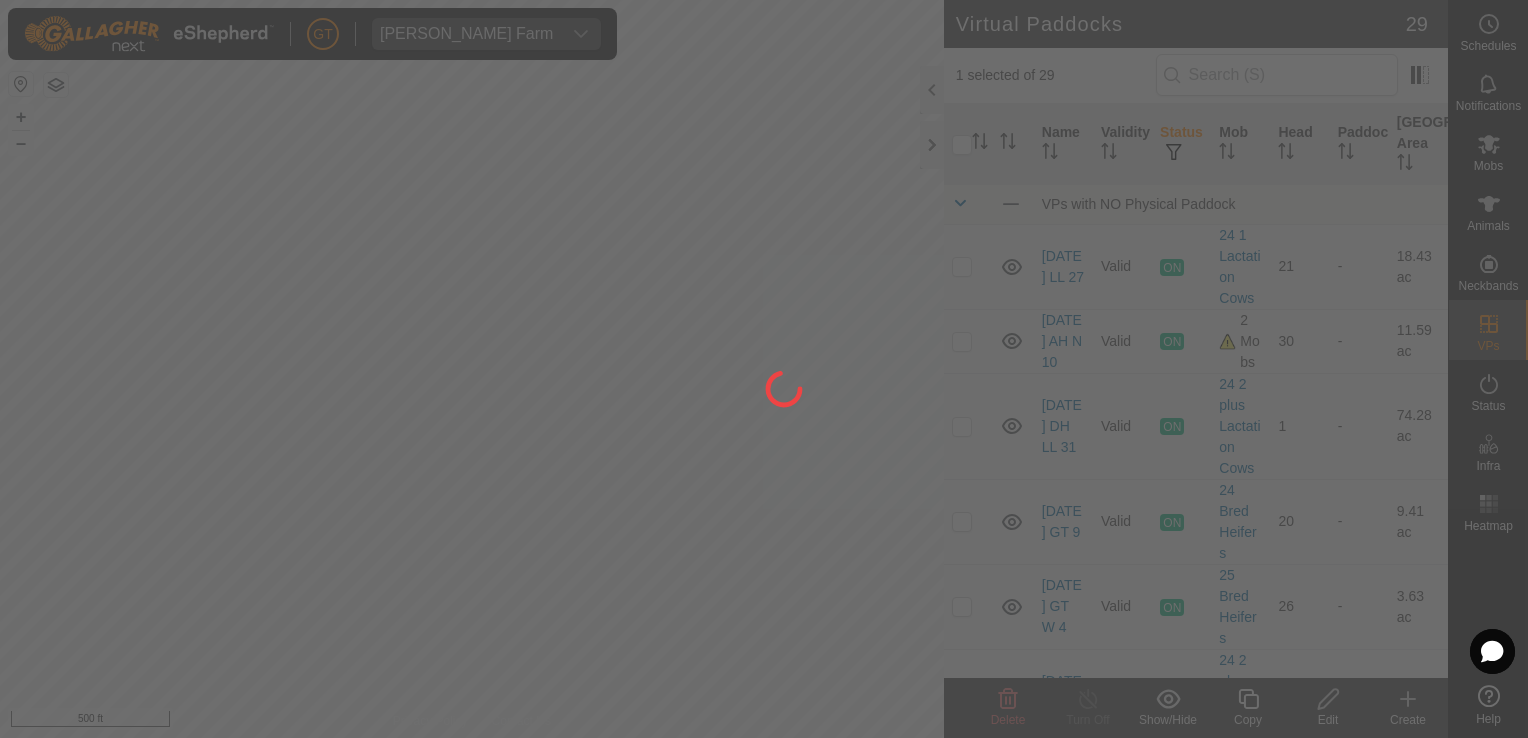 checkbox on "false" 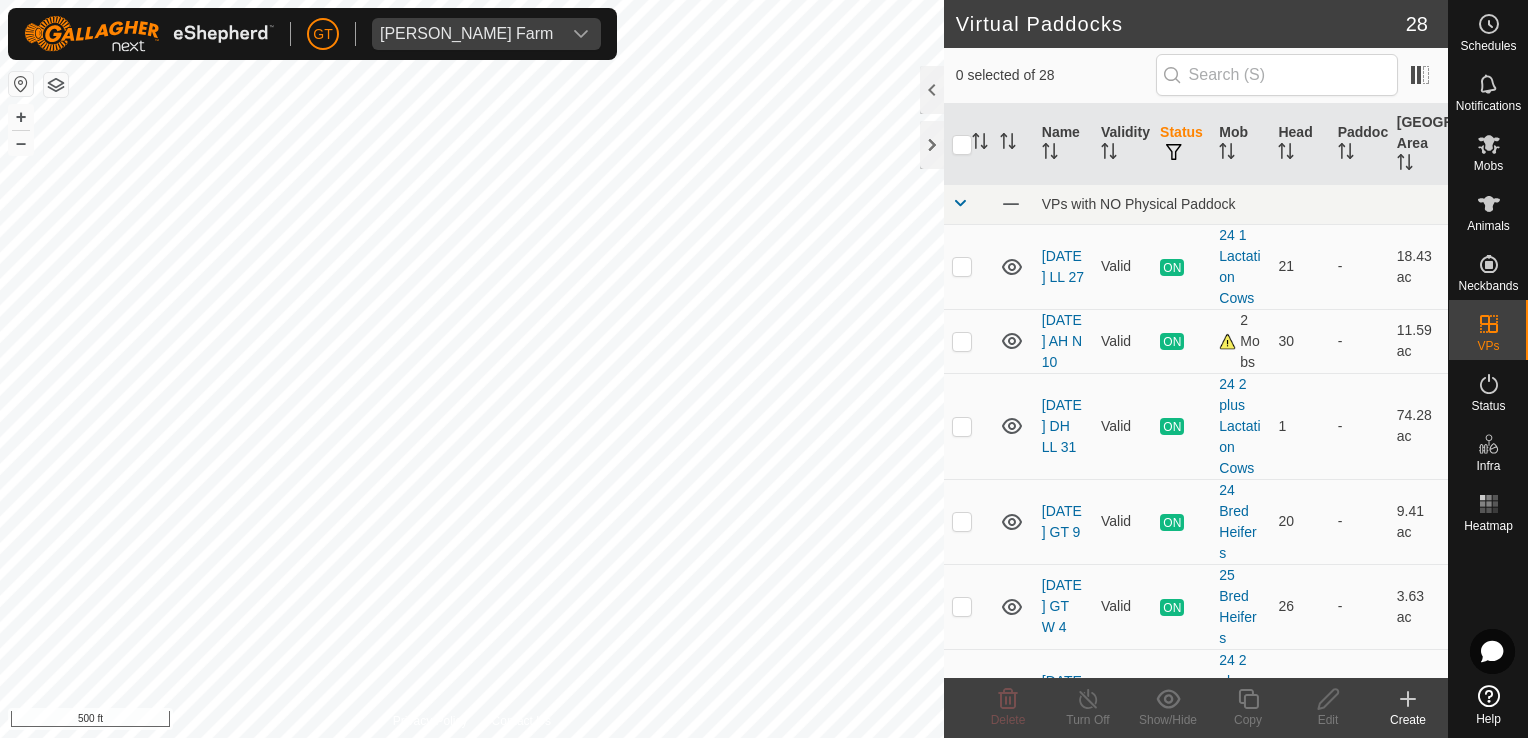 click 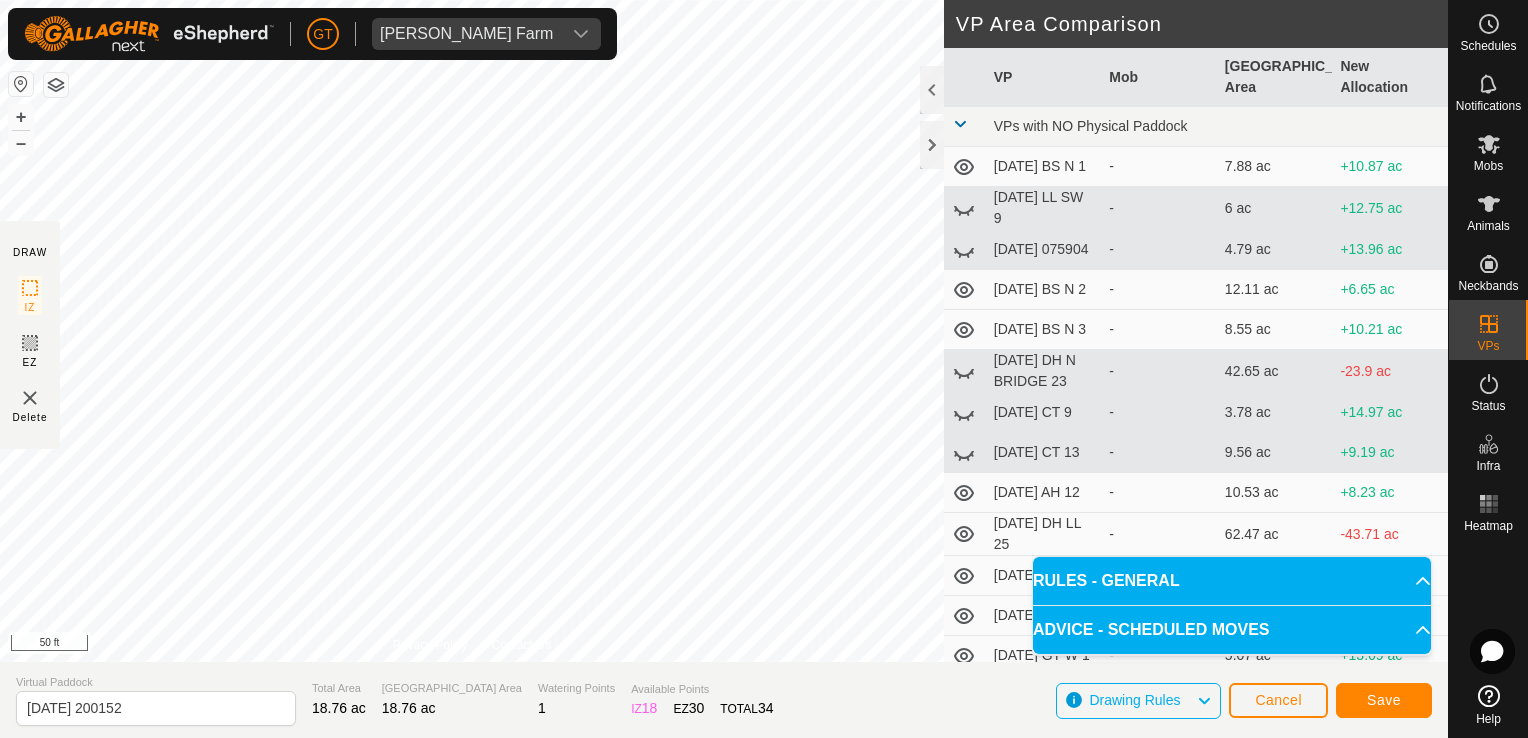 click on "DRAW IZ EZ Delete Privacy Policy Contact Us IZ interior angle must be smaller than 280°  (Current: 341.4°) . + – ⇧ i 50 ft VP Area Comparison     VP   Mob   [GEOGRAPHIC_DATA] Area   New Allocation  VPs with NO Physical Paddock  [DATE]  BS  N 1  -  7.88 ac  +10.87 ac  [DATE]   LL  SW 9  -  6 ac  +12.75 ac  [DATE] 075904  -  4.79 ac  +13.96 ac  [DATE]   BS  N  2  -  12.11 ac  +6.65 ac  [DATE]  BS N 3  -  8.55 ac  +10.21 ac  [DATE]  DH N BRIDGE 23  -  42.65 ac  -23.9 ac  [DATE]  CT 9  -  3.78 ac  +14.97 ac  [DATE]  CT  13  -  9.56 ac  +9.19 ac  [DATE]  AH  12  -  10.53 ac  +8.23 ac  [DATE]    DH LL 25  -  62.47 ac  -43.71 ac  [DATE]   EL  5  -  5.19 ac  +13.57 ac  [DATE]   AH  9  -  10.28 ac  +8.48 ac  [DATE]   GT W 1  -  5.07 ac  +13.69 ac  [DATE]  EL  6  -  6.03 ac  +12.73 ac  [DATE]  GT 9  -  3.81 ac  +14.95 ac  [DATE]  LL 27   24 1 Lactation Cows   18.43 ac  +0.32 ac  [DATE]   AH N 10   2 Mobs   11.59 ac  +7.17 ac  [DATE]   DH LL 31  - - - 1" 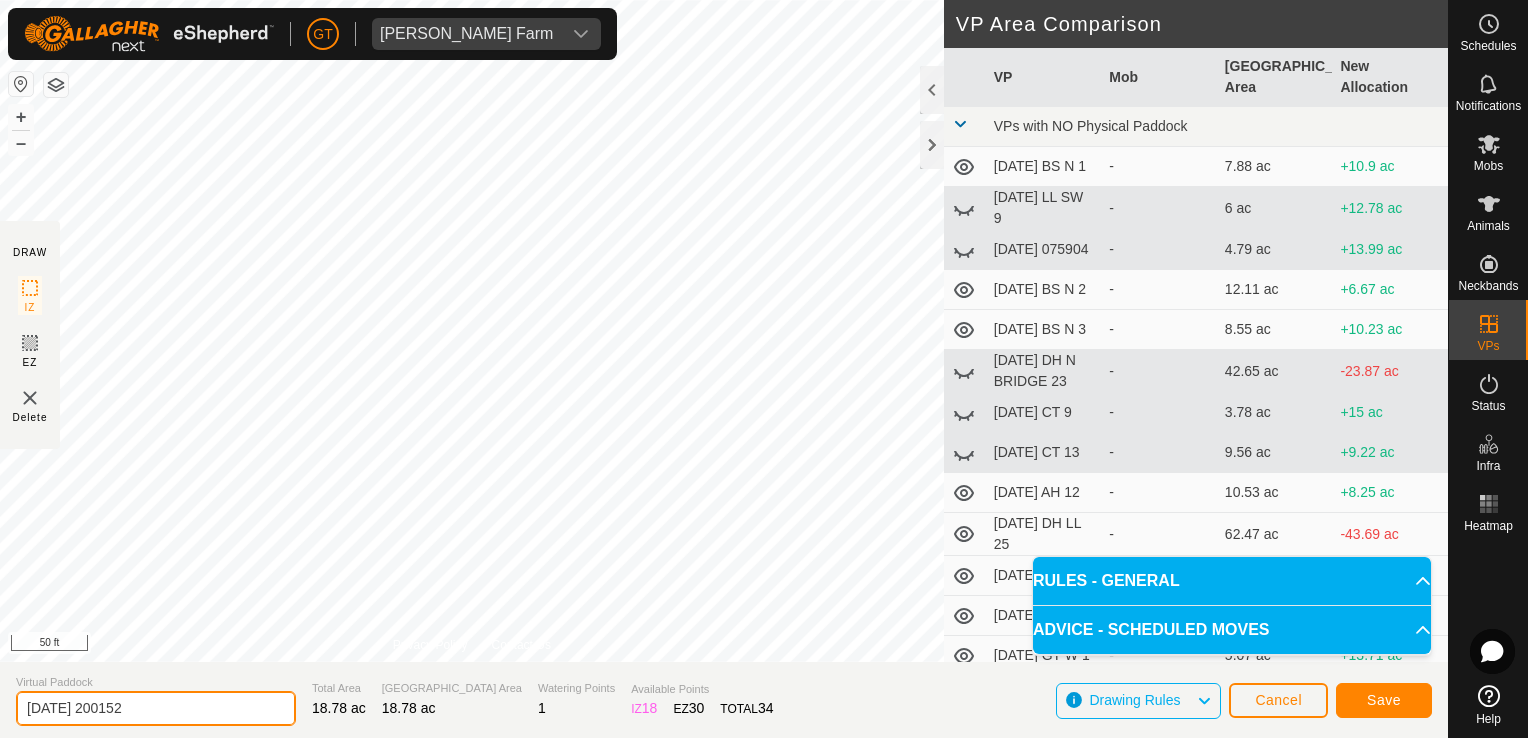 click on "[DATE] 200152" 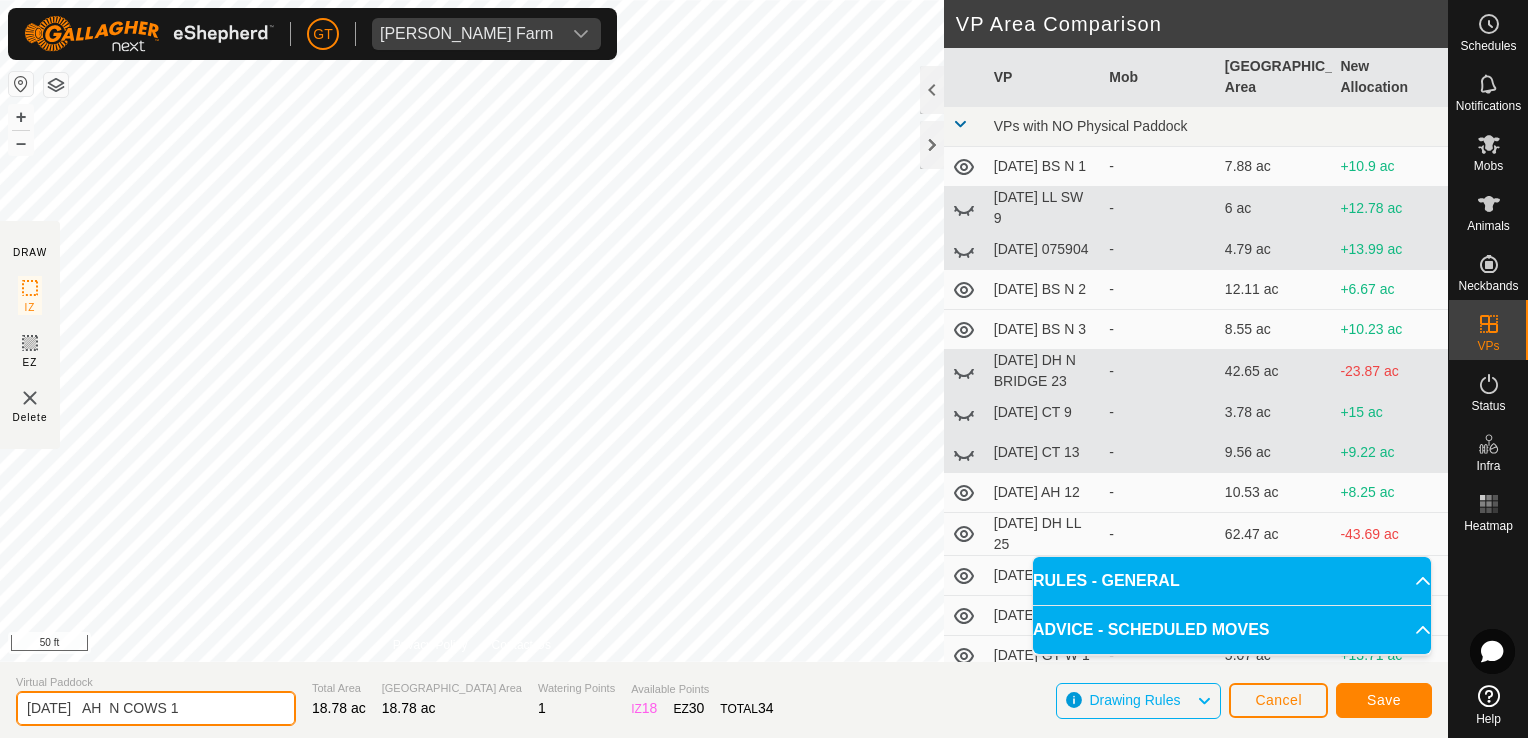 type on "[DATE]   AH  N COWS 1" 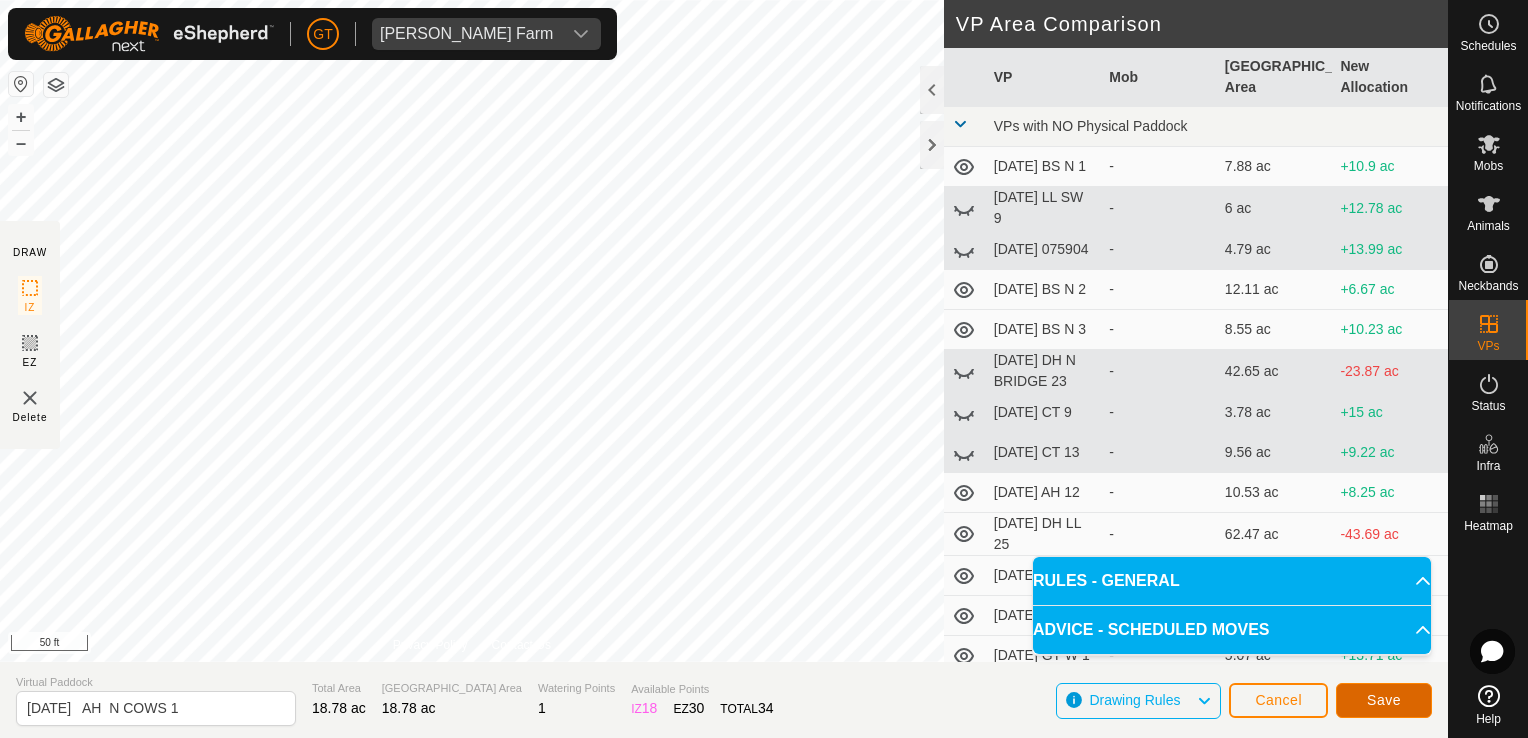 click on "Save" 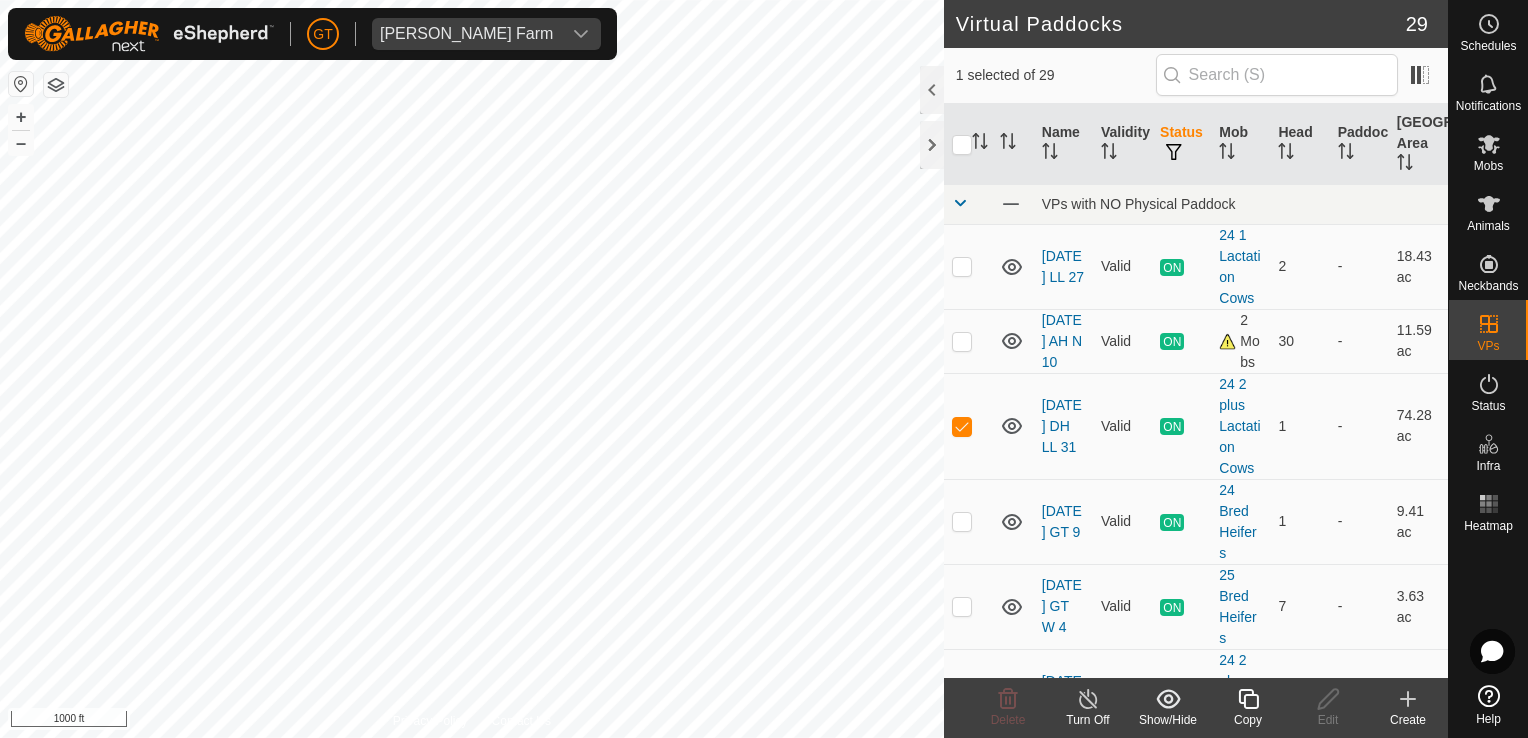 checkbox on "false" 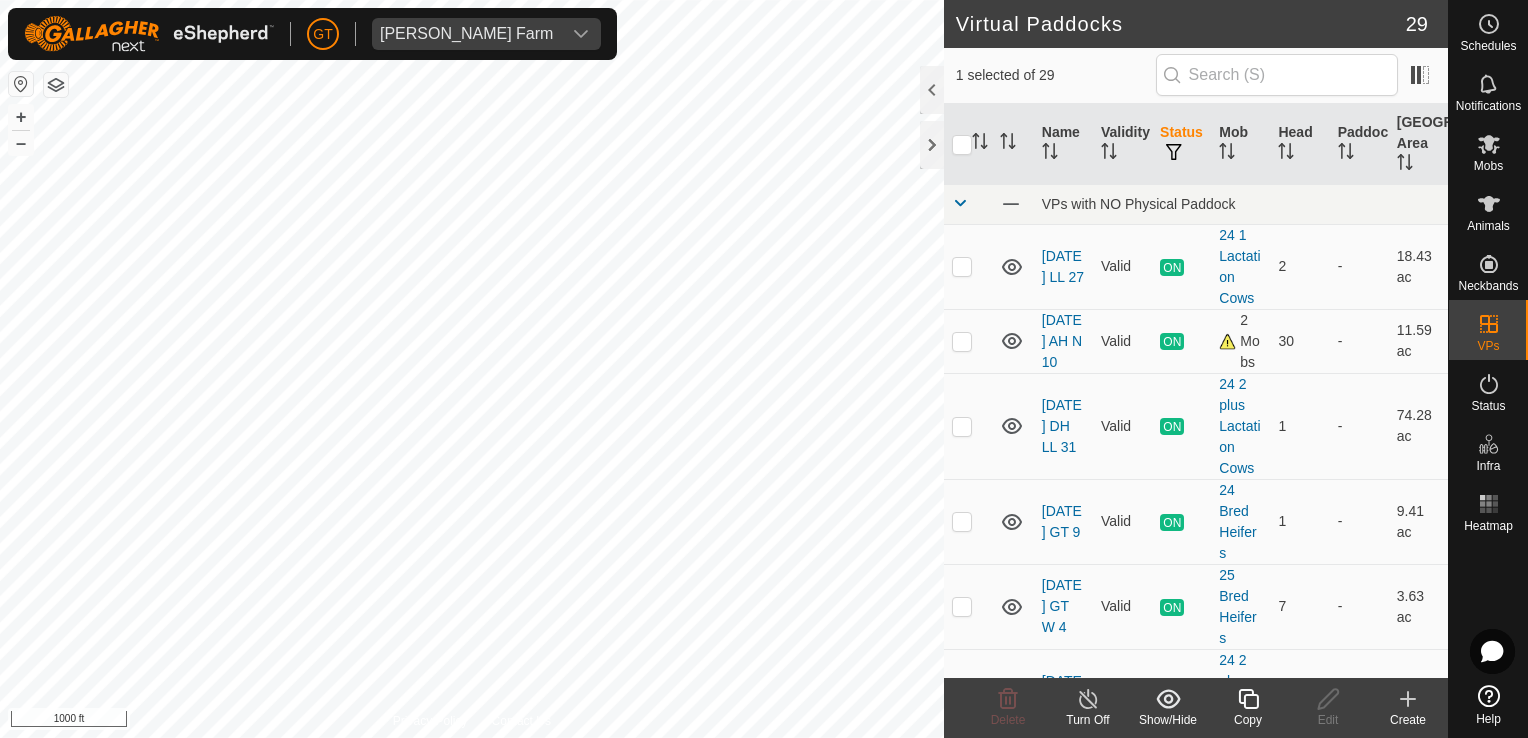 checkbox on "false" 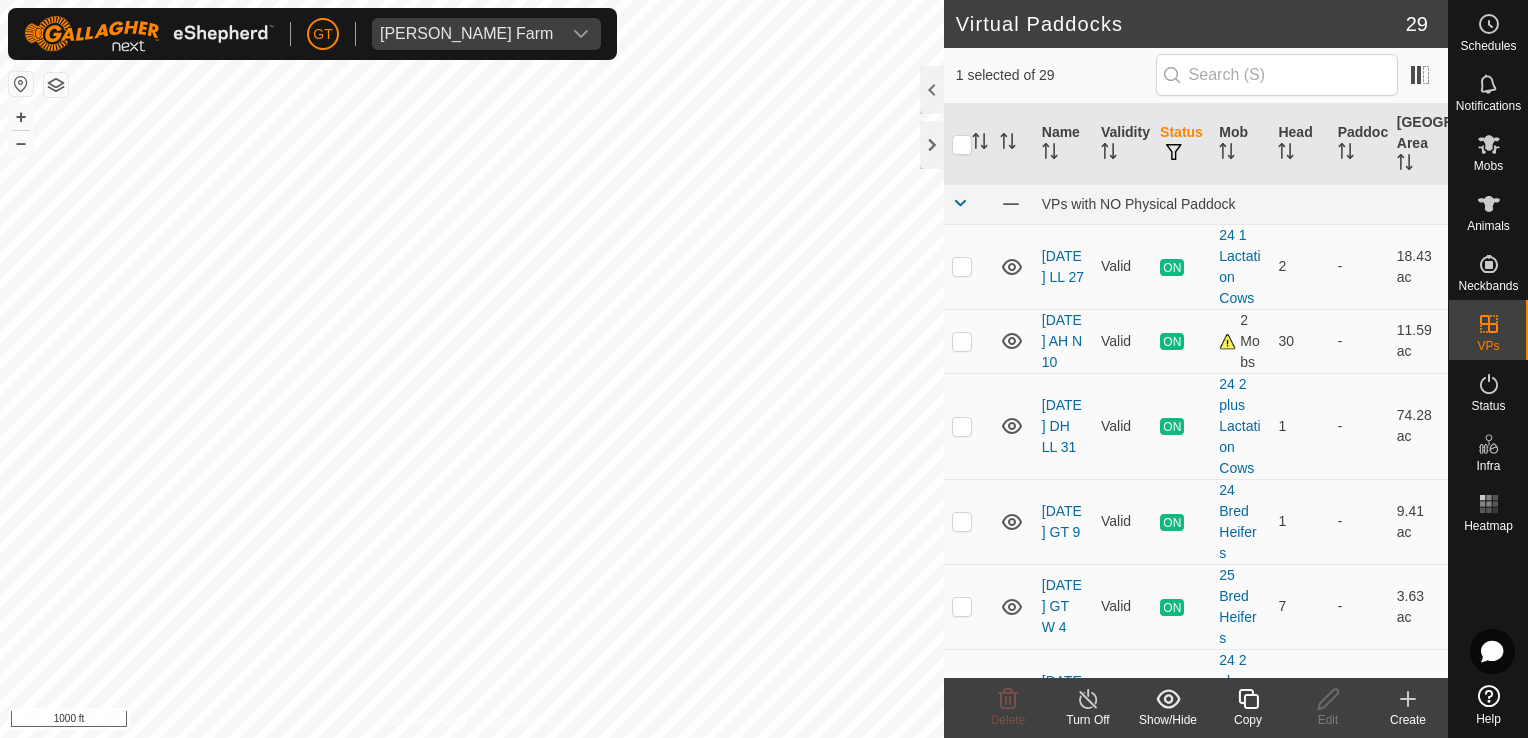 checkbox on "false" 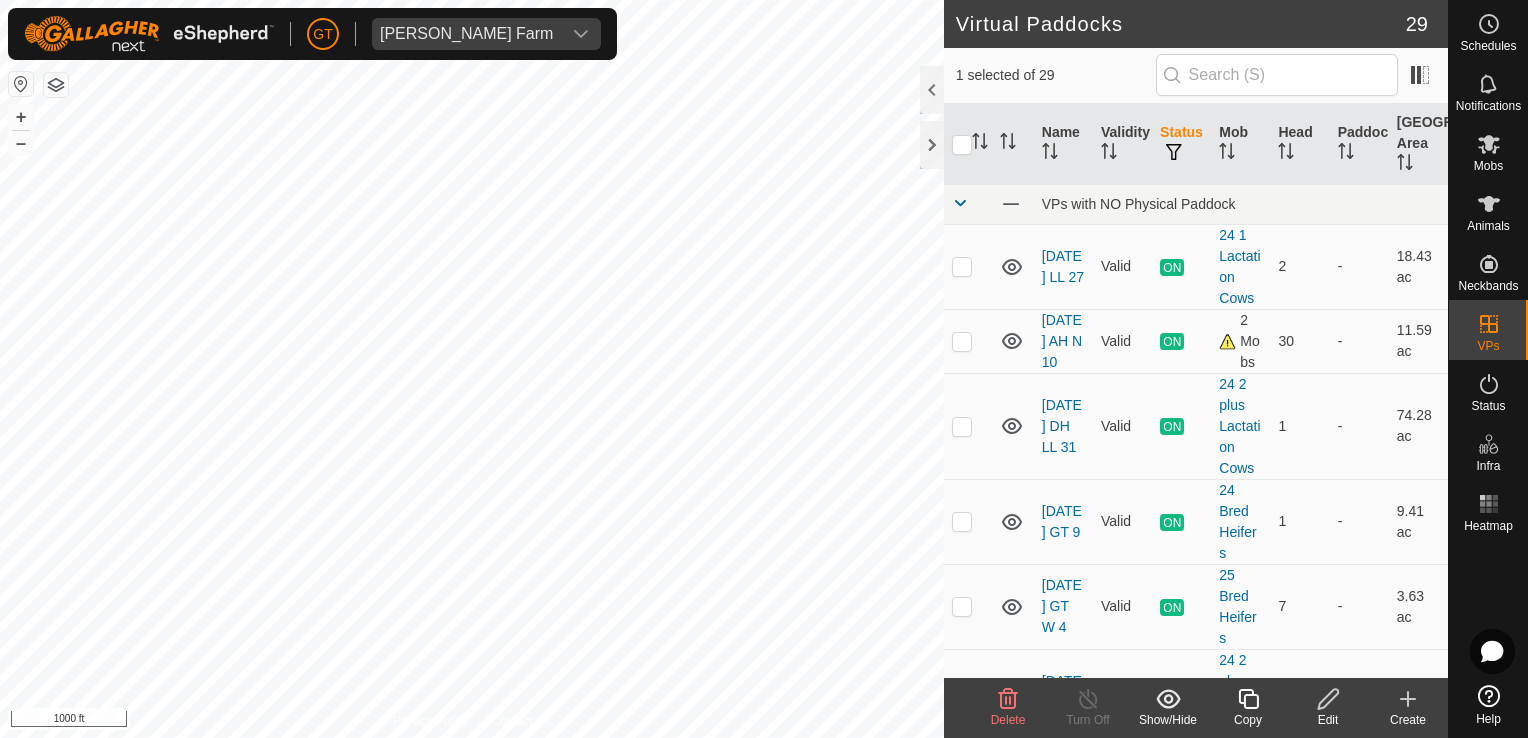 click 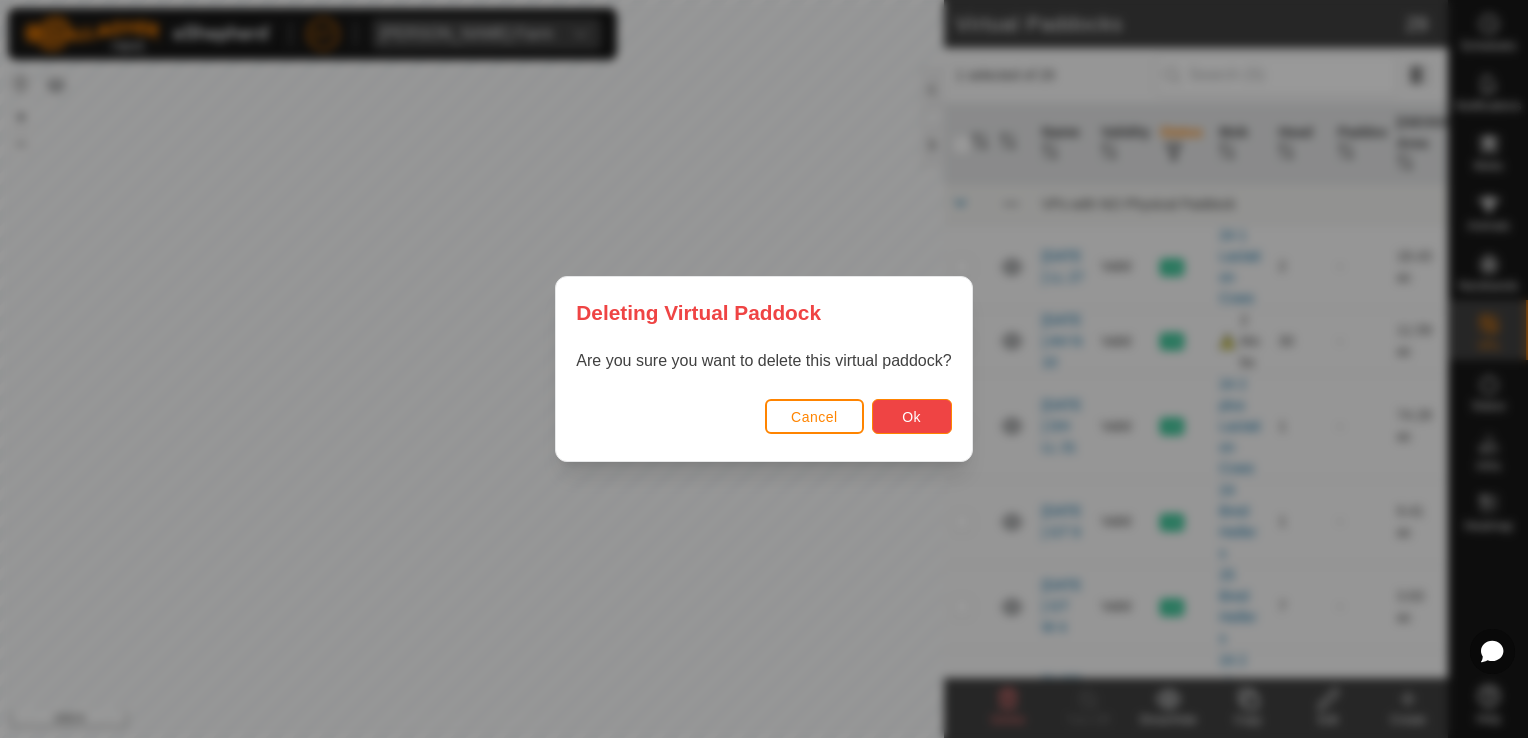 click on "Ok" at bounding box center [911, 417] 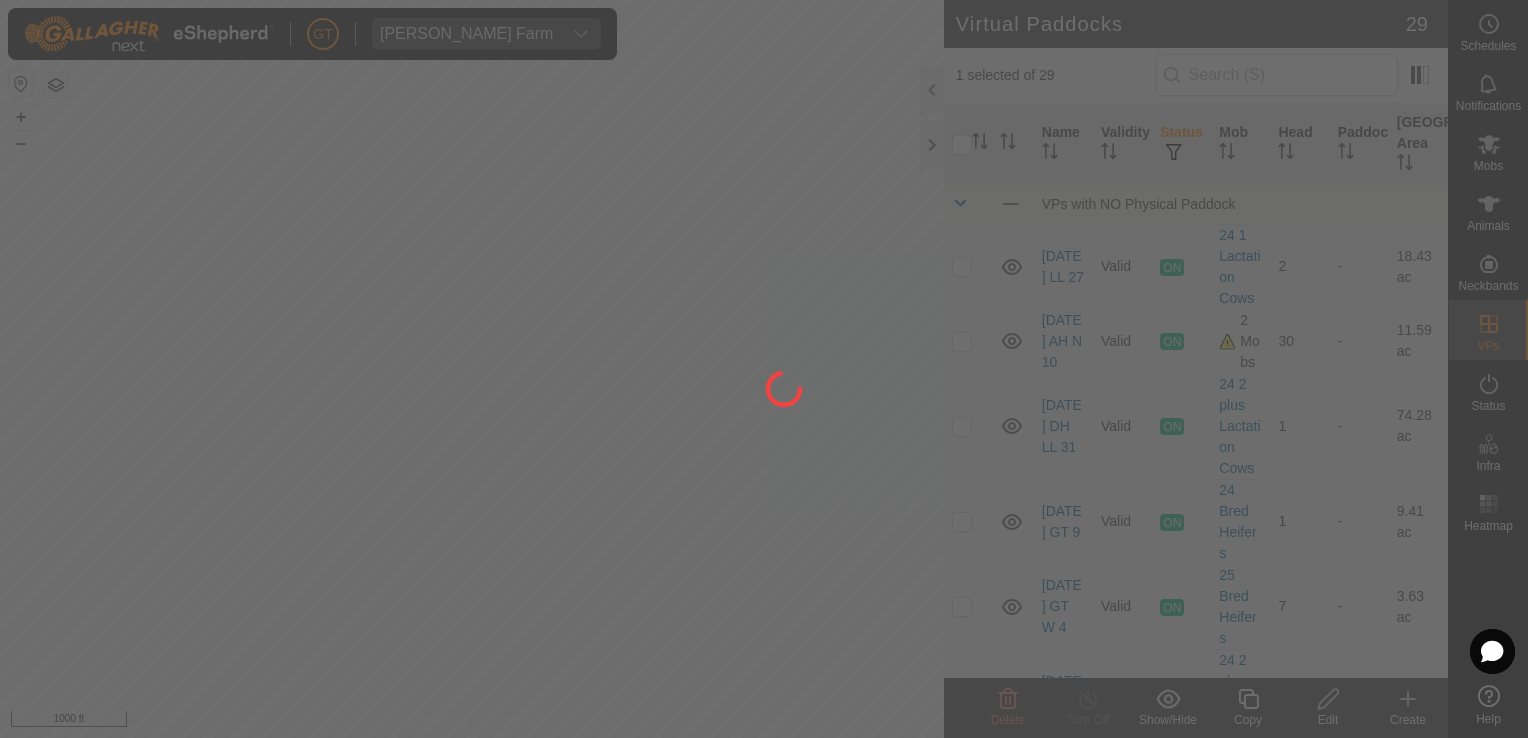 checkbox on "false" 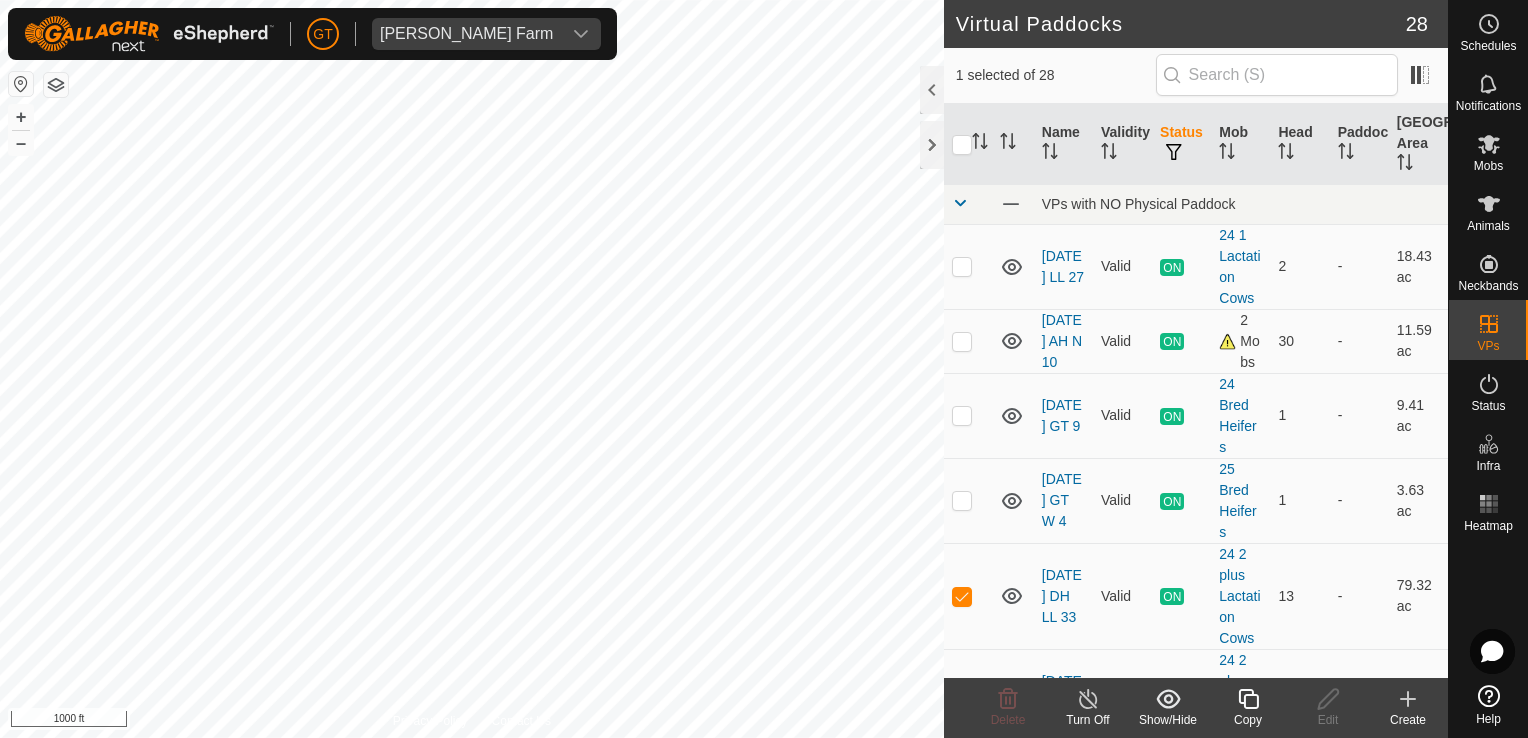 checkbox on "false" 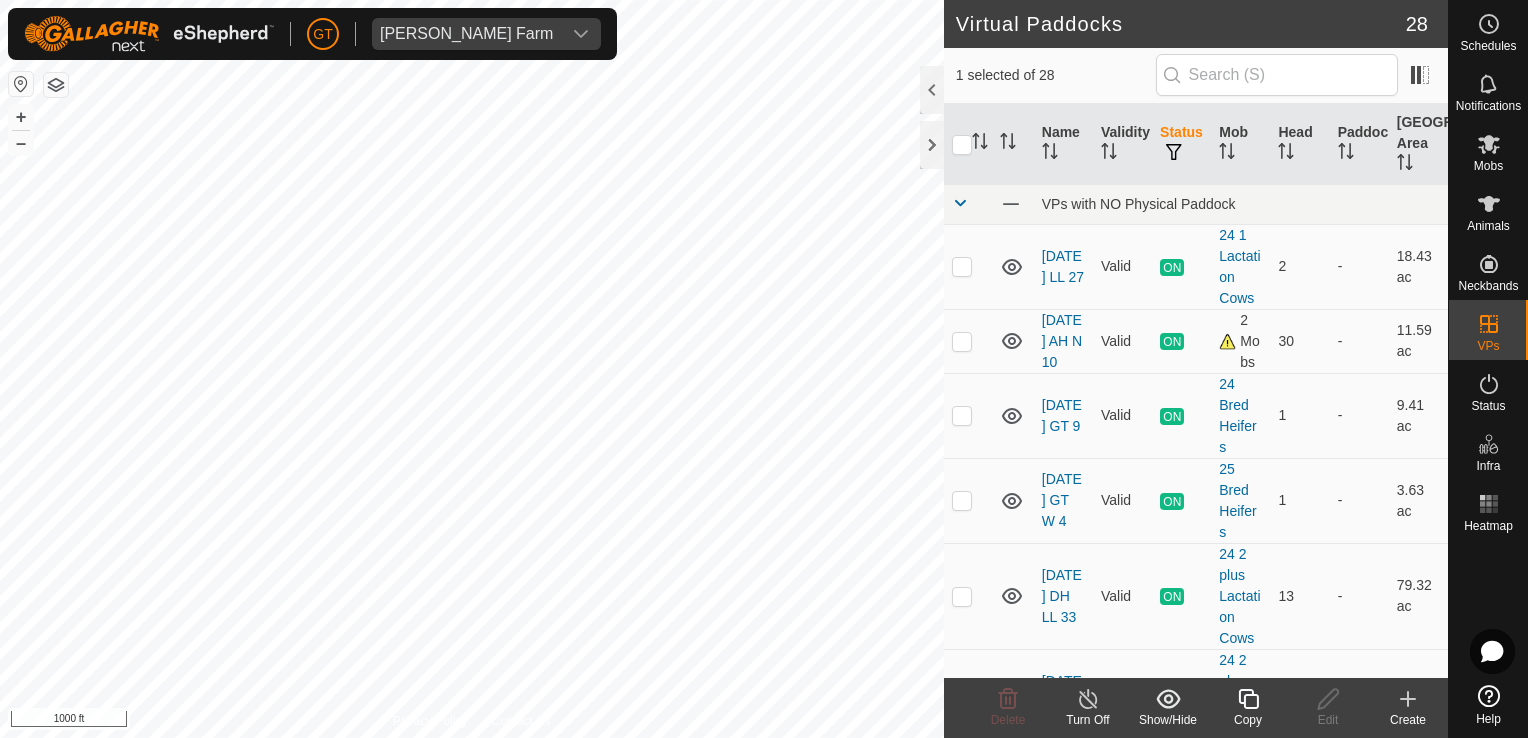 checkbox on "false" 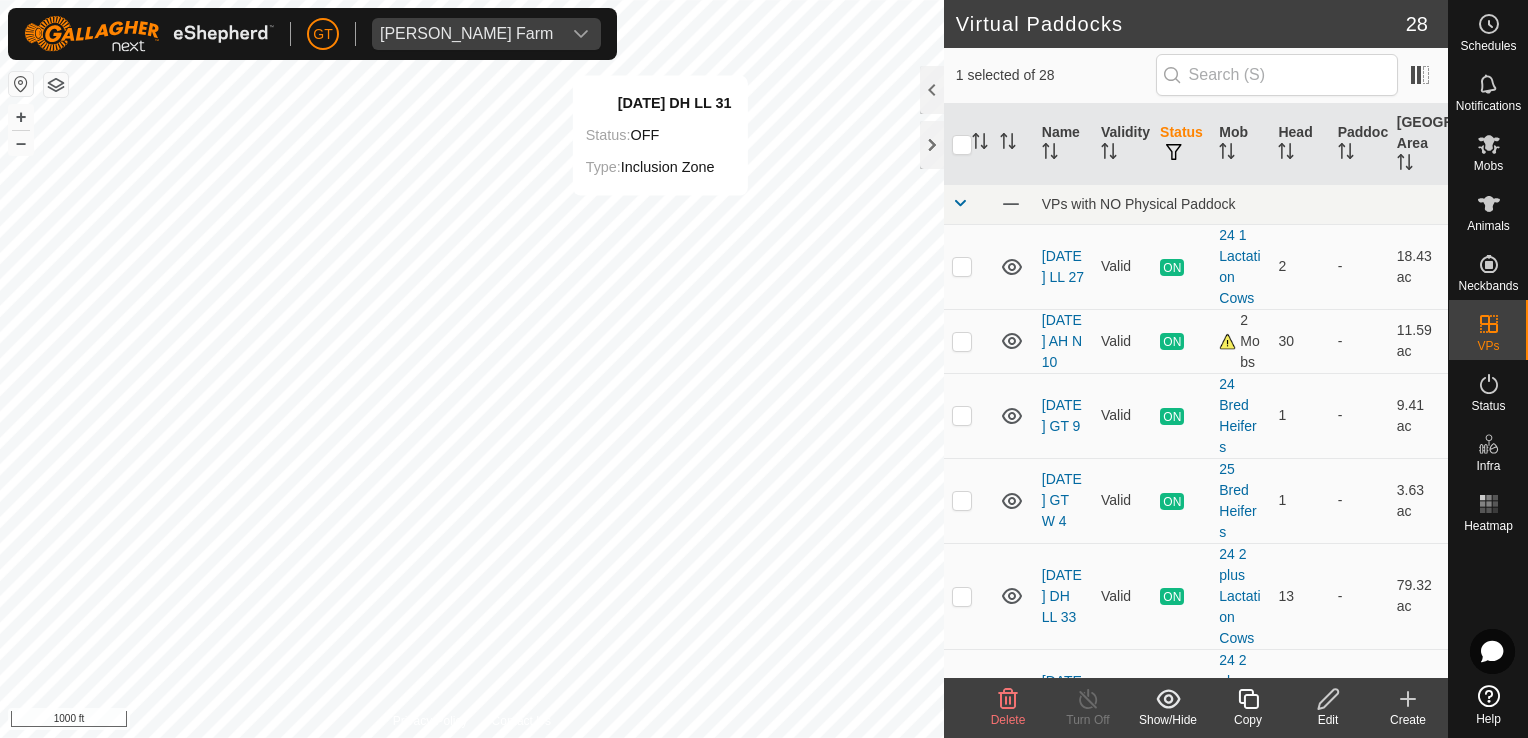 checkbox on "true" 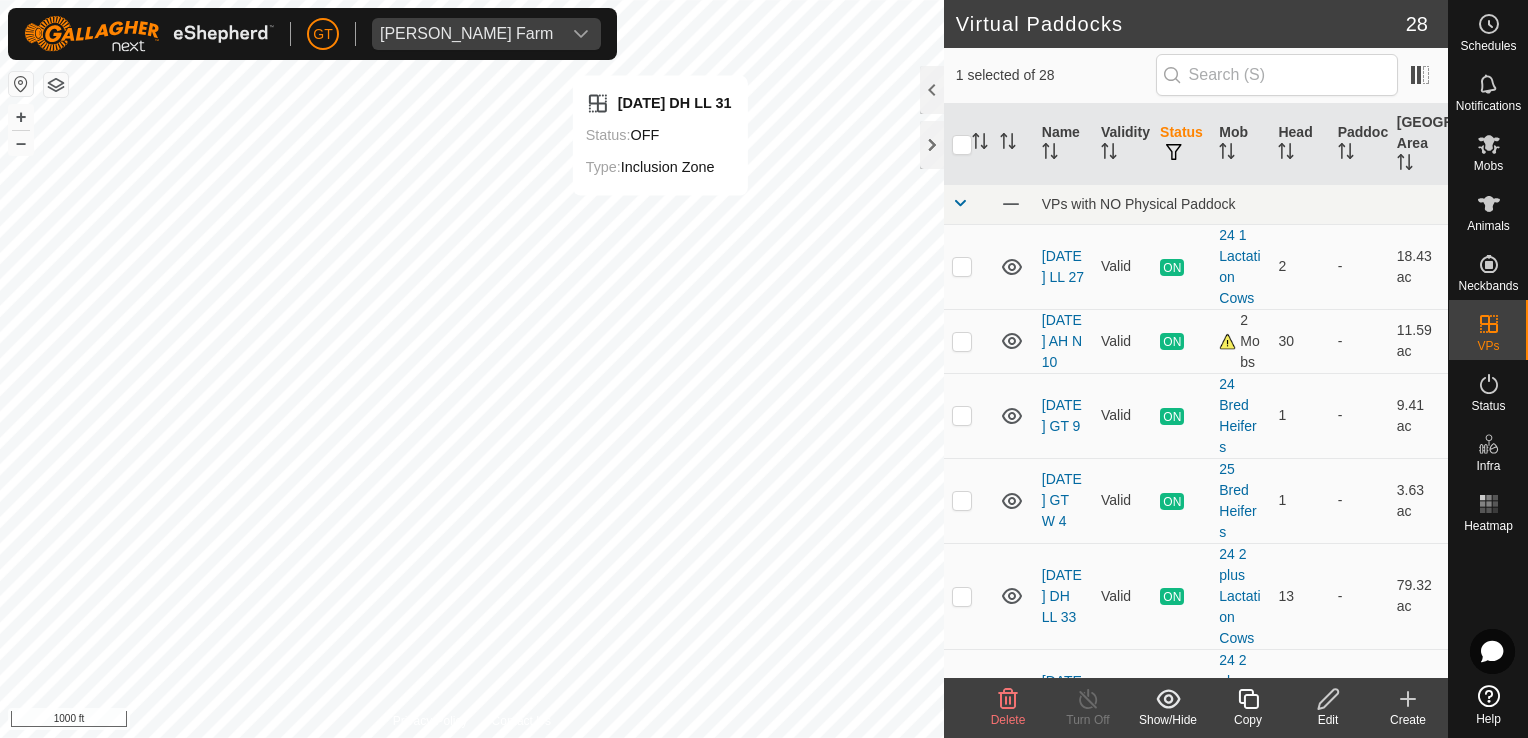checkbox on "false" 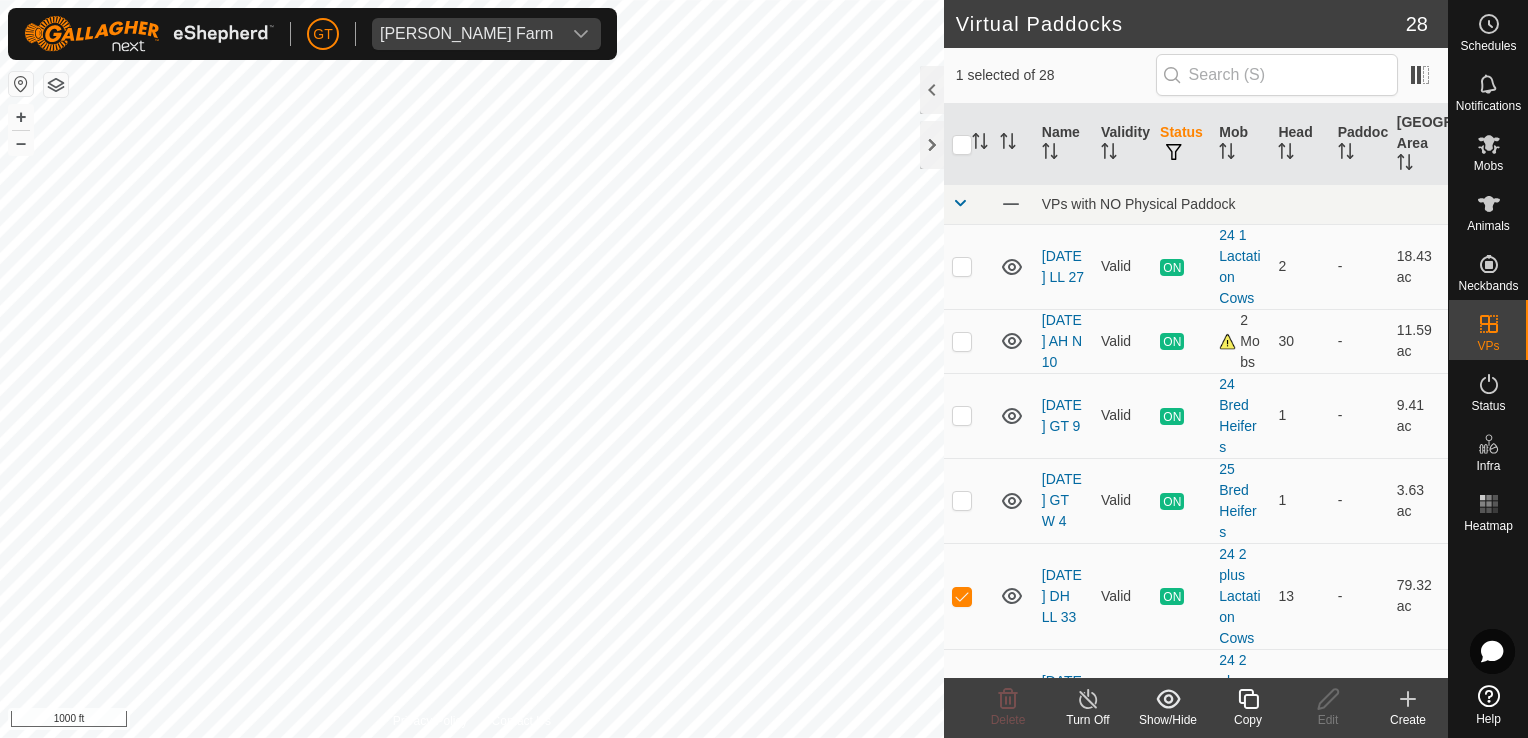 checkbox on "false" 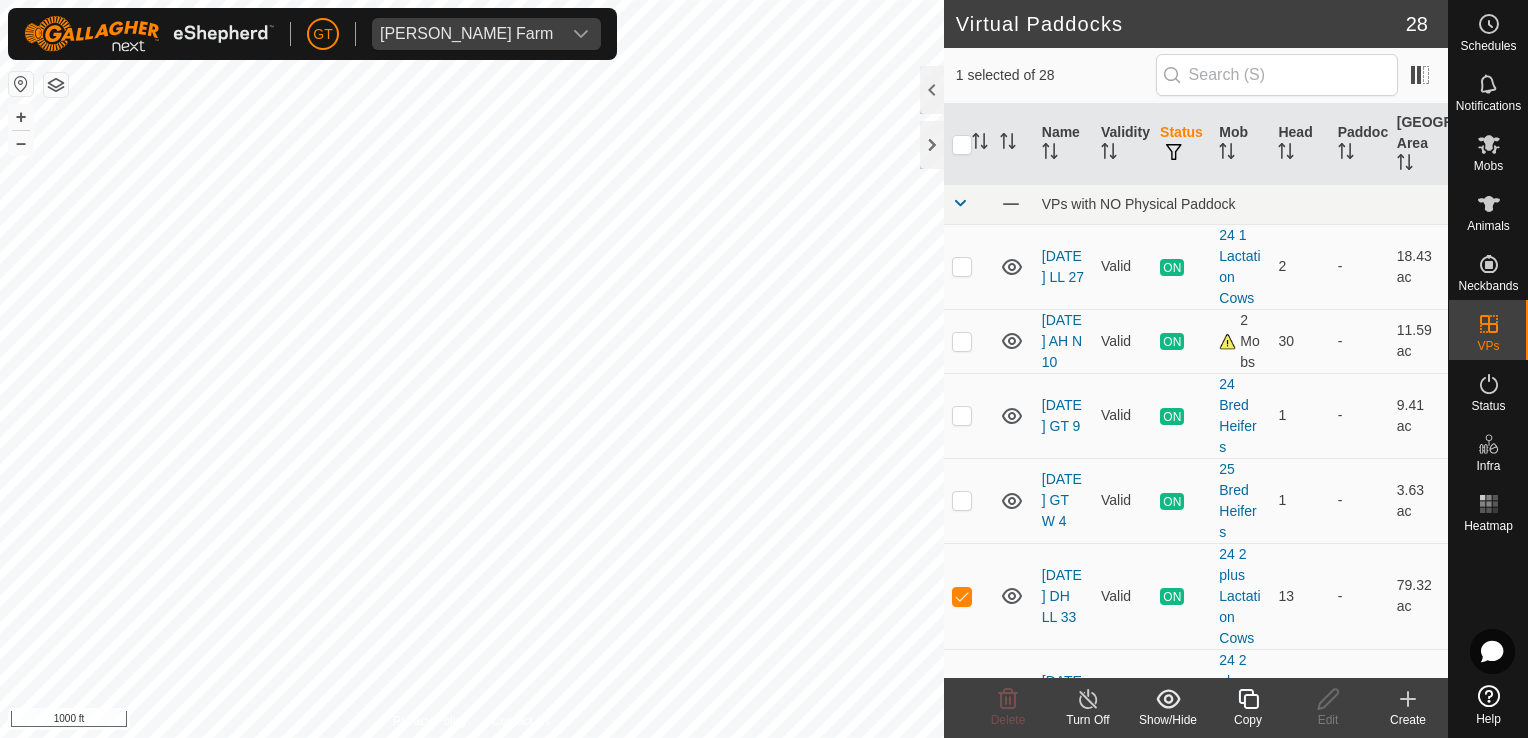 checkbox on "true" 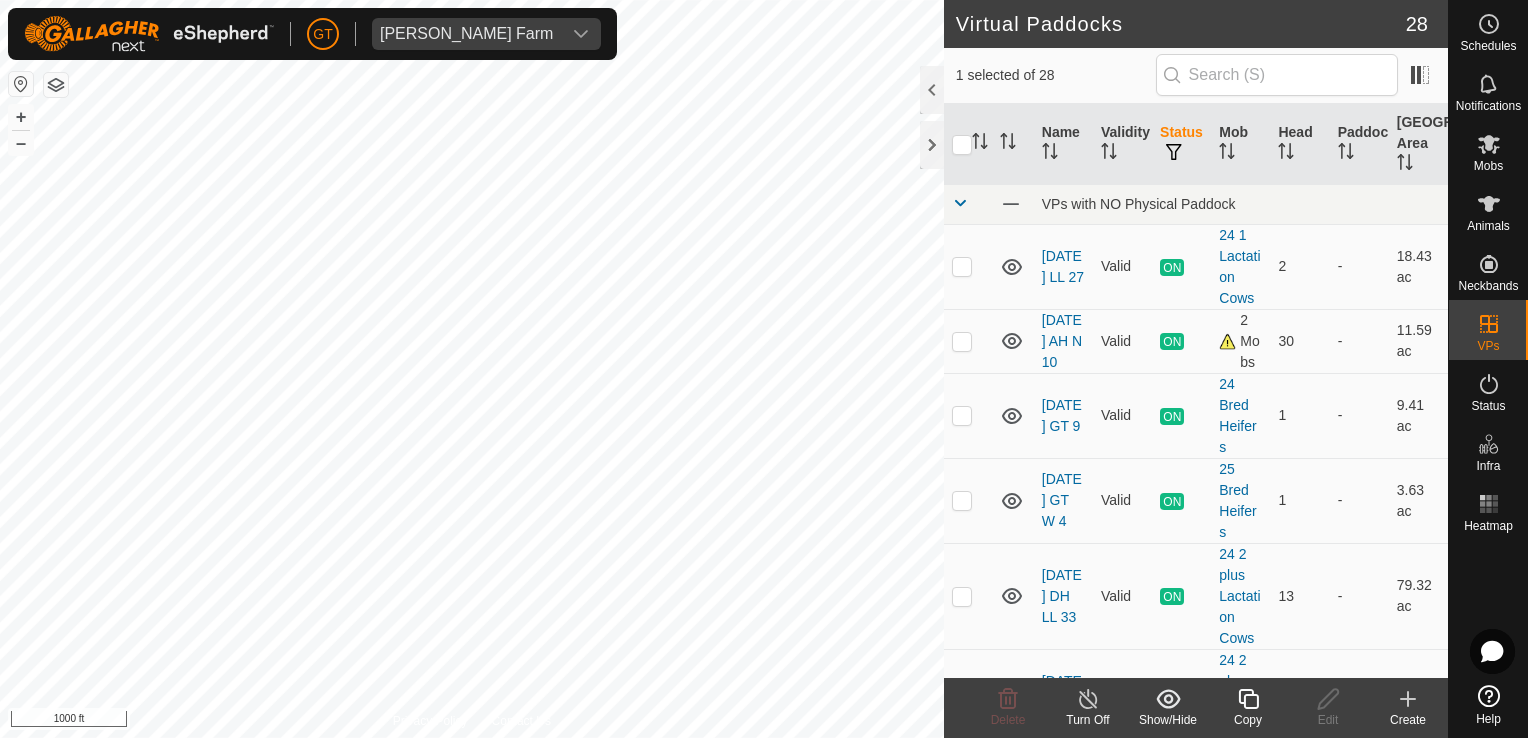 checkbox on "true" 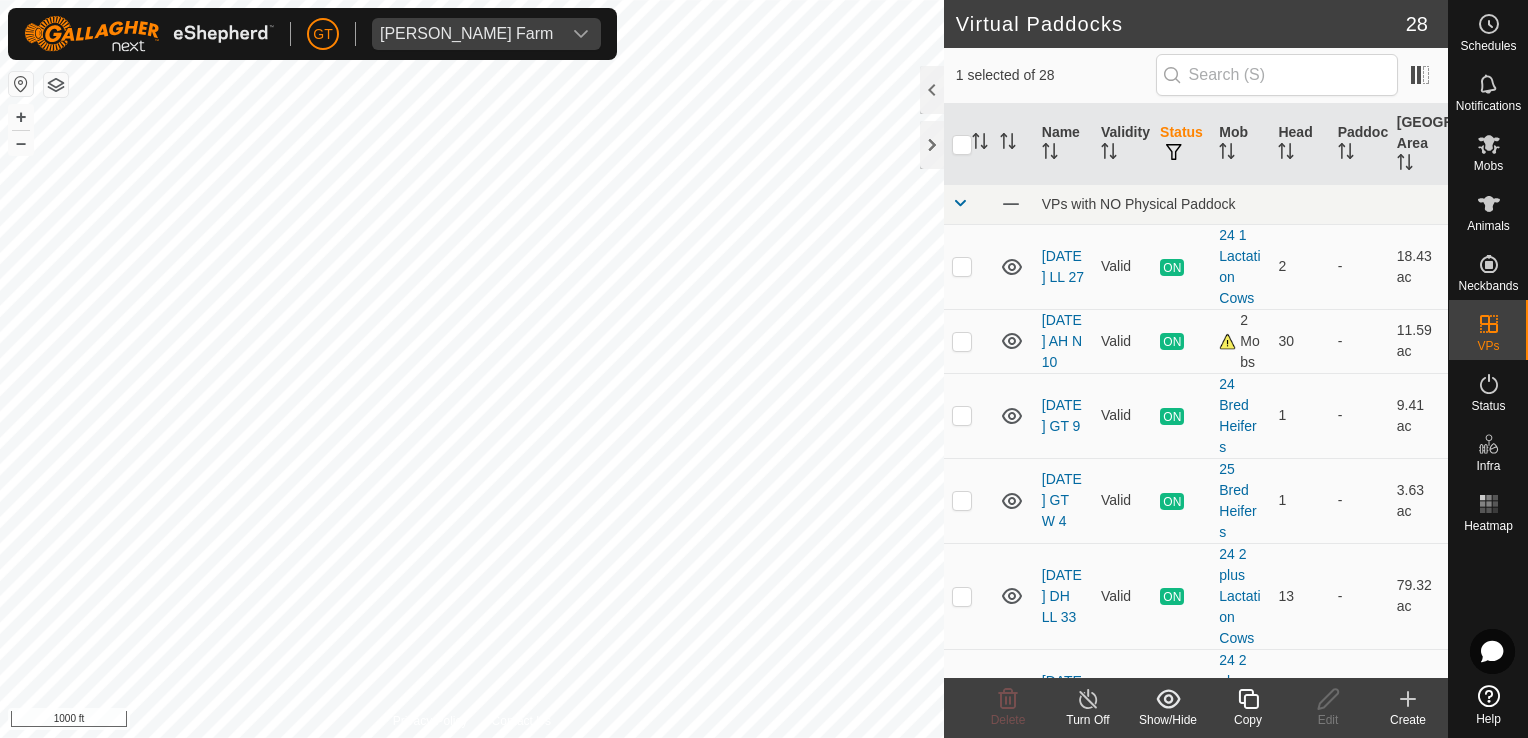 checkbox on "false" 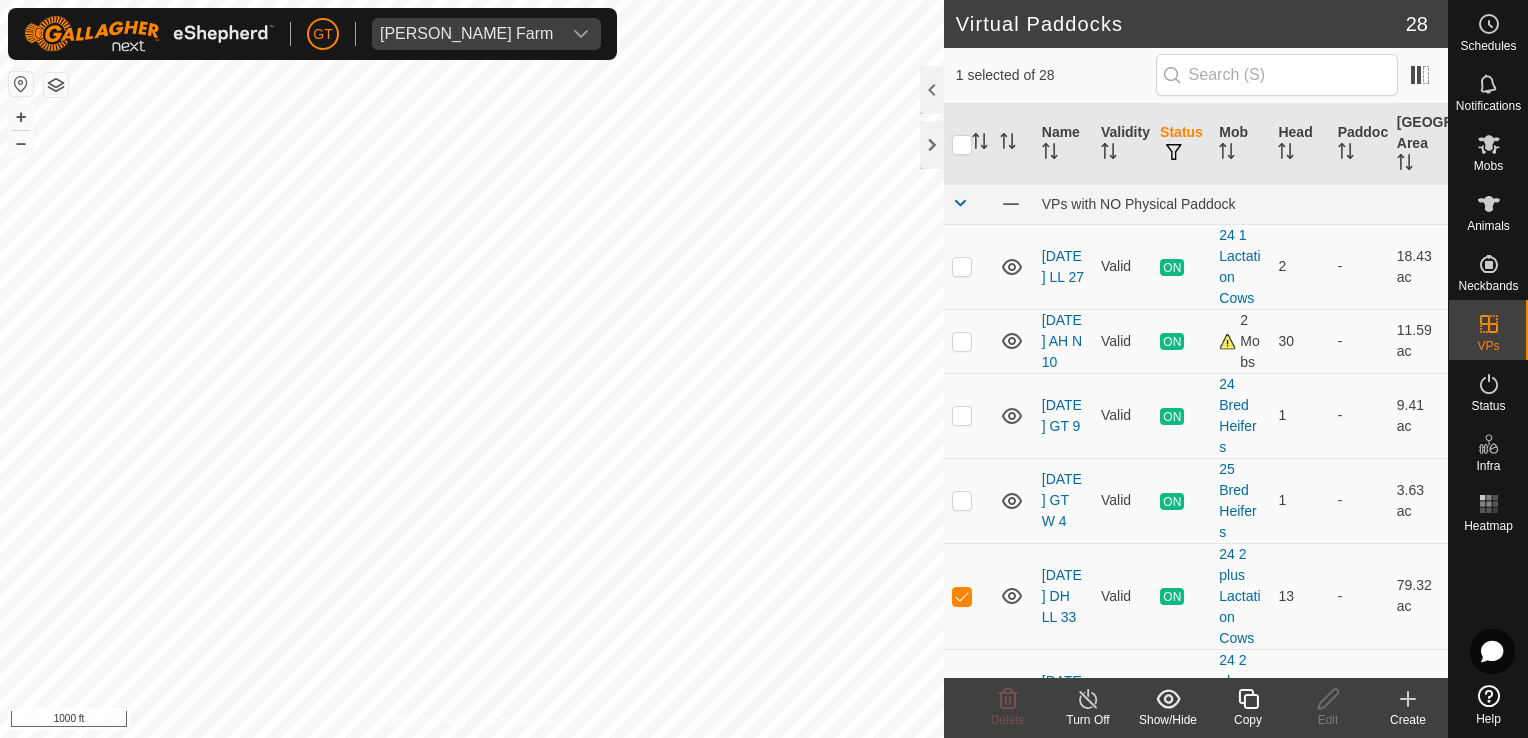 checkbox on "true" 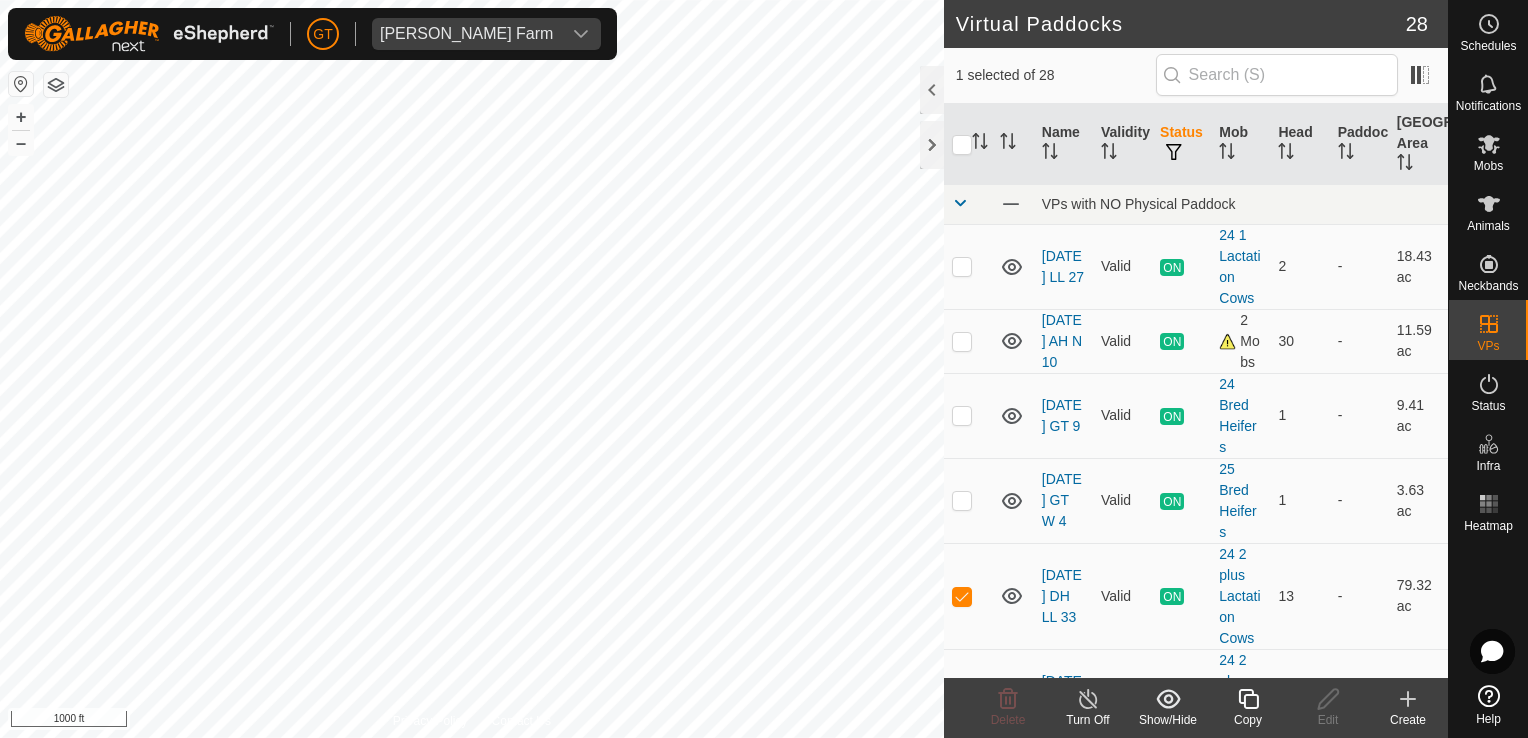 checkbox on "false" 